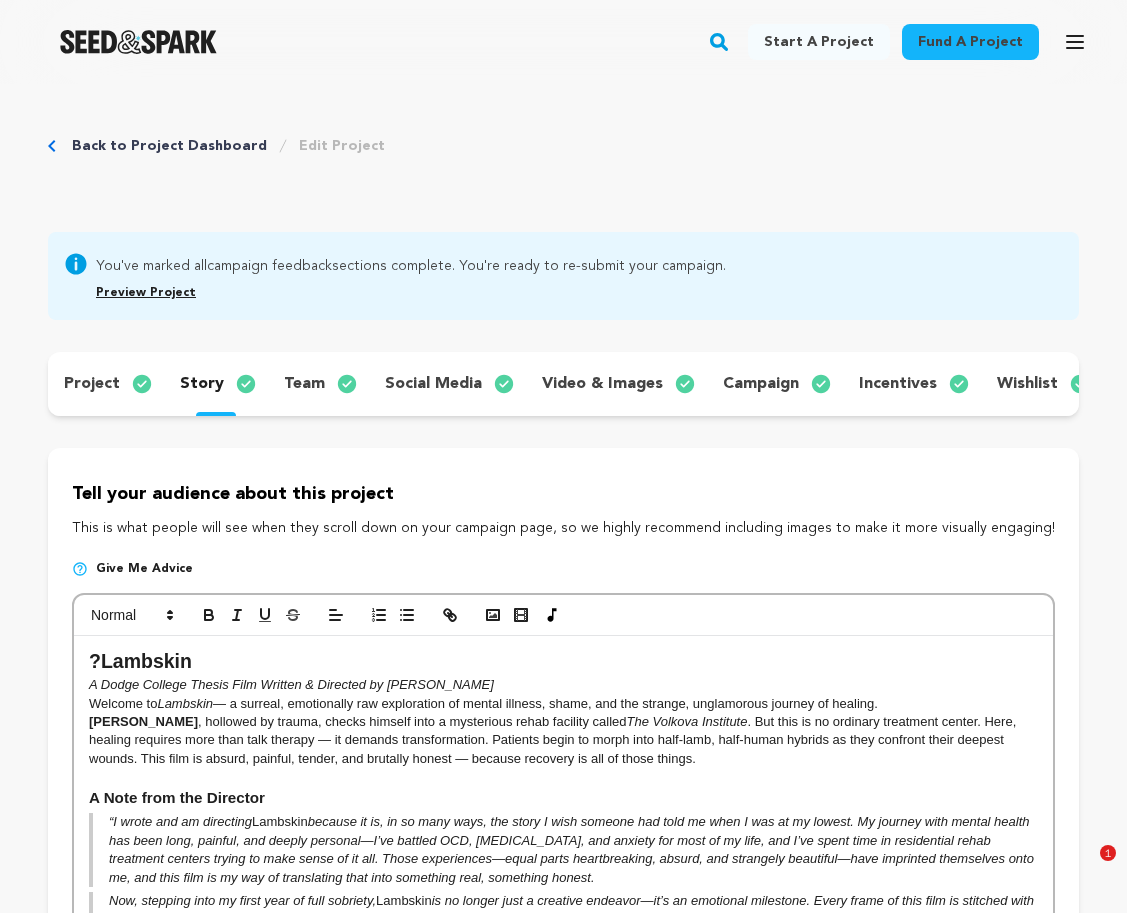 scroll, scrollTop: 788, scrollLeft: 0, axis: vertical 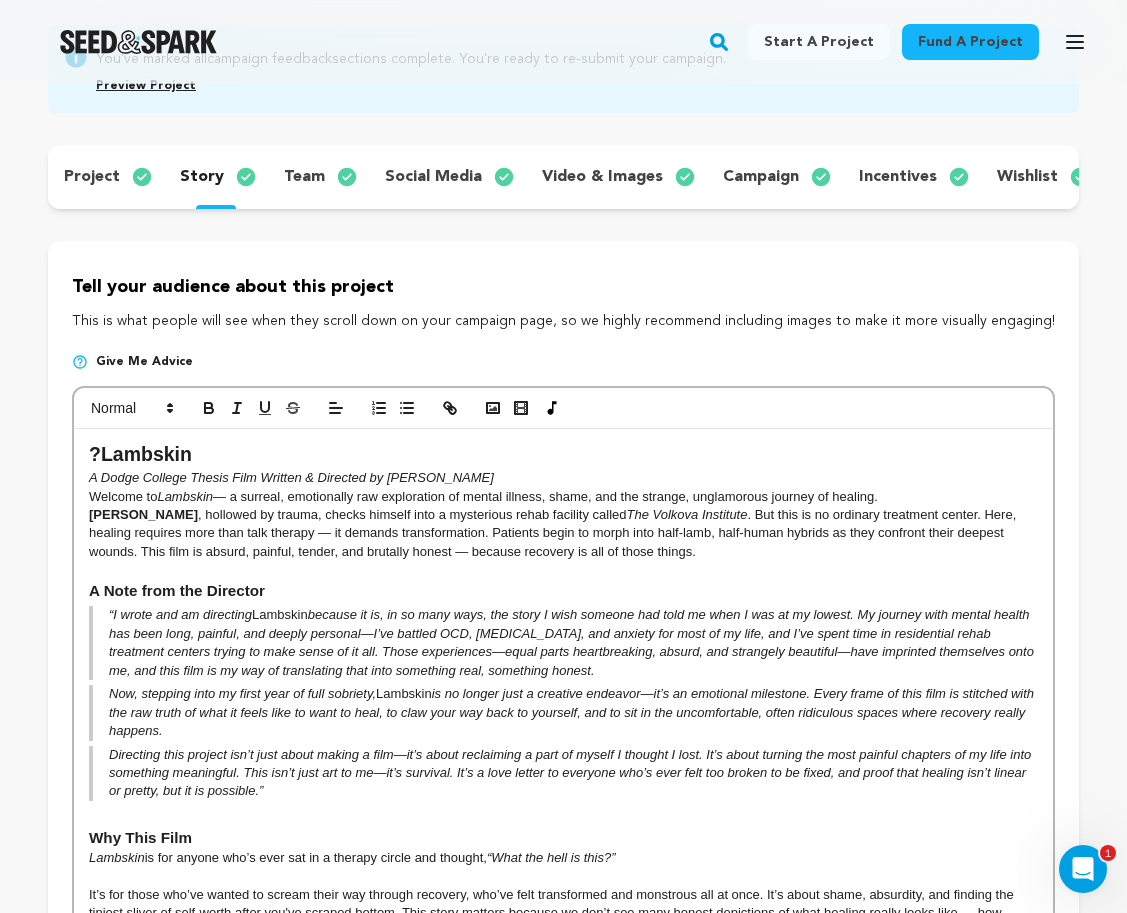 drag, startPoint x: 107, startPoint y: 454, endPoint x: 65, endPoint y: 454, distance: 42 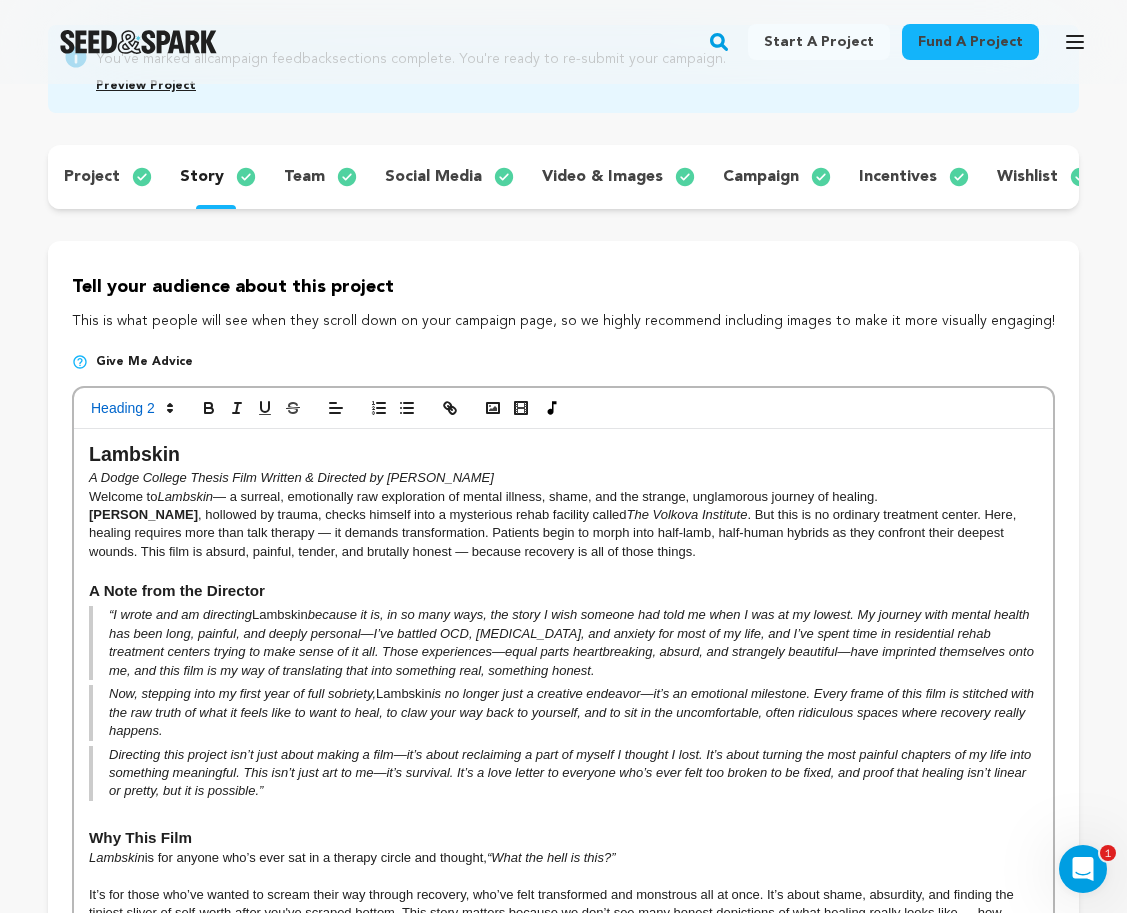 click on "Lambskin" at bounding box center (563, 455) 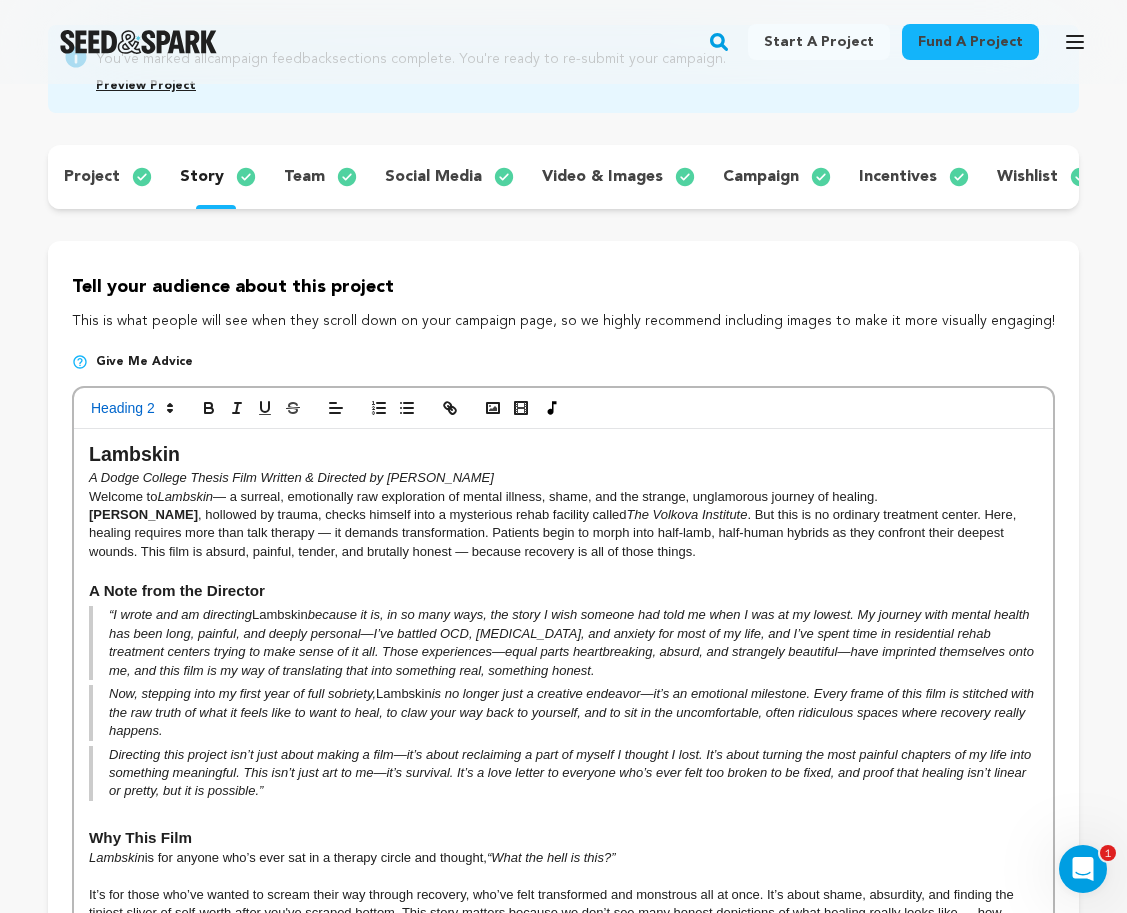 type 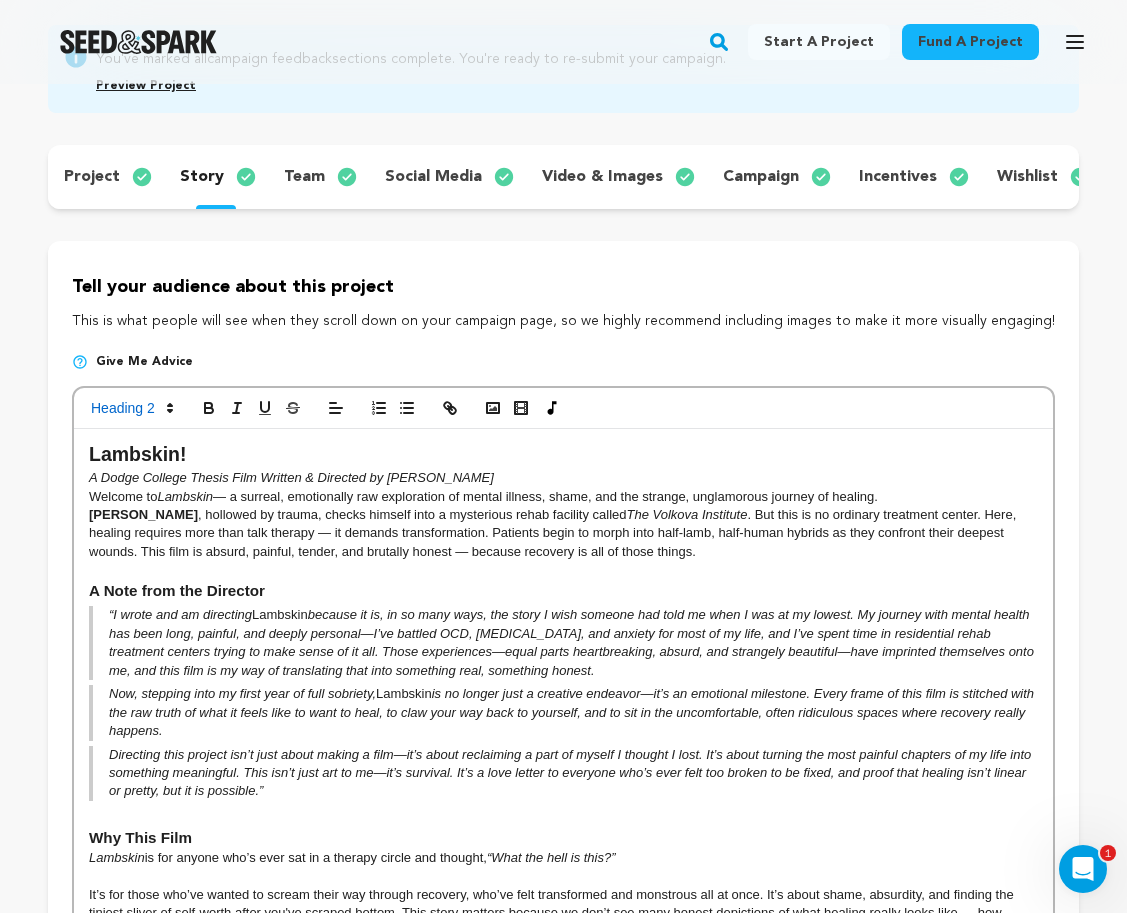 click on "A Dodge College Thesis Film Written & Directed by William Altermann" at bounding box center (291, 477) 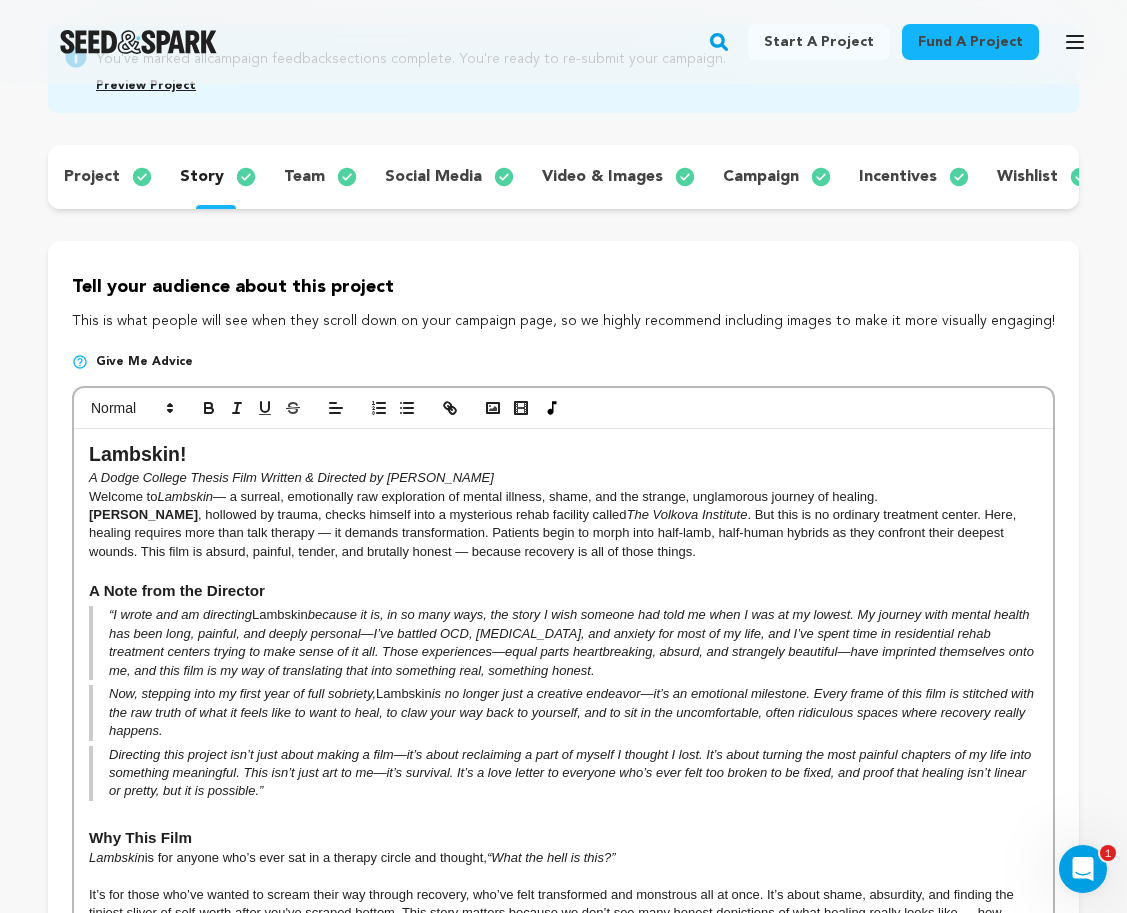 click on "Lambskin!" at bounding box center (563, 455) 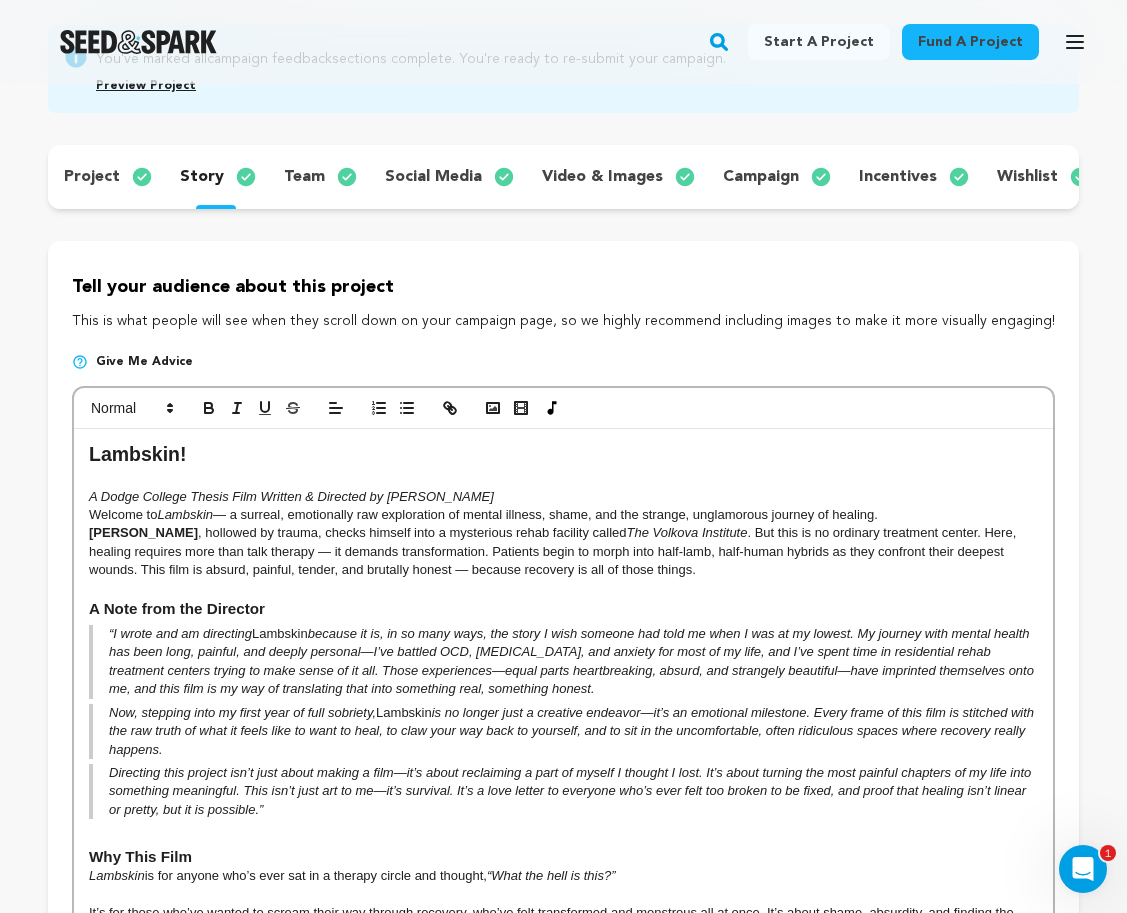 click on "A Note from the Director" at bounding box center [563, 609] 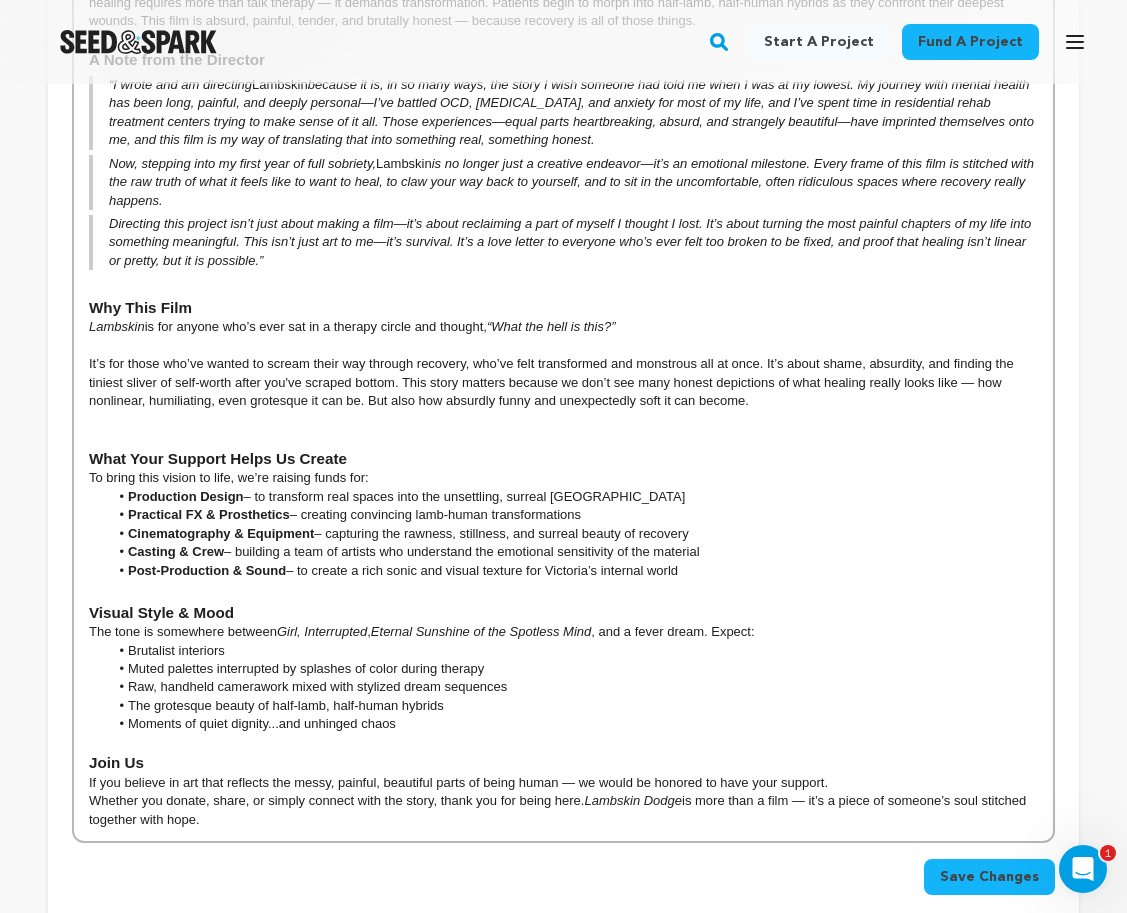 scroll, scrollTop: 759, scrollLeft: 0, axis: vertical 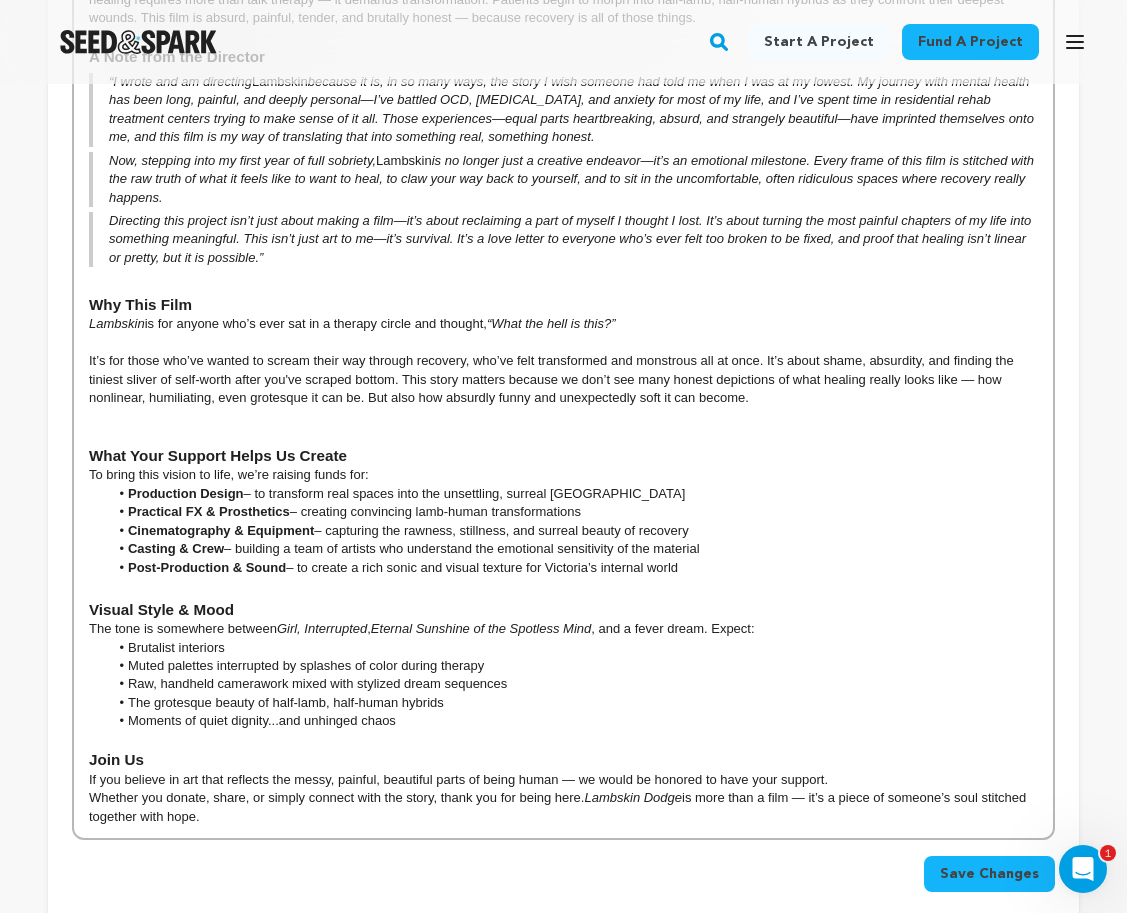 drag, startPoint x: 511, startPoint y: 655, endPoint x: 124, endPoint y: 671, distance: 387.3306 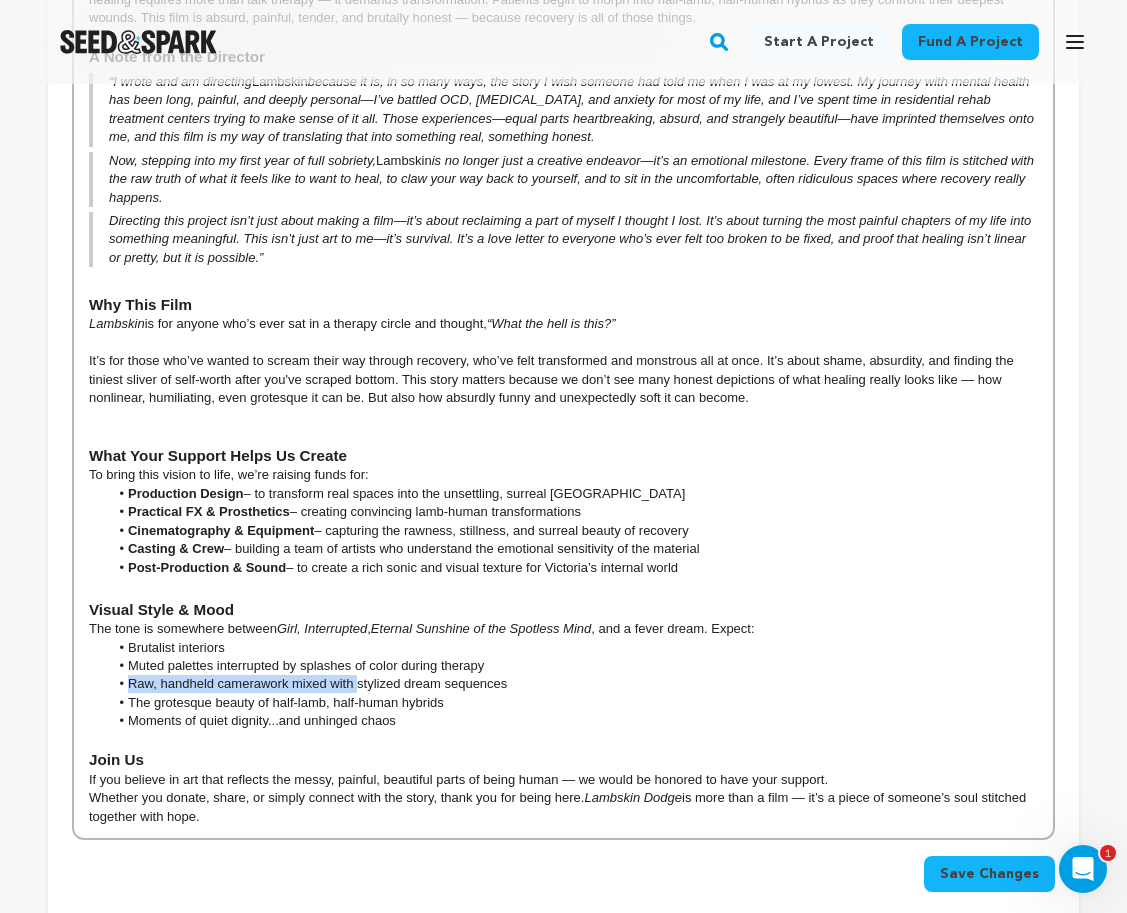 drag, startPoint x: 358, startPoint y: 664, endPoint x: 130, endPoint y: 665, distance: 228.0022 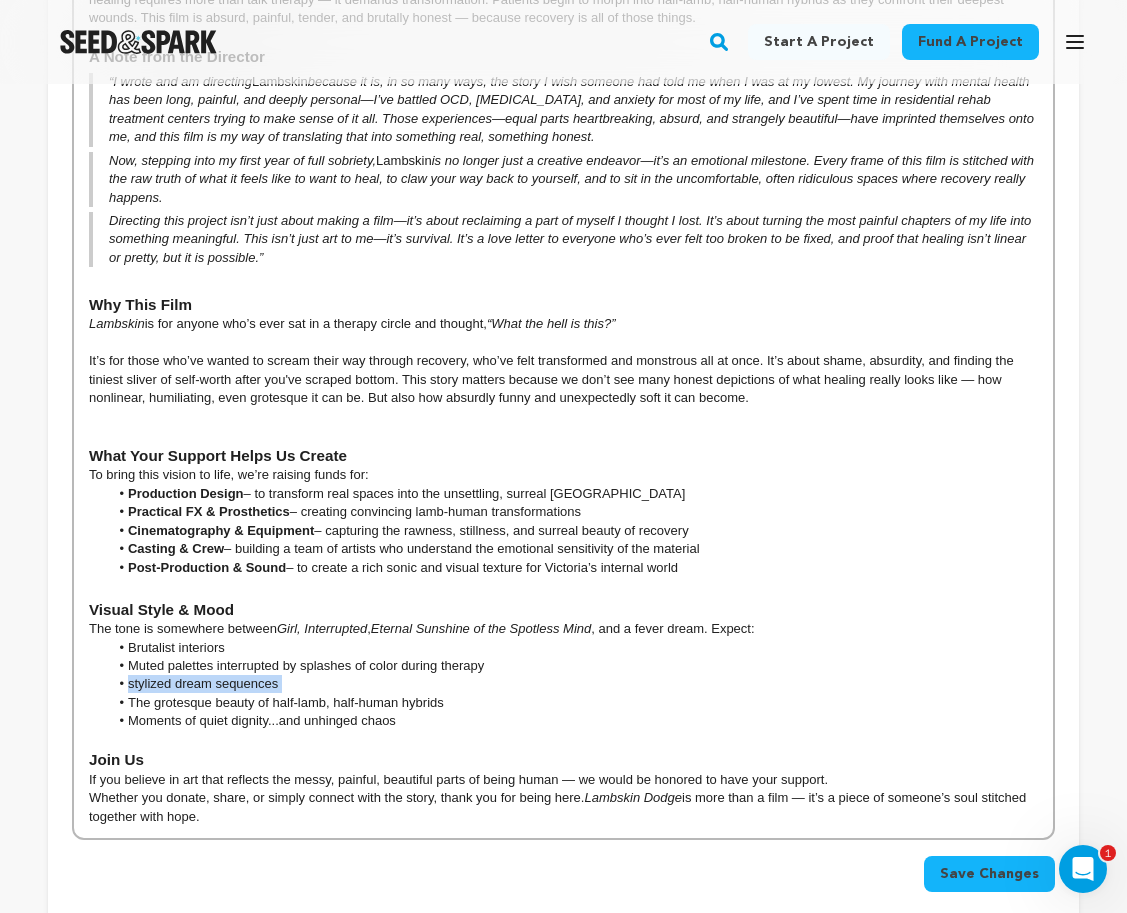 drag, startPoint x: 294, startPoint y: 673, endPoint x: 114, endPoint y: 671, distance: 180.01111 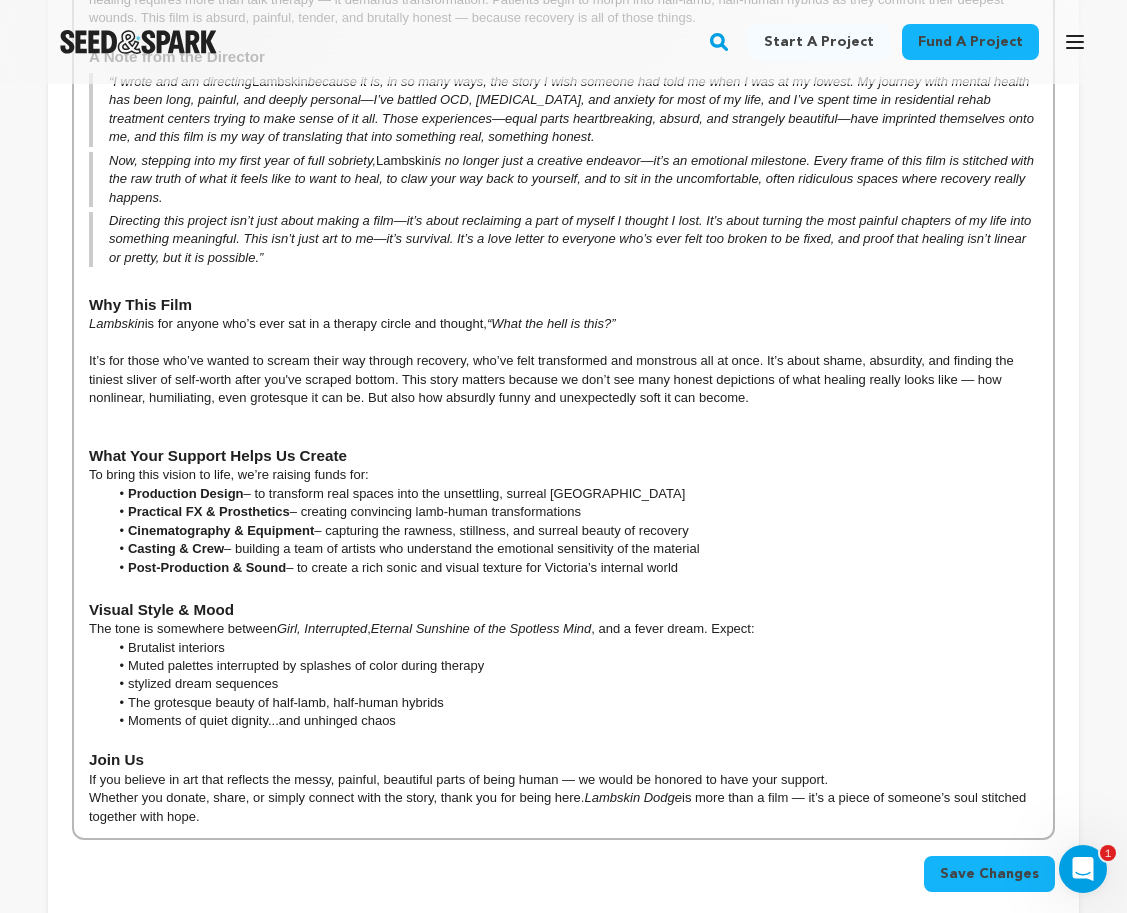 click on "stylized dream sequences" at bounding box center [574, 684] 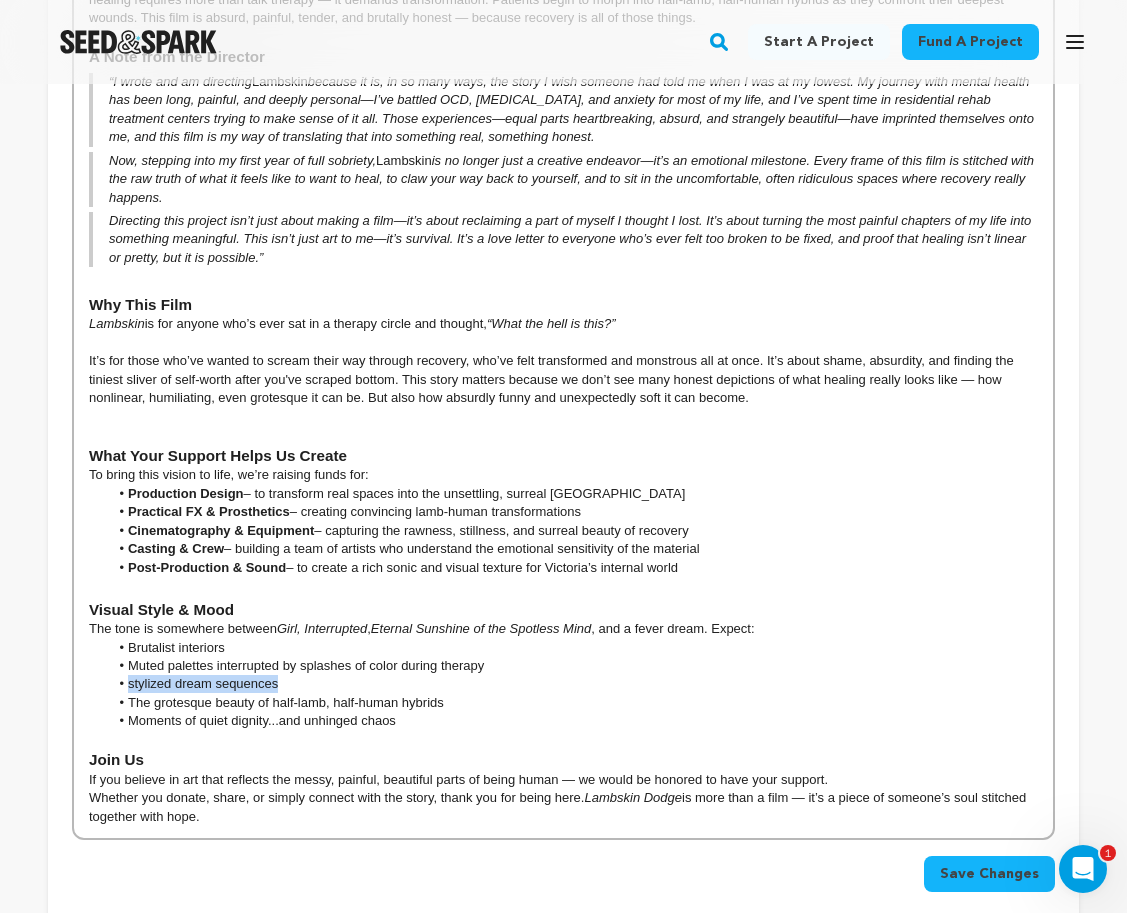 drag, startPoint x: 264, startPoint y: 666, endPoint x: 80, endPoint y: 666, distance: 184 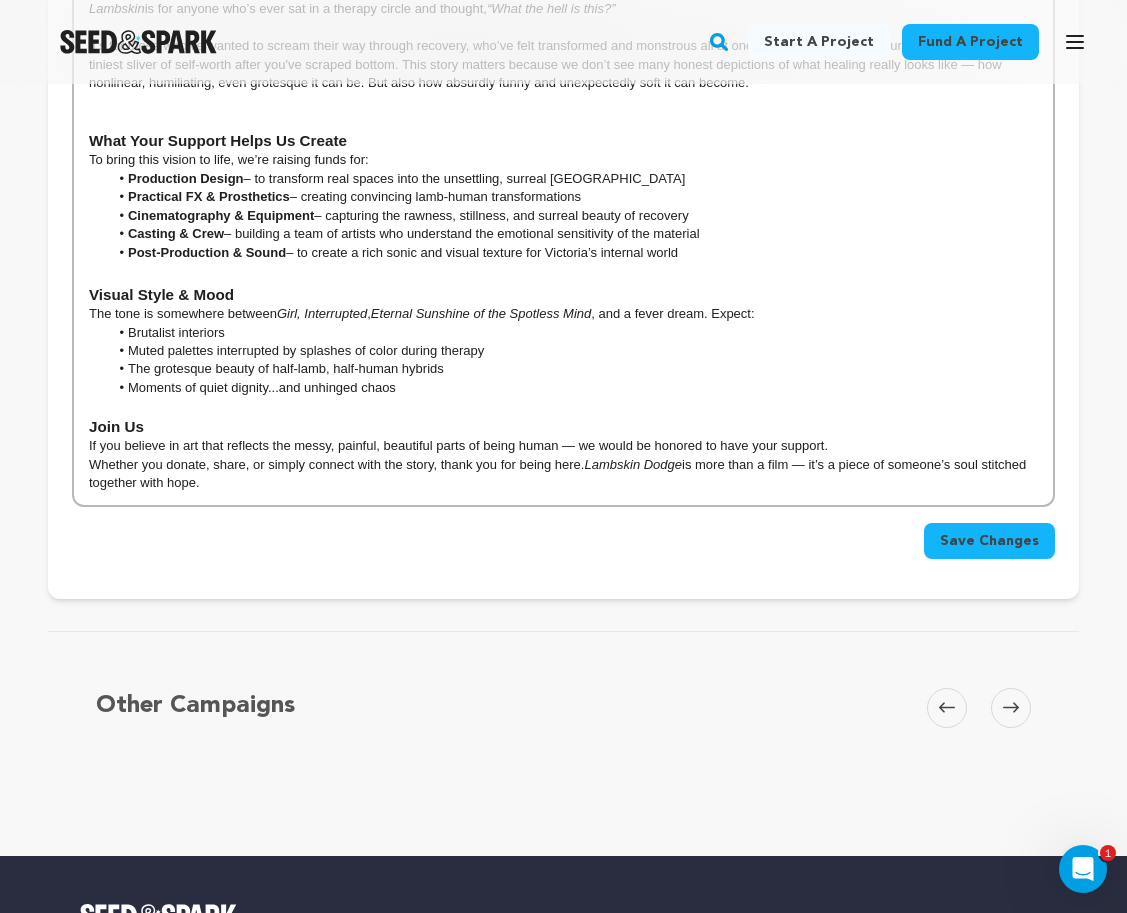scroll, scrollTop: 807, scrollLeft: 0, axis: vertical 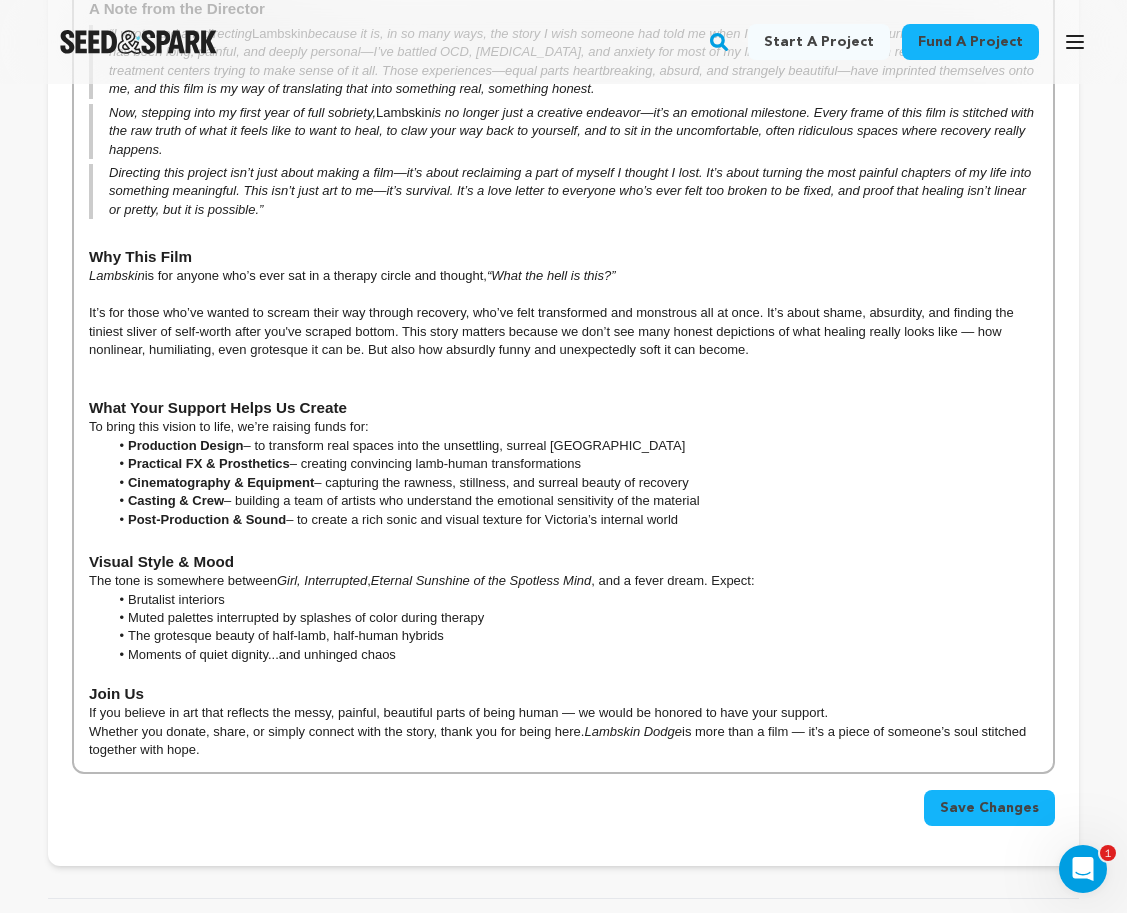 click on "Save Changes" at bounding box center (989, 808) 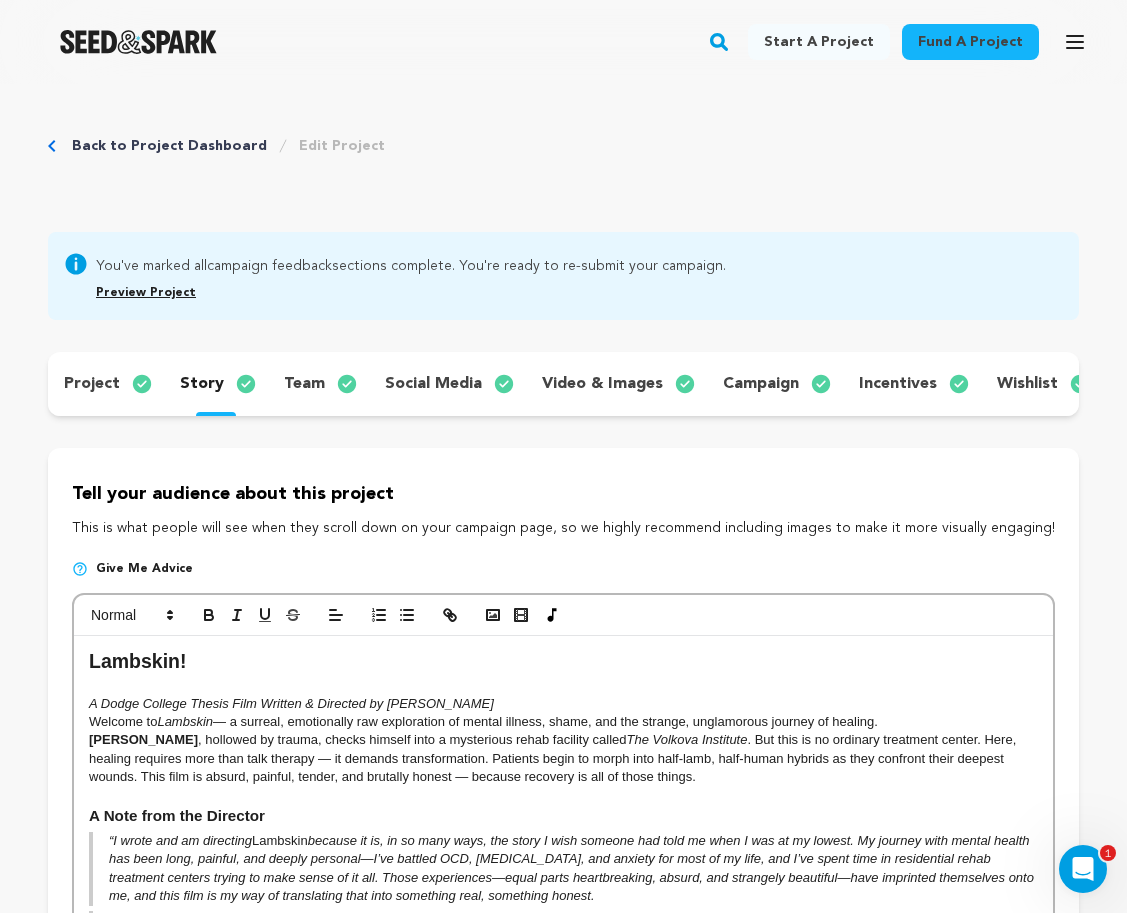 scroll, scrollTop: 0, scrollLeft: 0, axis: both 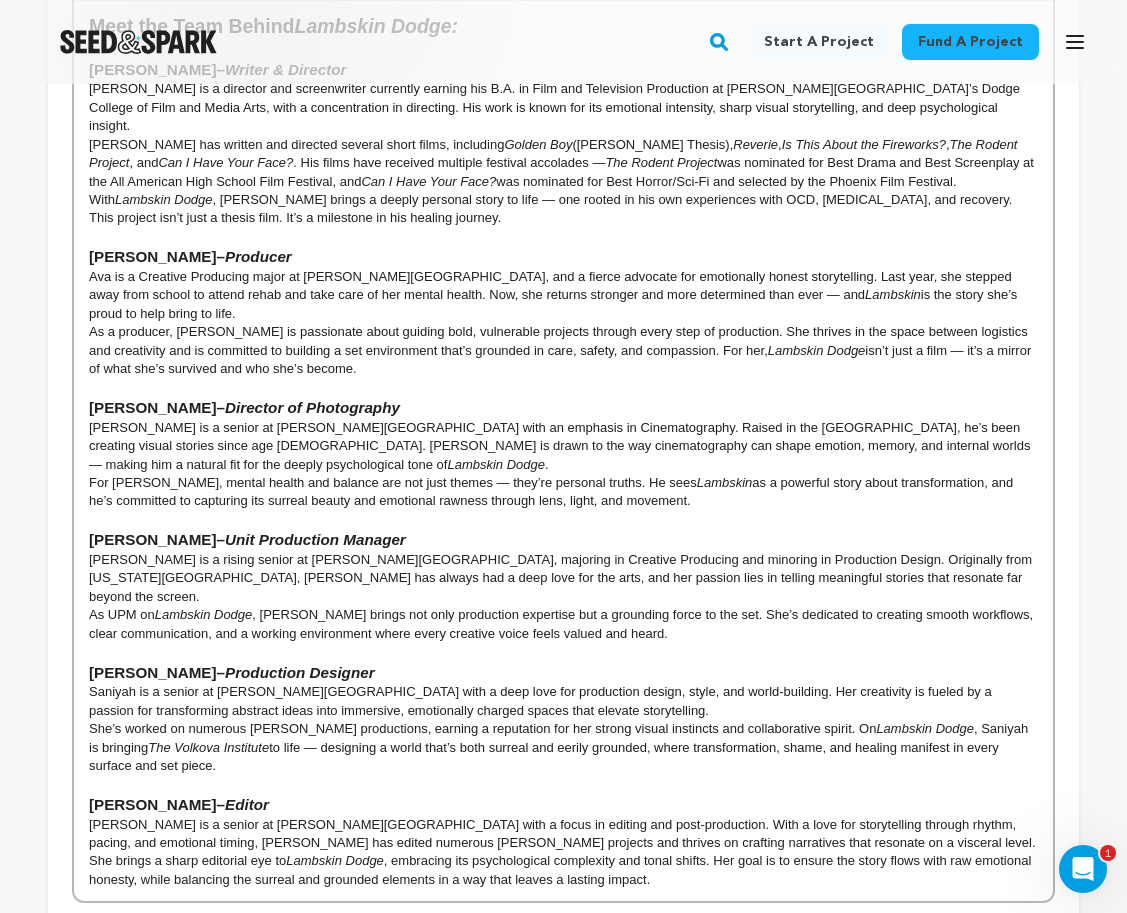 click on "Save Changes" at bounding box center (989, 937) 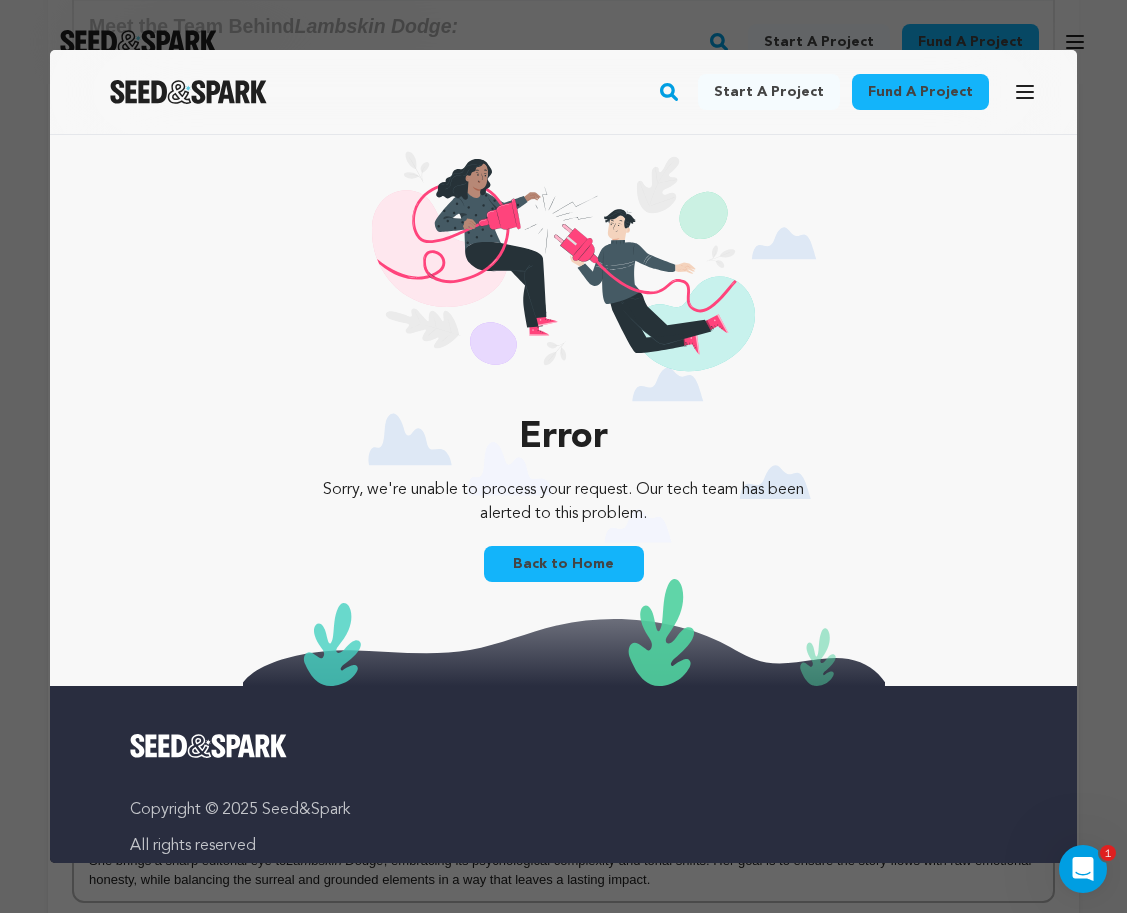 scroll, scrollTop: 0, scrollLeft: 0, axis: both 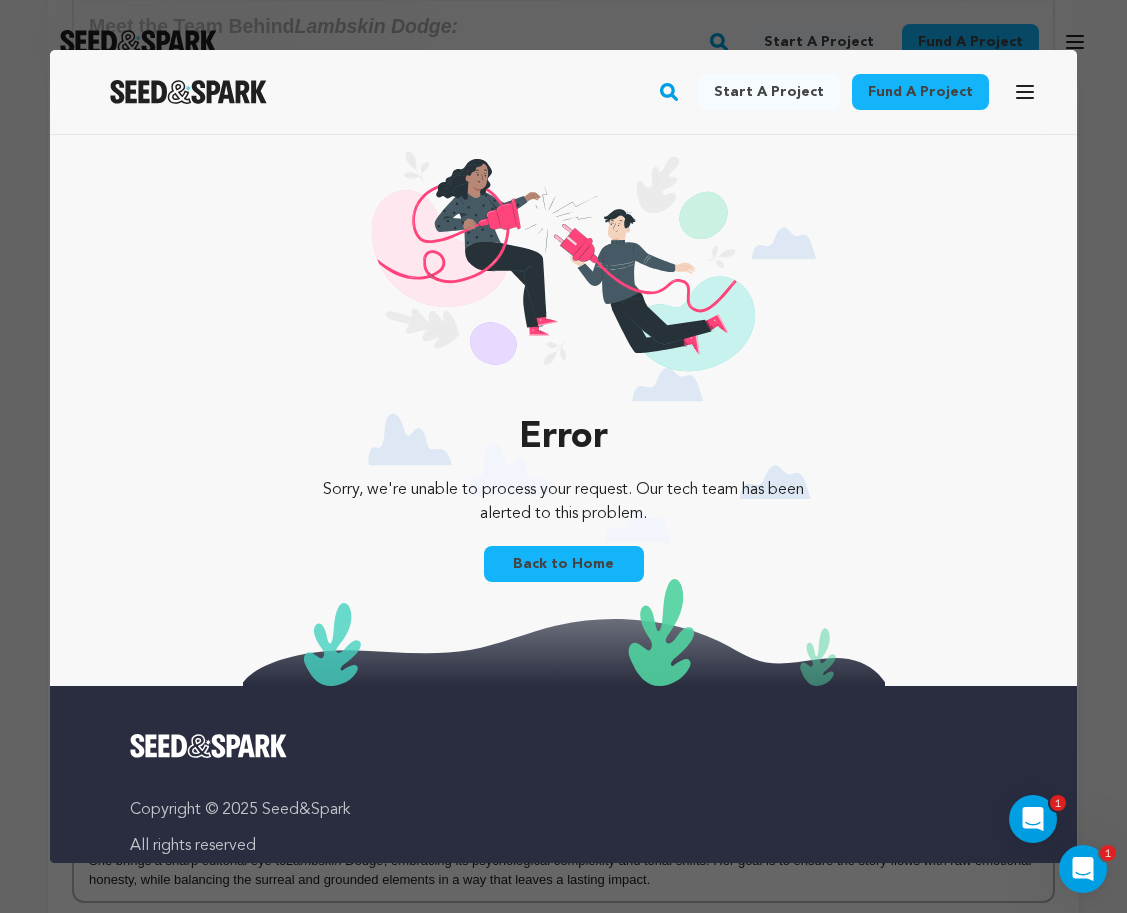 click at bounding box center [563, 274] 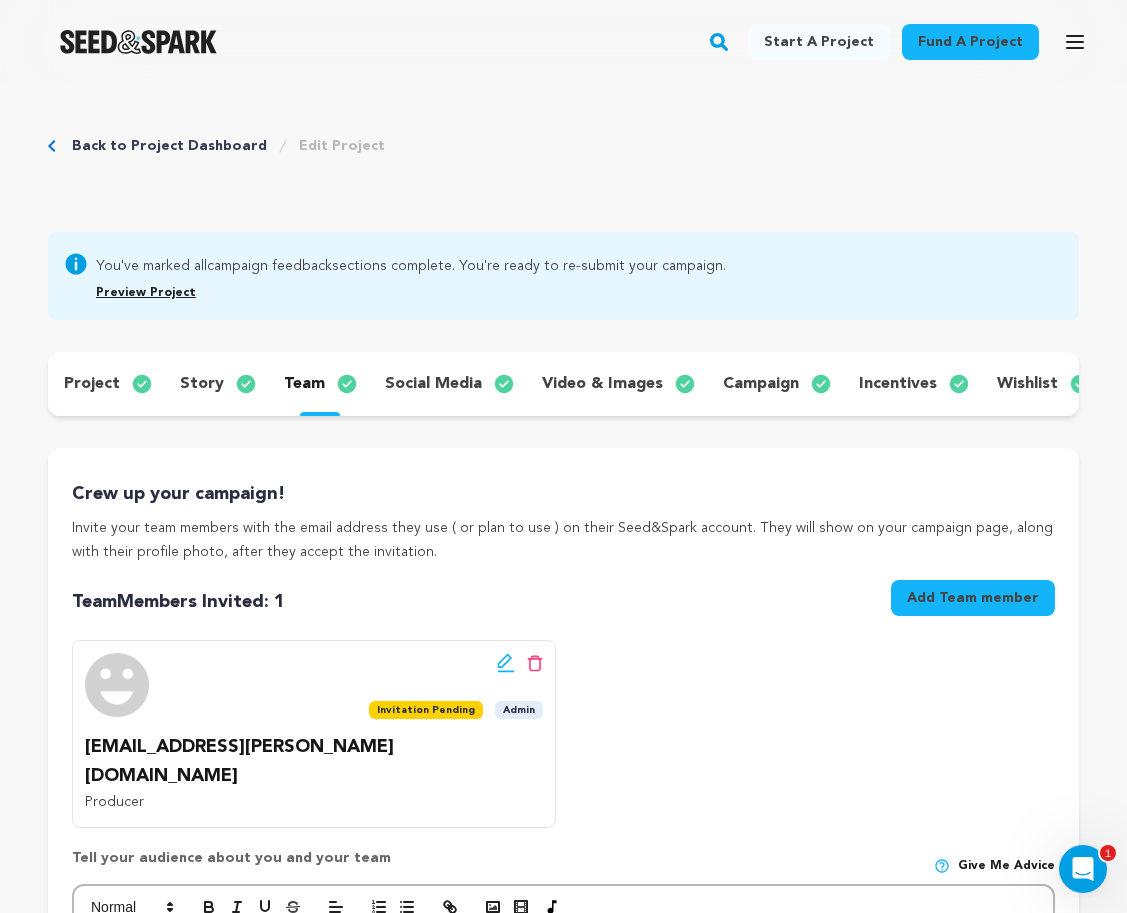 scroll, scrollTop: 0, scrollLeft: 0, axis: both 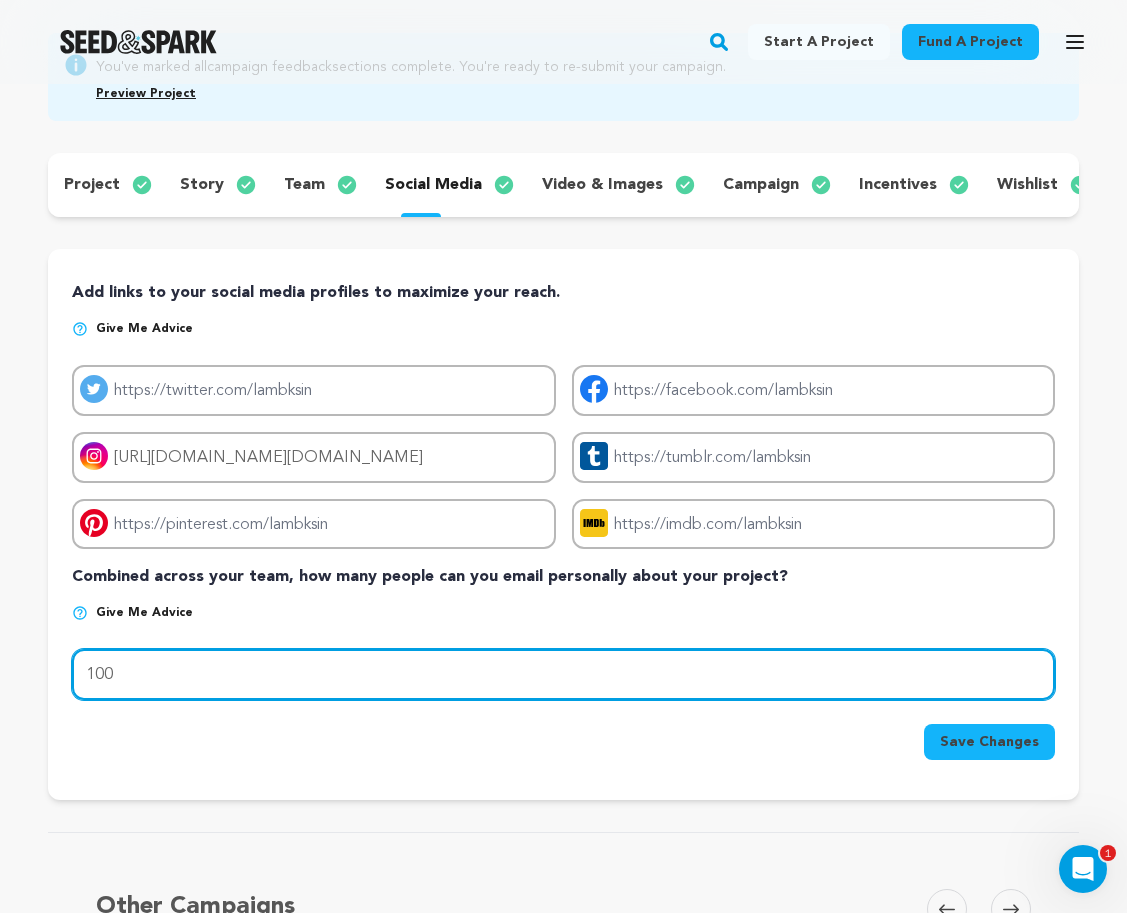 click on "100" at bounding box center [563, 674] 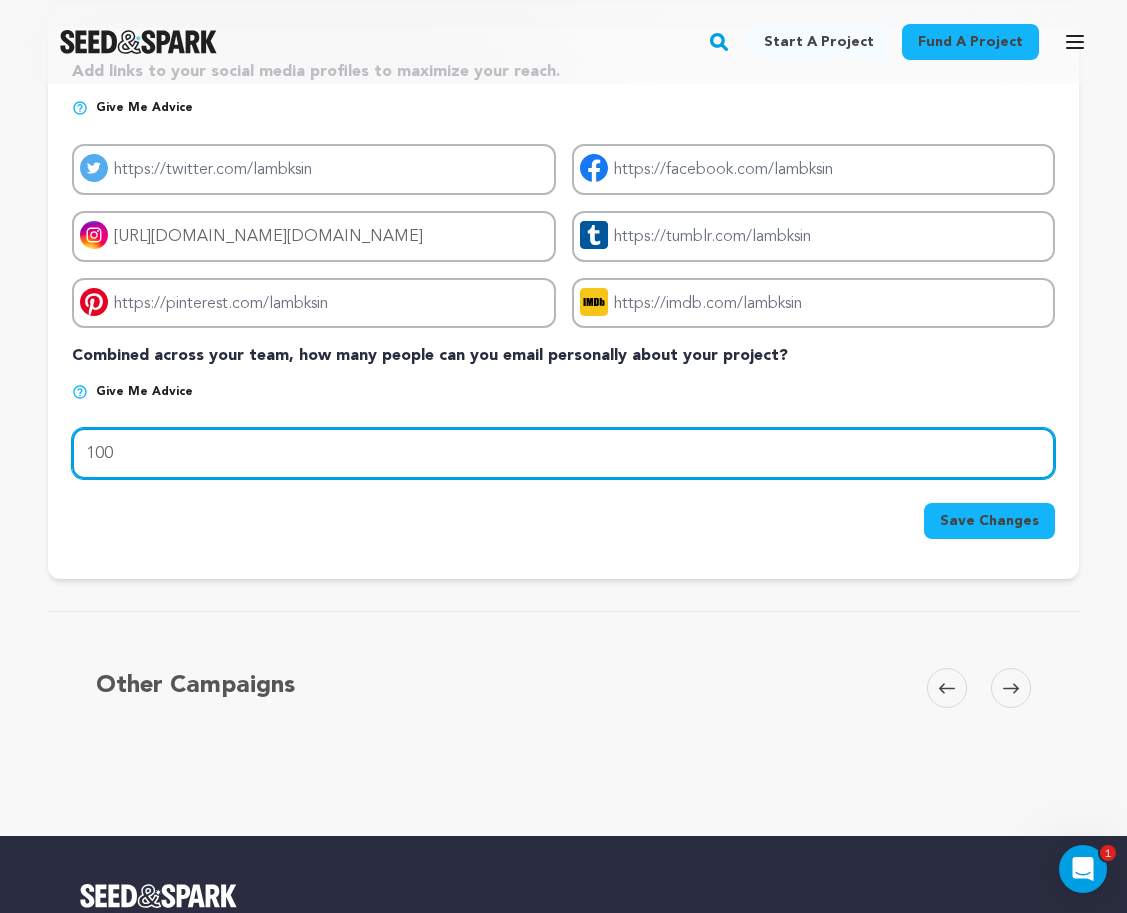 scroll, scrollTop: 430, scrollLeft: 0, axis: vertical 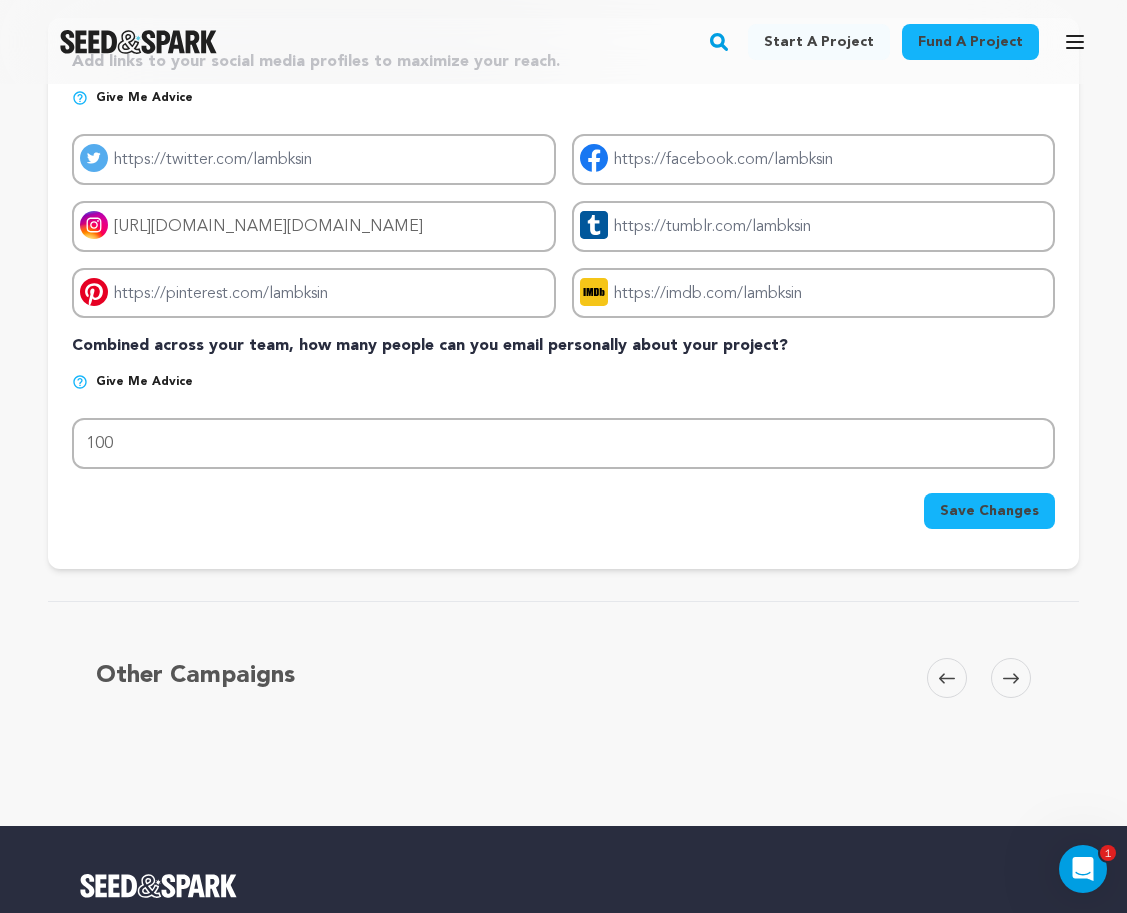 click on "Save Changes" at bounding box center (989, 511) 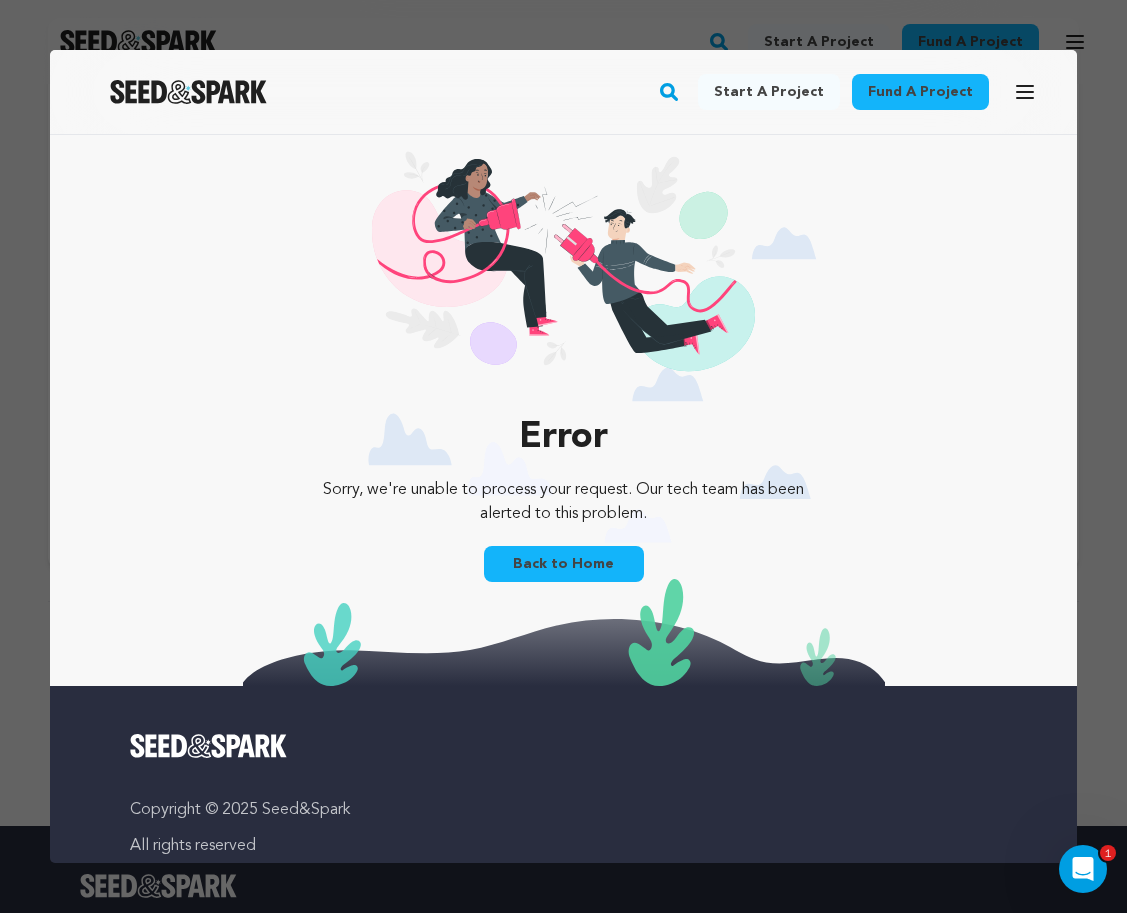 scroll, scrollTop: 0, scrollLeft: 0, axis: both 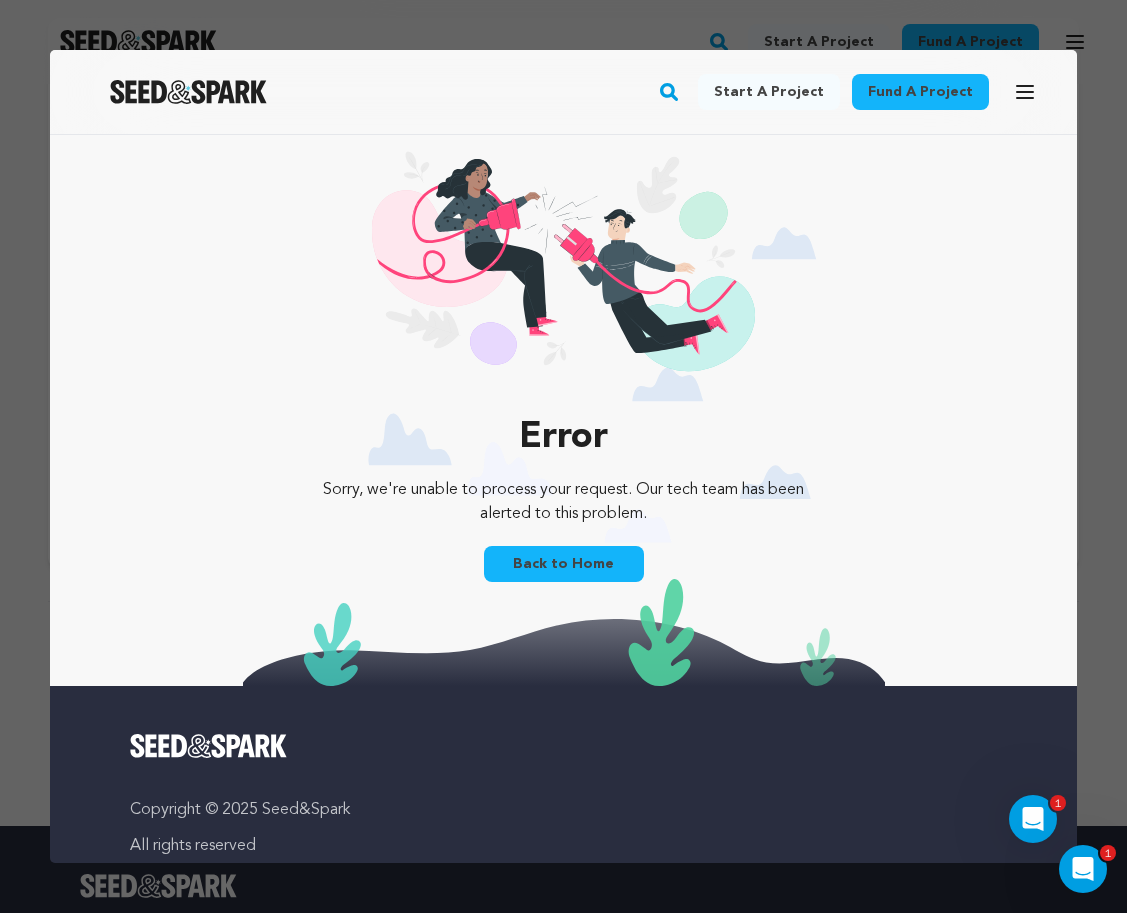 click on "Back to Home" at bounding box center (564, 564) 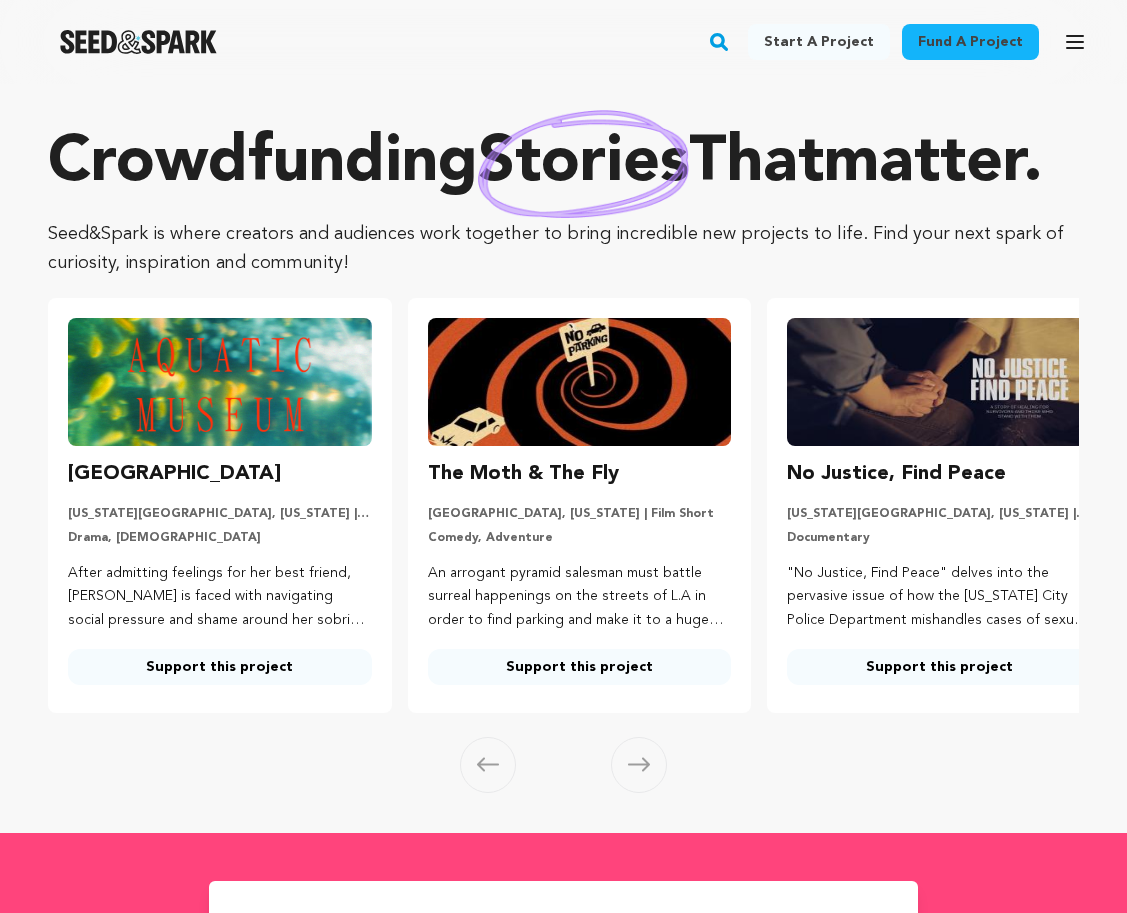 scroll, scrollTop: 0, scrollLeft: 0, axis: both 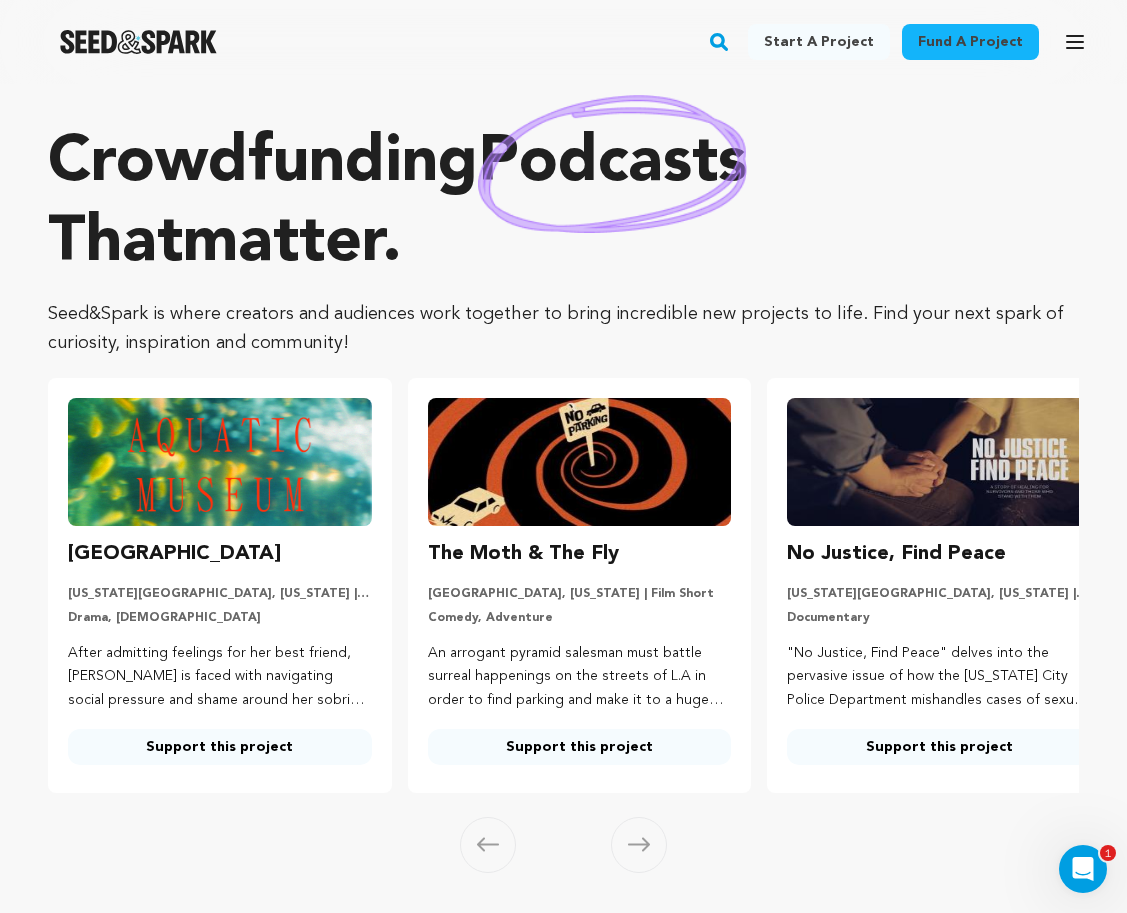 click at bounding box center (580, 462) 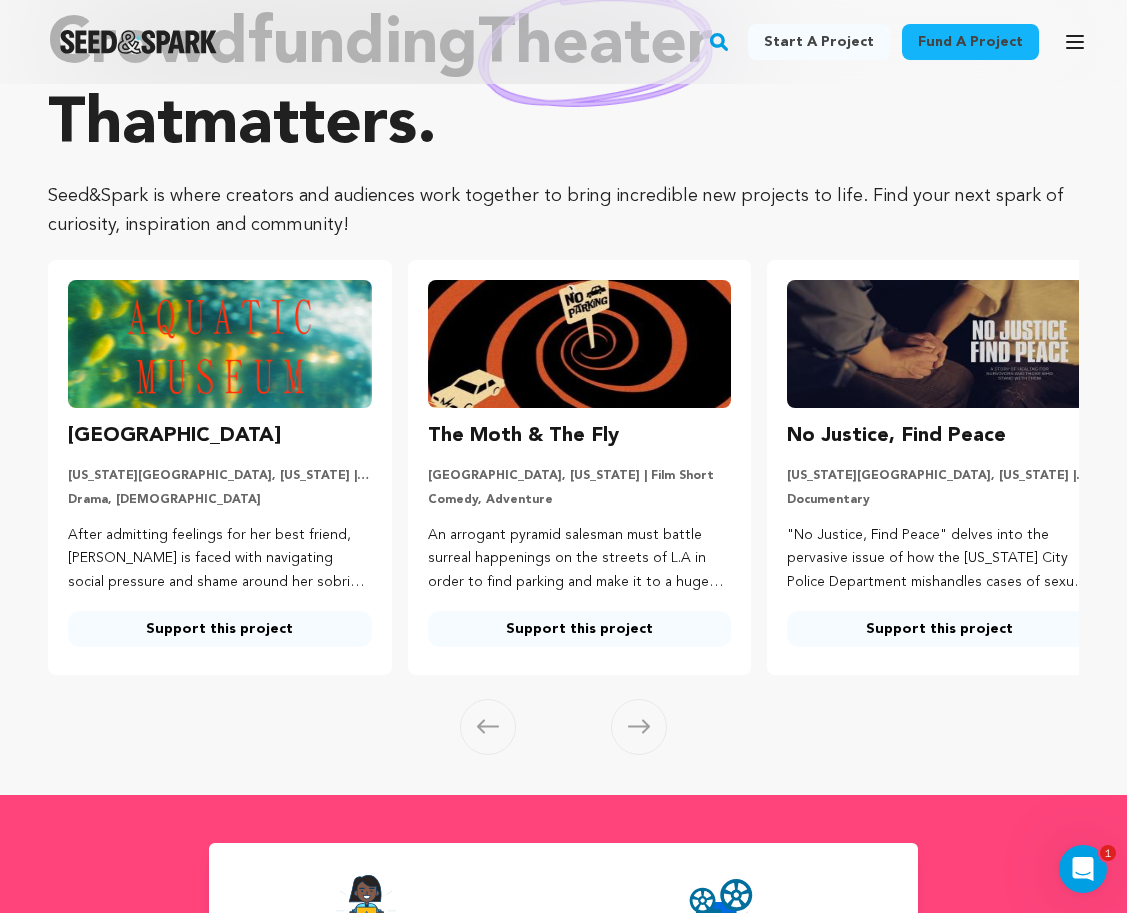 scroll, scrollTop: 117, scrollLeft: 0, axis: vertical 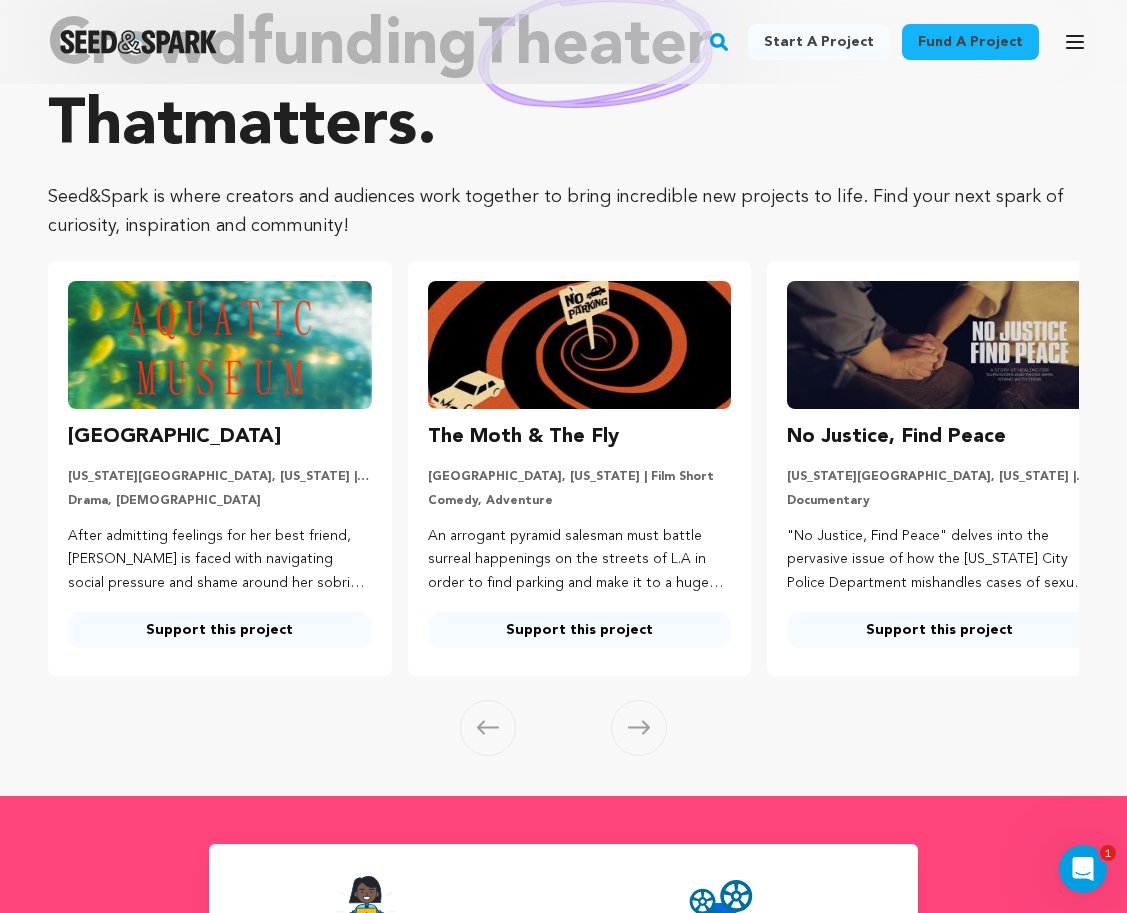 click on "Support this project" at bounding box center [580, 630] 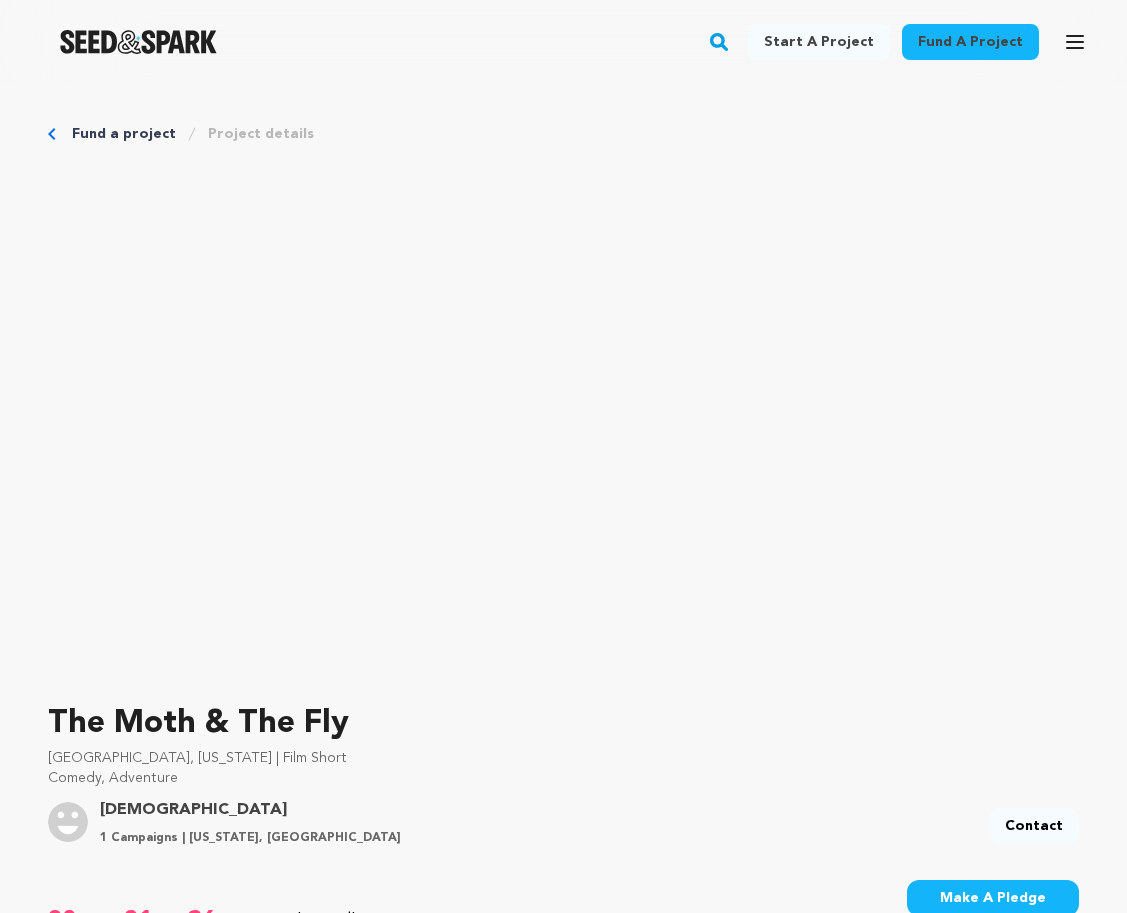 scroll, scrollTop: 0, scrollLeft: 0, axis: both 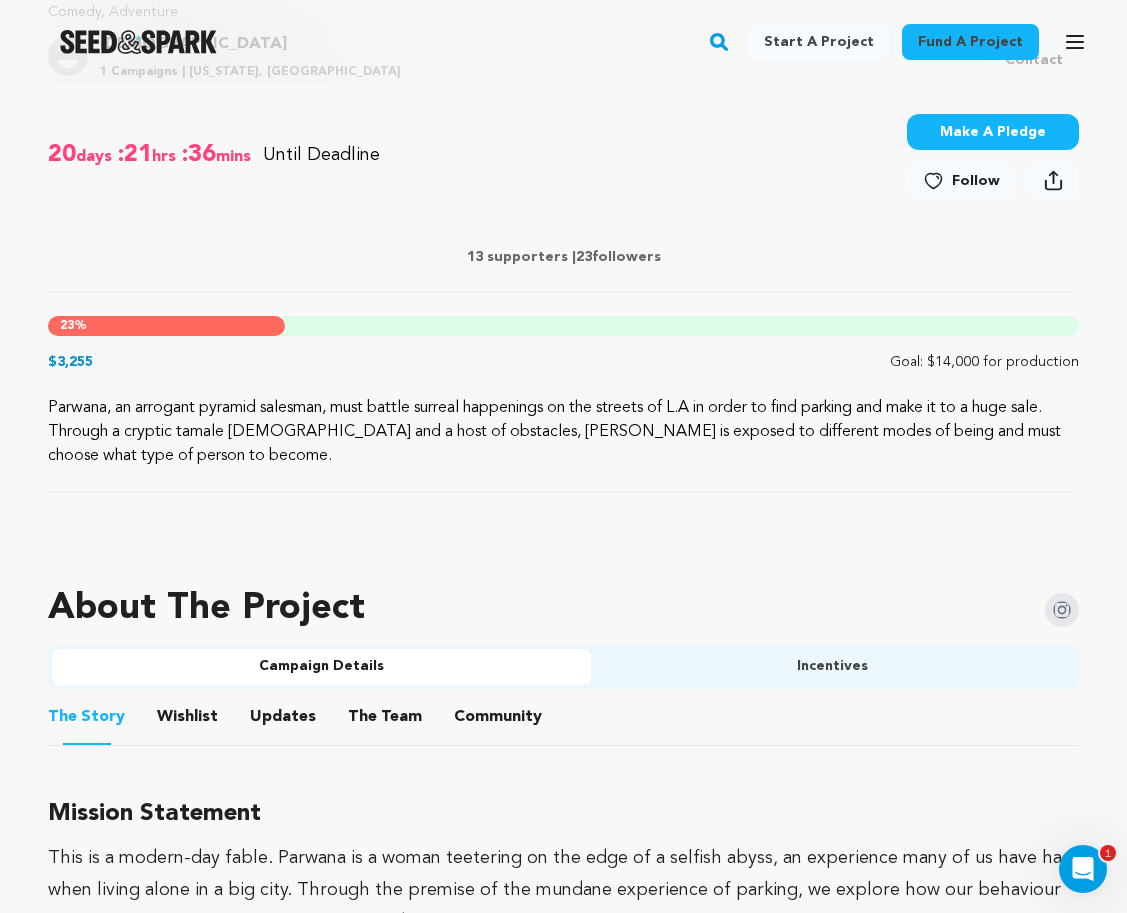 click on "The Story
The   Story
Wishlist
Wishlist
Updates
Updates
The Team
The   Team
Community
Community" at bounding box center [563, 717] 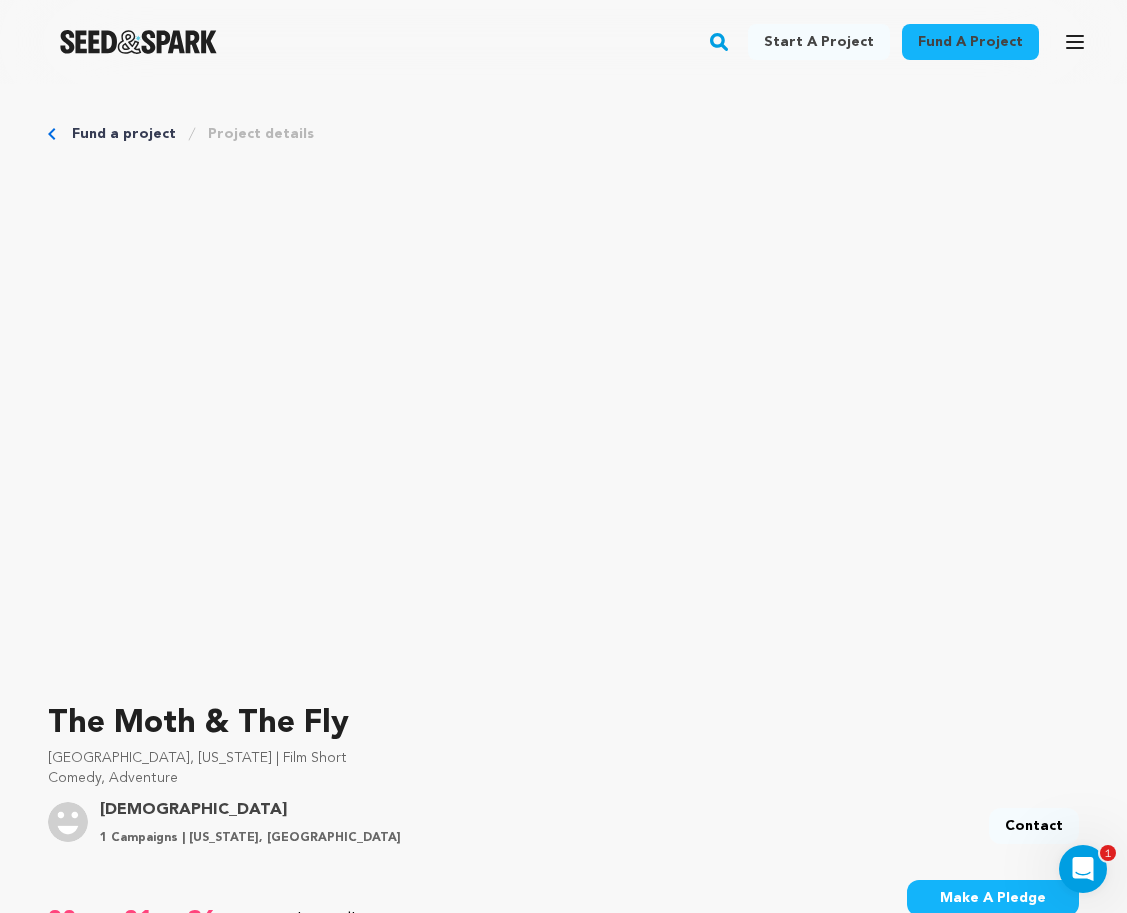 scroll, scrollTop: 0, scrollLeft: 0, axis: both 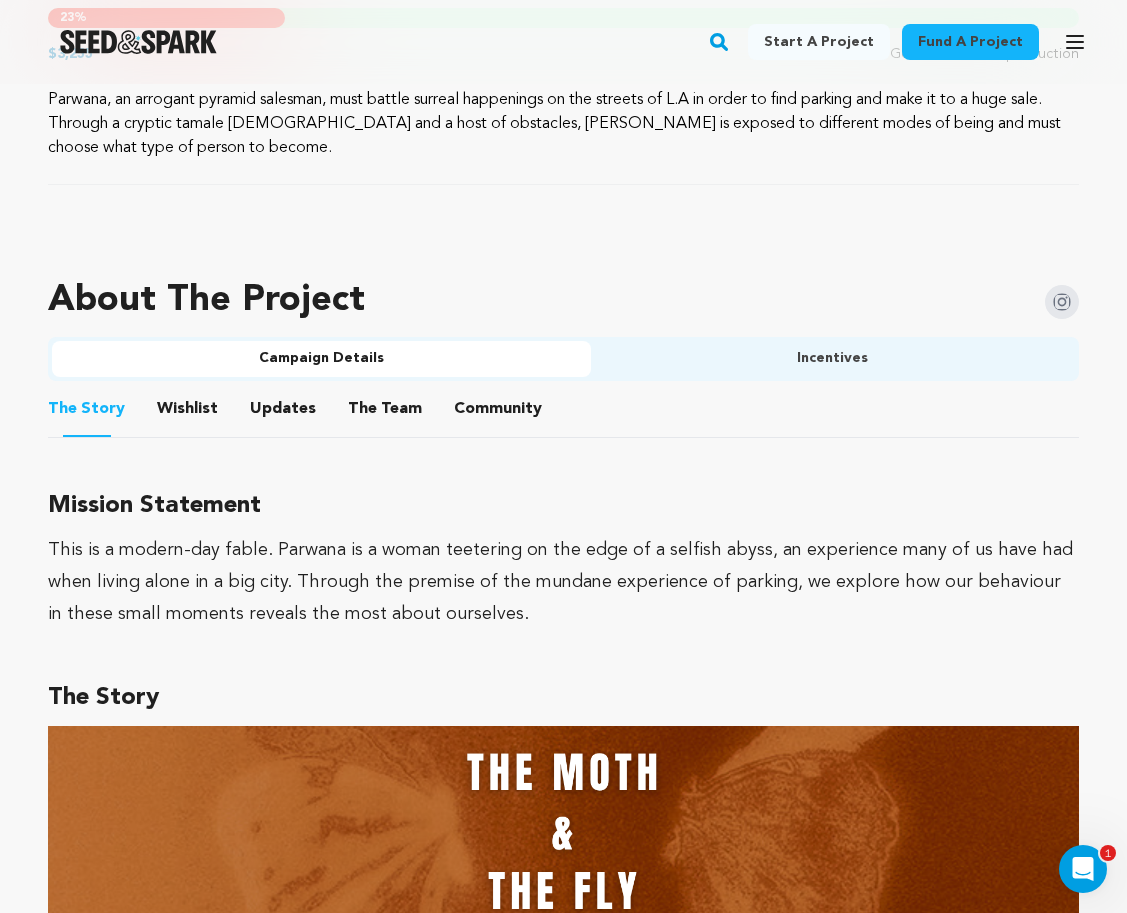 click on "Wishlist" at bounding box center (188, 413) 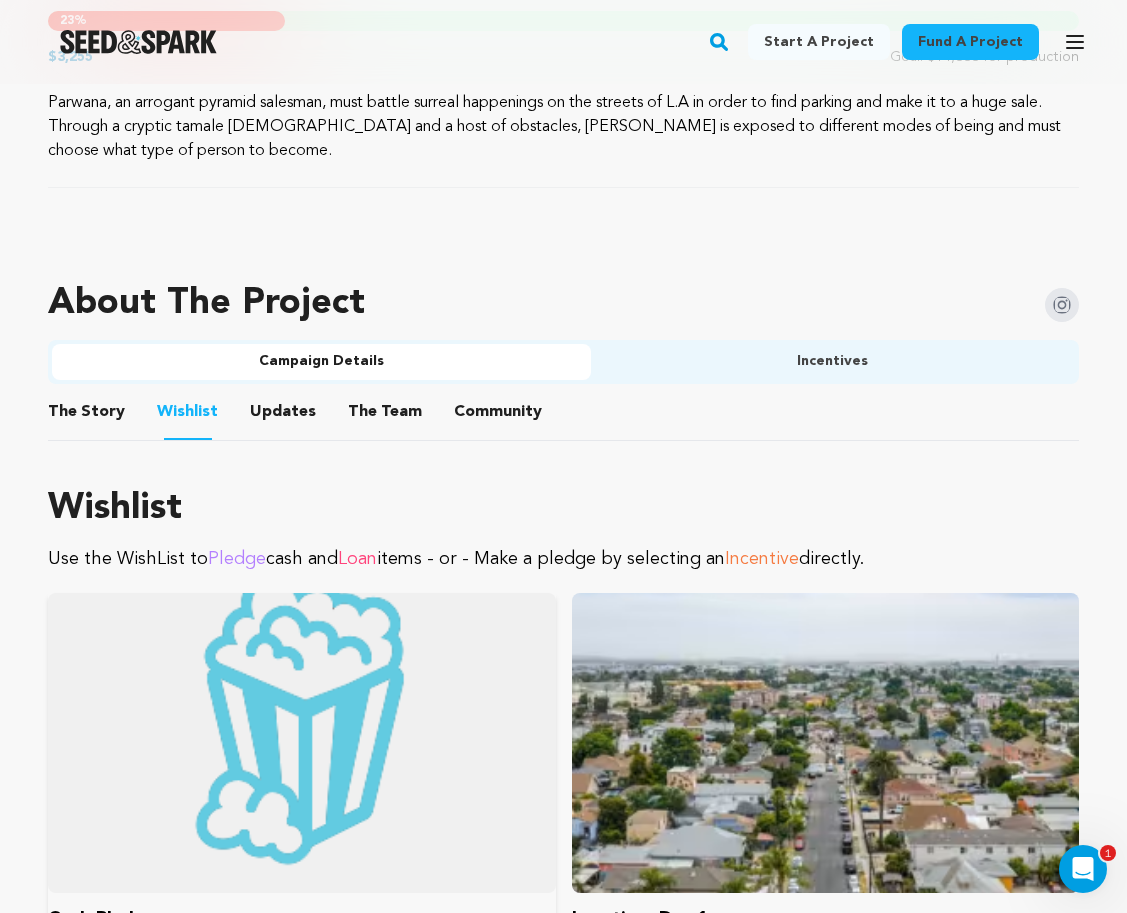 scroll, scrollTop: 1070, scrollLeft: 0, axis: vertical 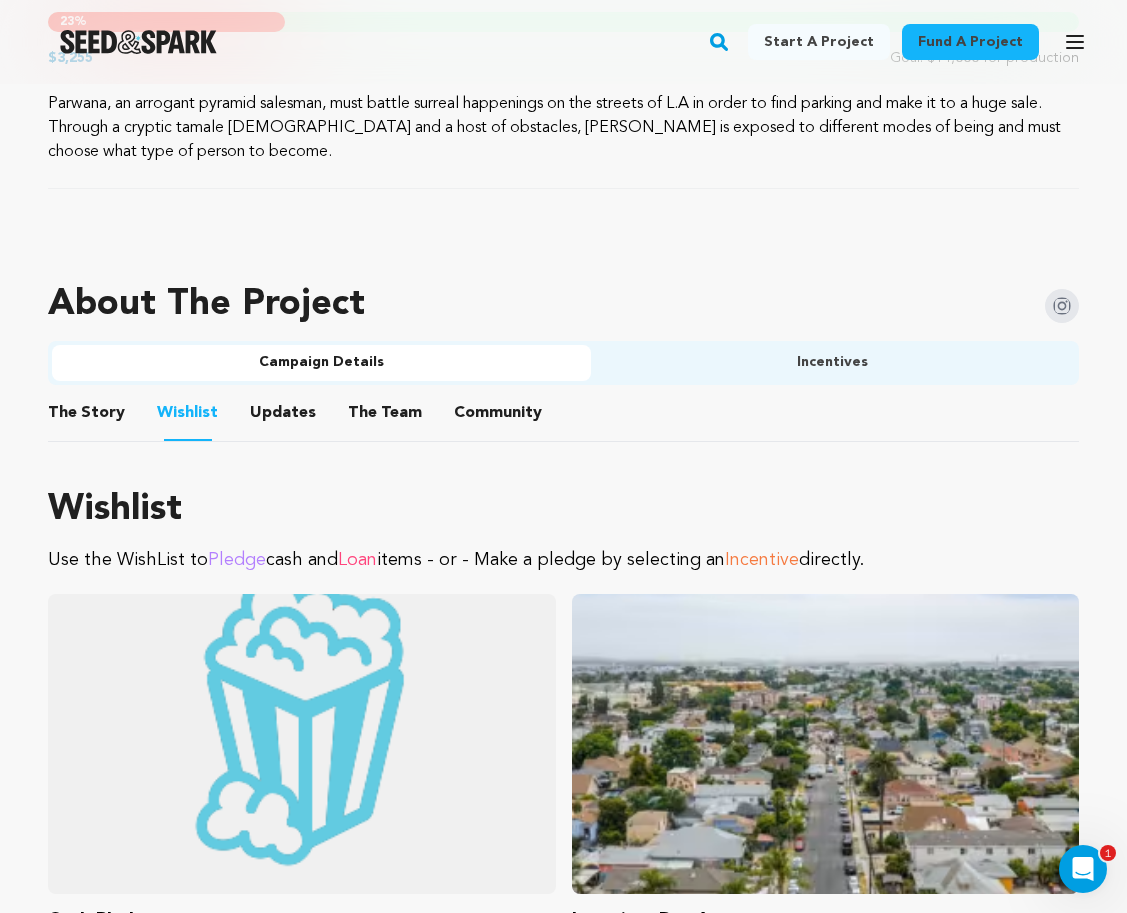 click on "Updates" at bounding box center [283, 417] 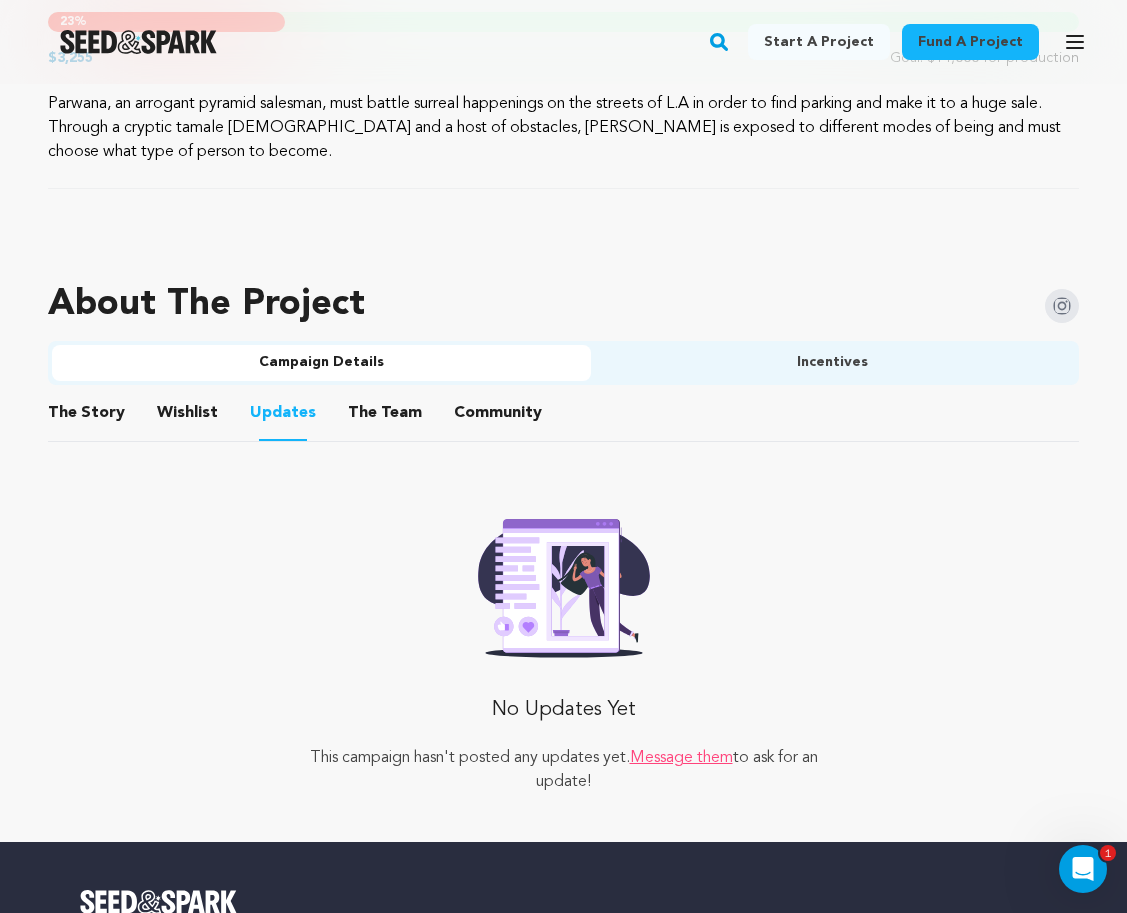 click on "The Team" at bounding box center (385, 417) 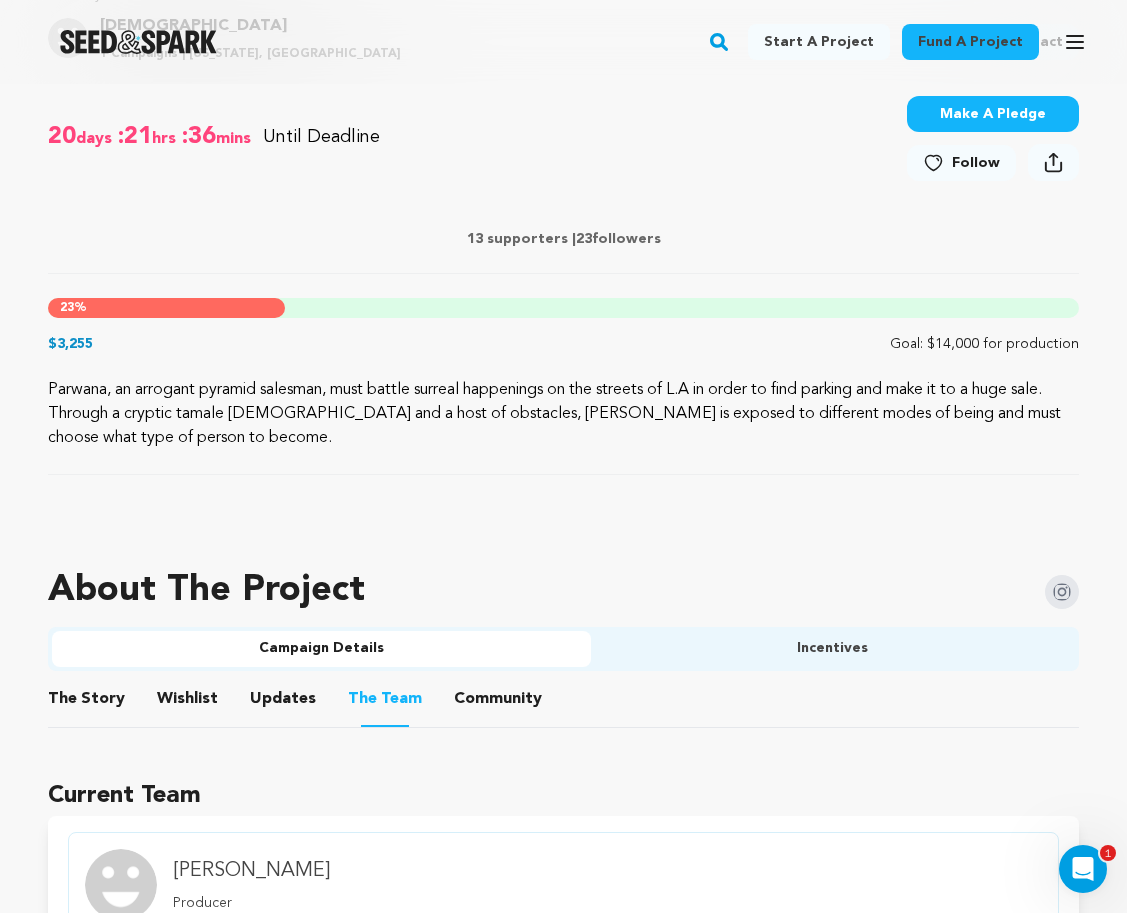 scroll, scrollTop: 837, scrollLeft: 0, axis: vertical 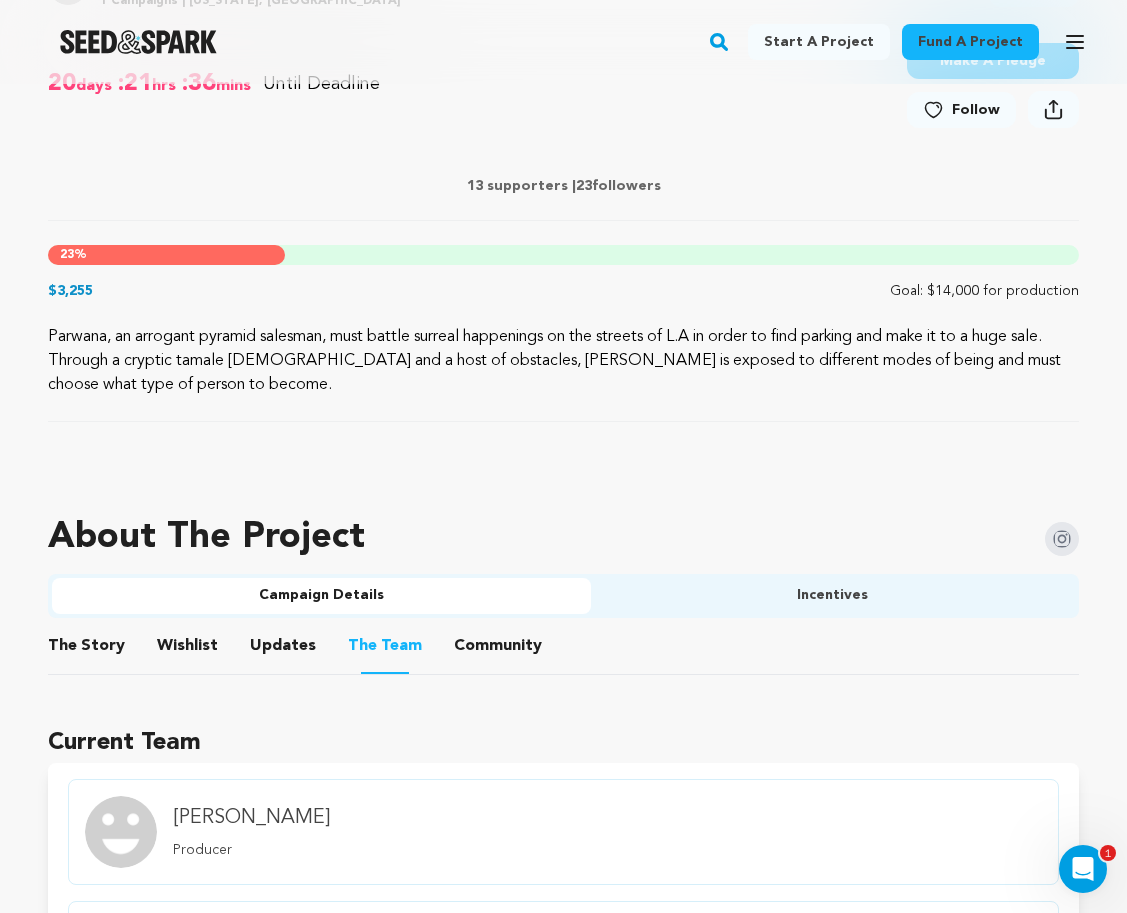 click on "Community" at bounding box center (498, 650) 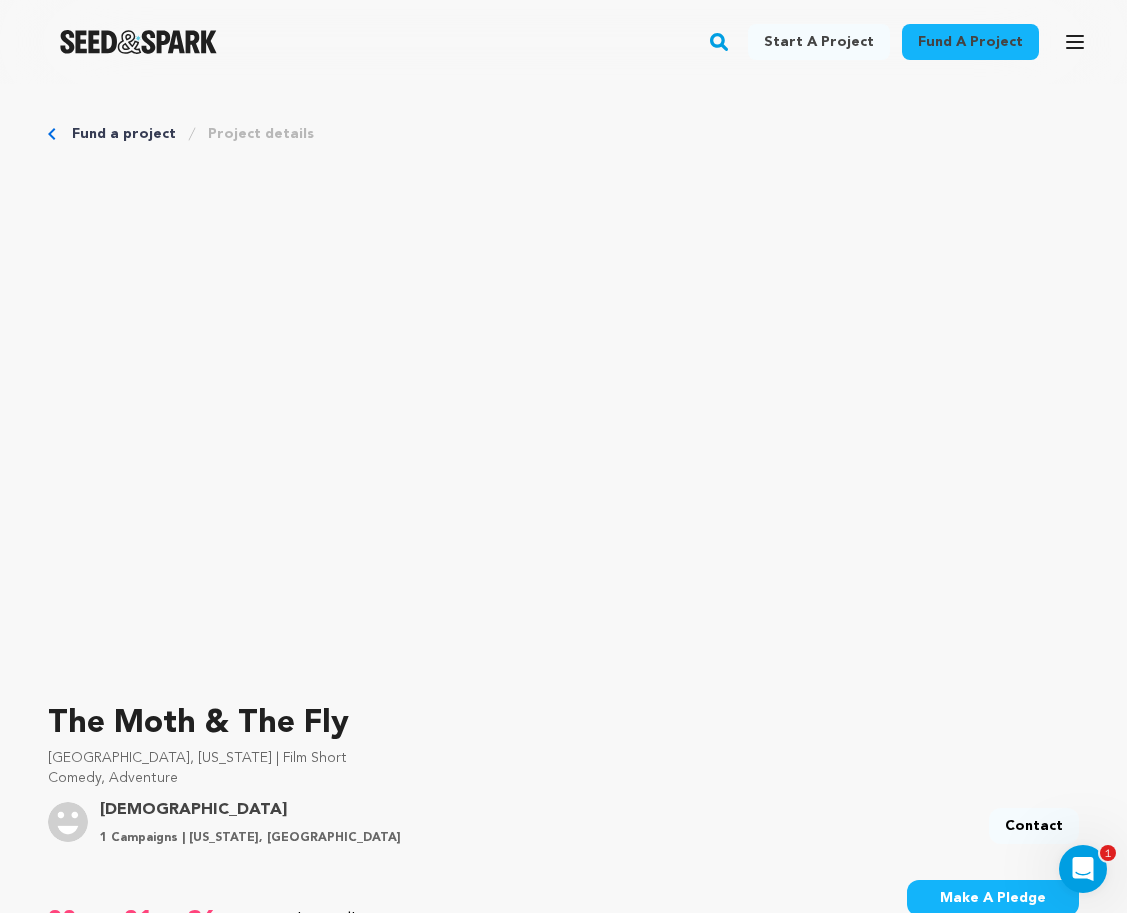 scroll, scrollTop: 0, scrollLeft: 0, axis: both 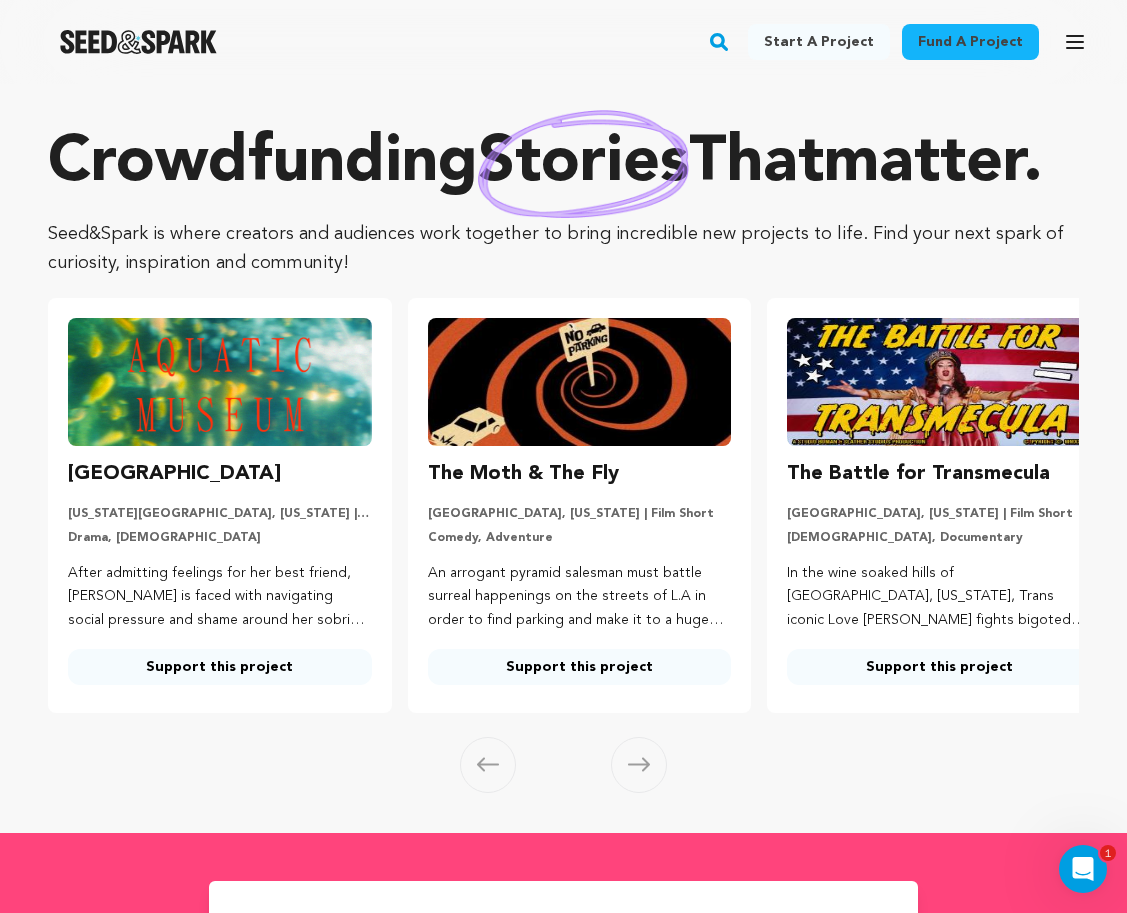 click 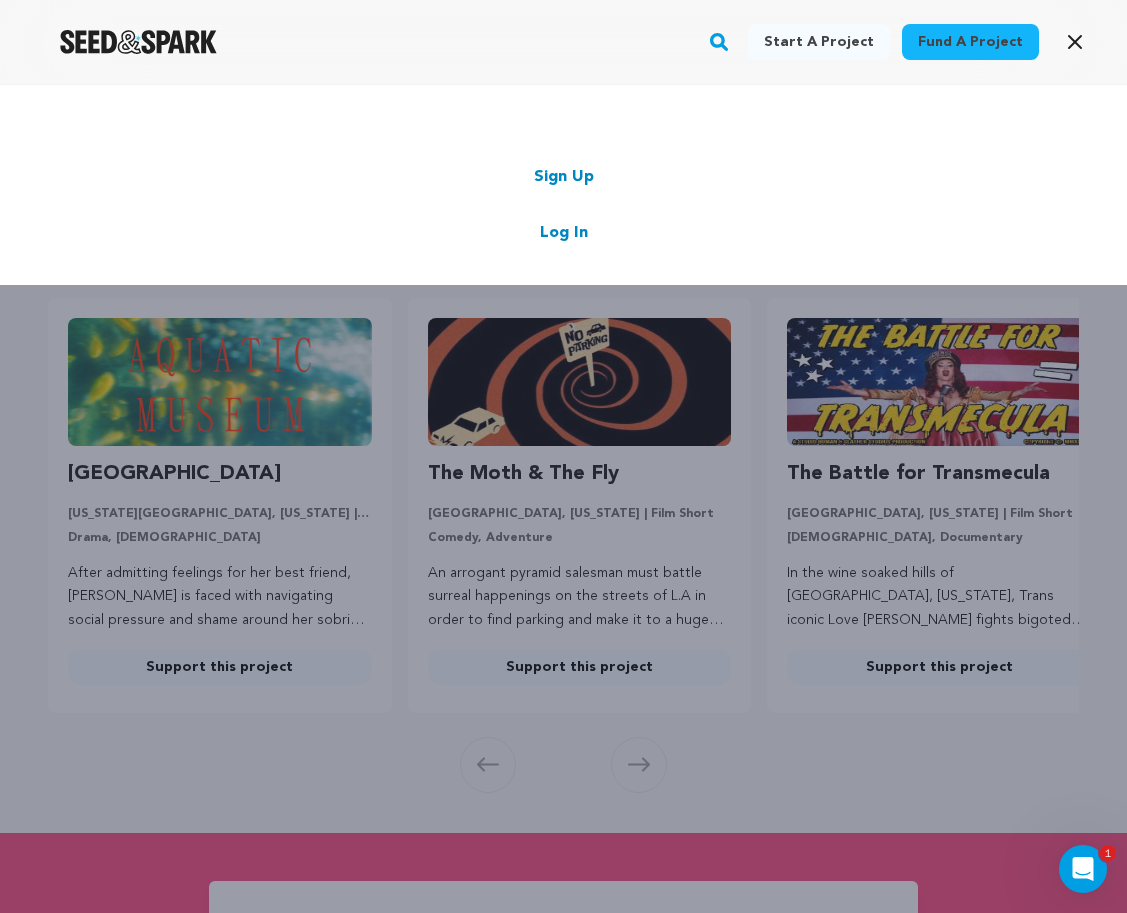 click on "Log In" at bounding box center [564, 233] 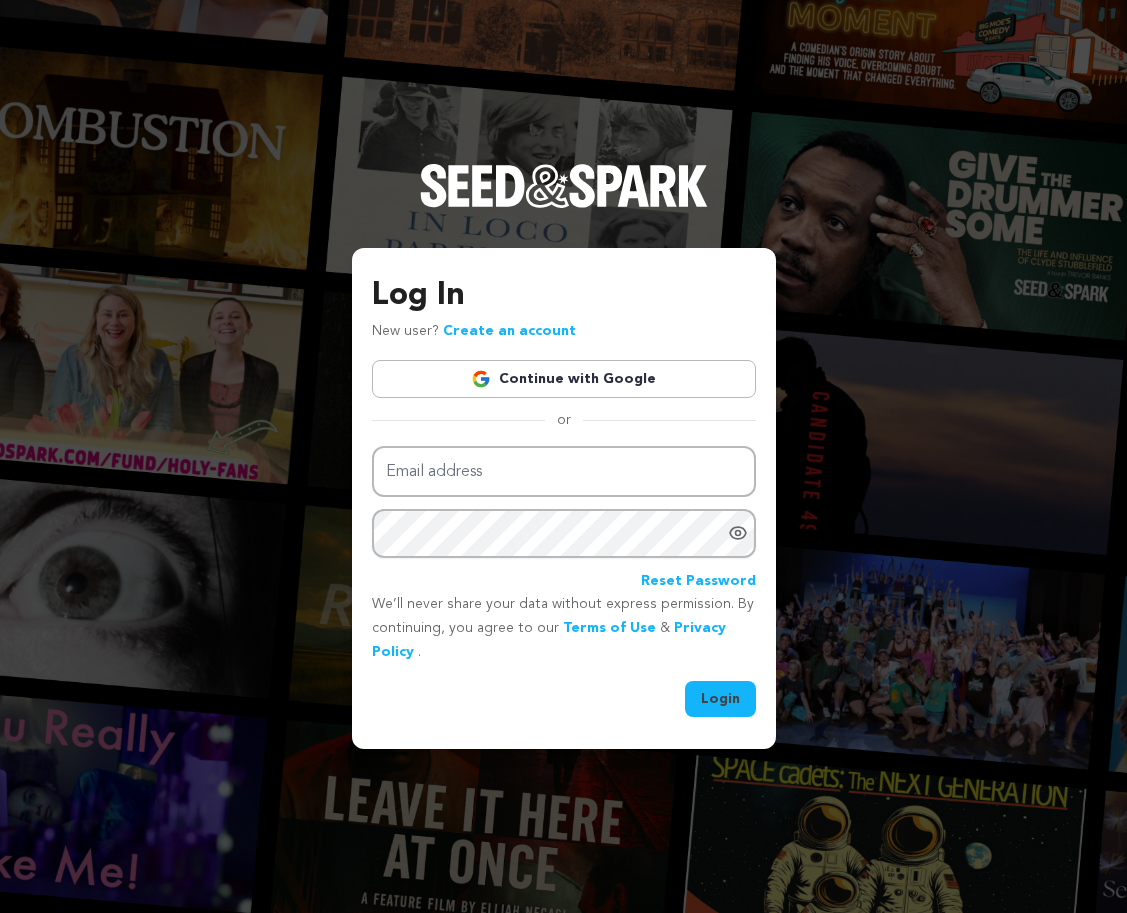 scroll, scrollTop: 0, scrollLeft: 0, axis: both 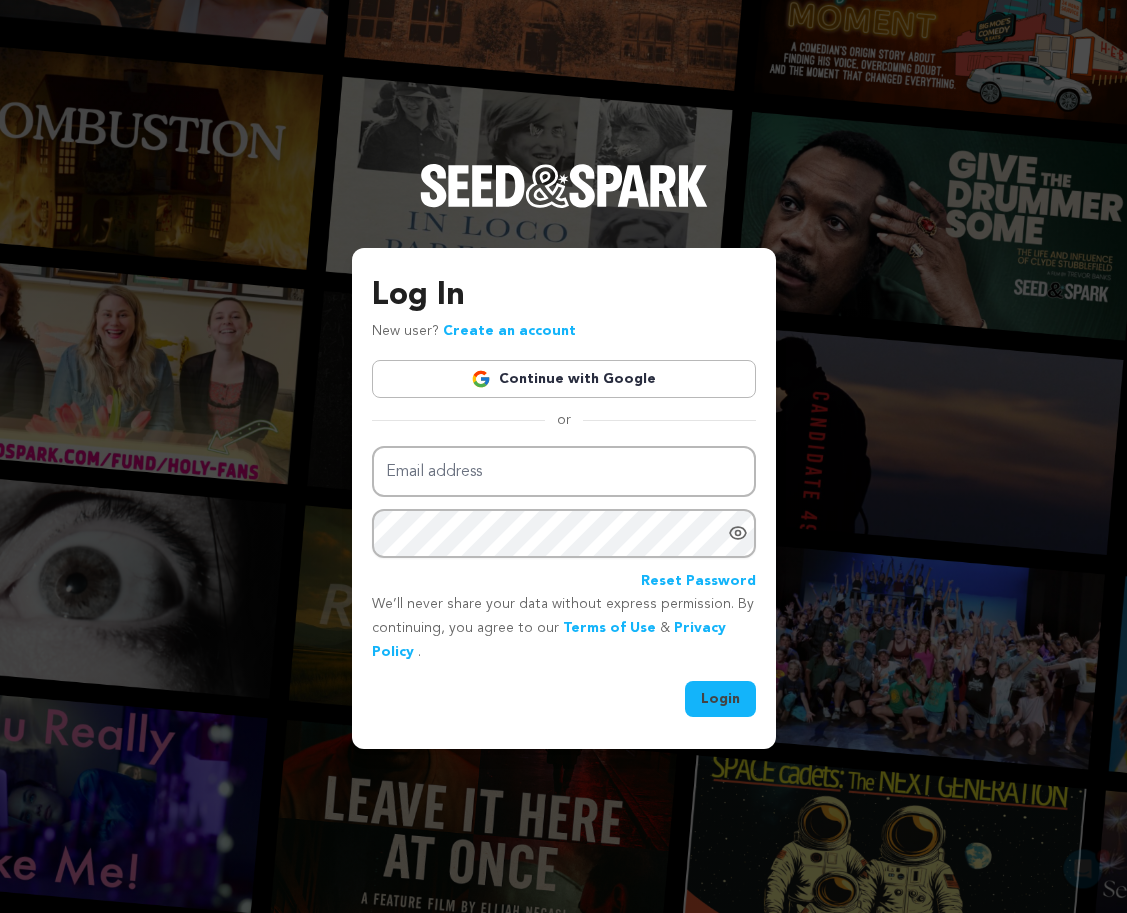 click on "Continue with Google" at bounding box center (564, 379) 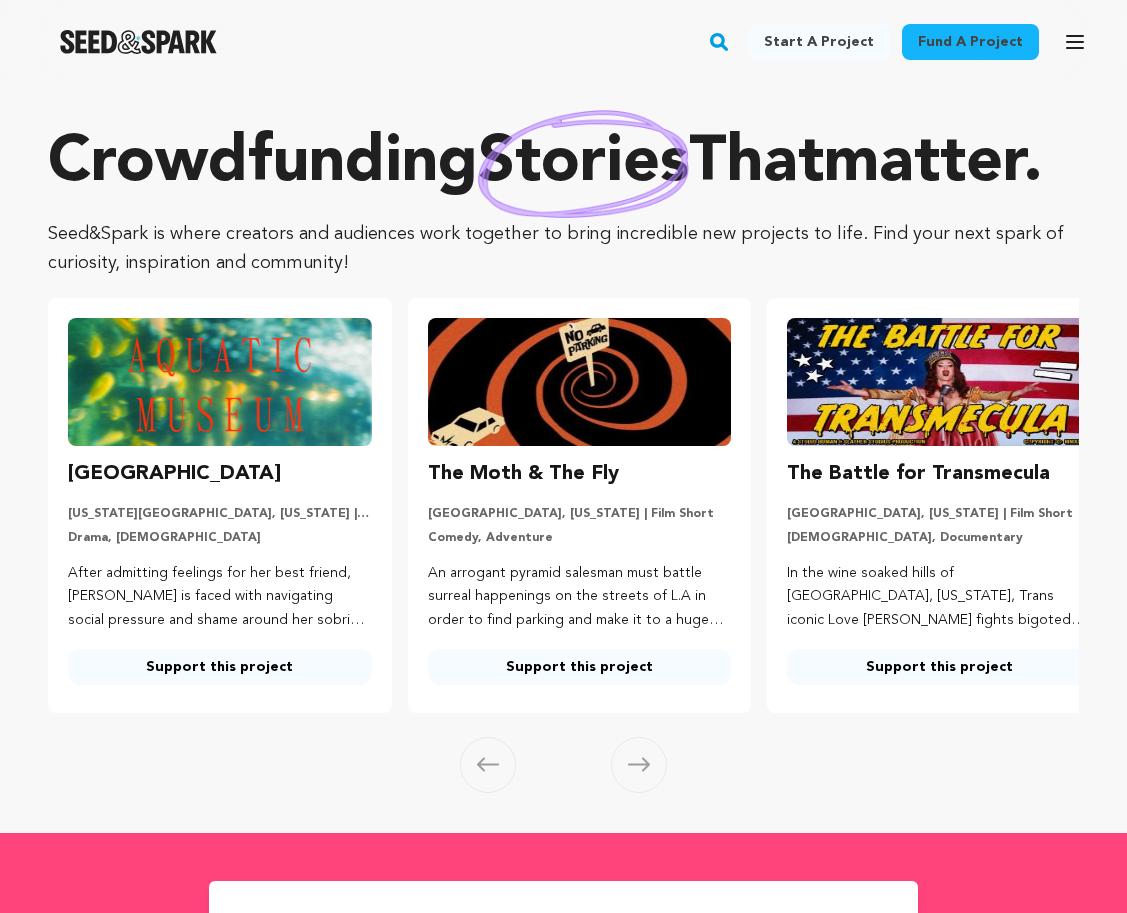 scroll, scrollTop: 0, scrollLeft: 0, axis: both 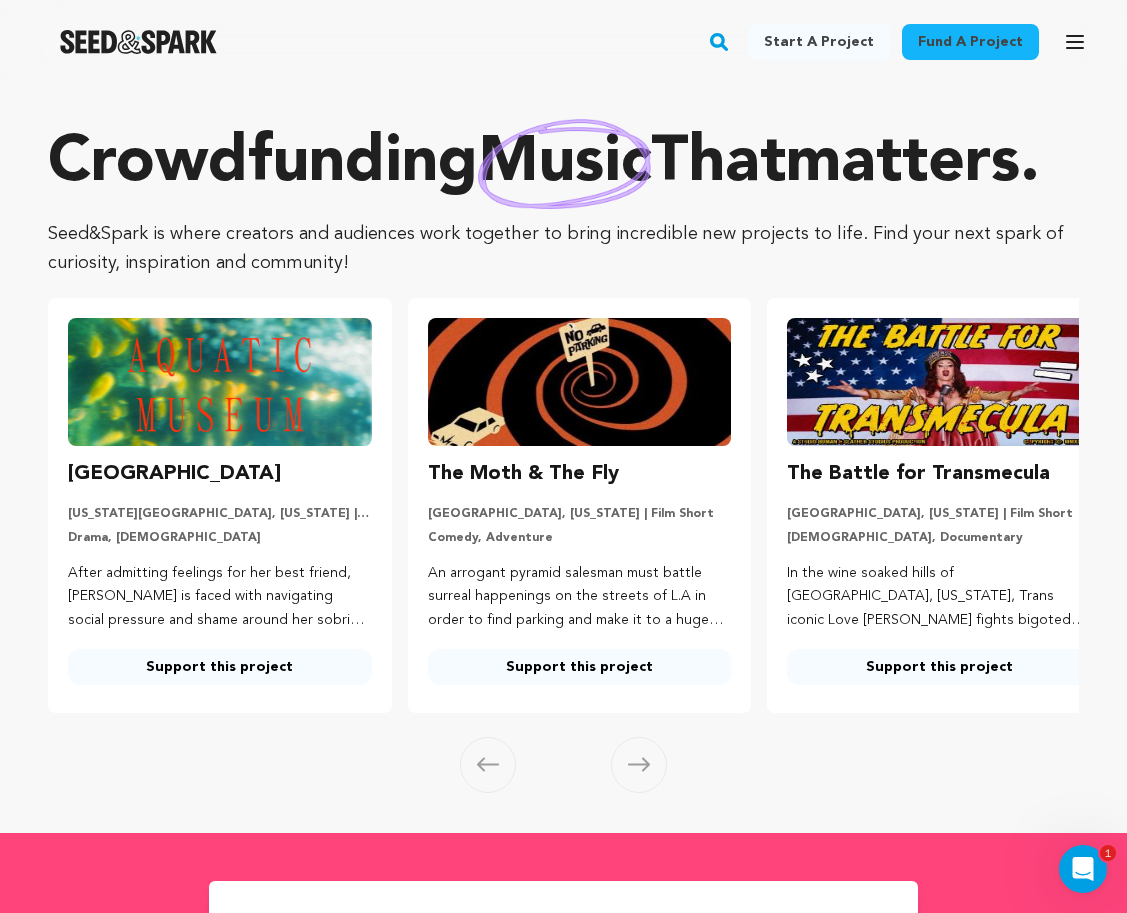 click 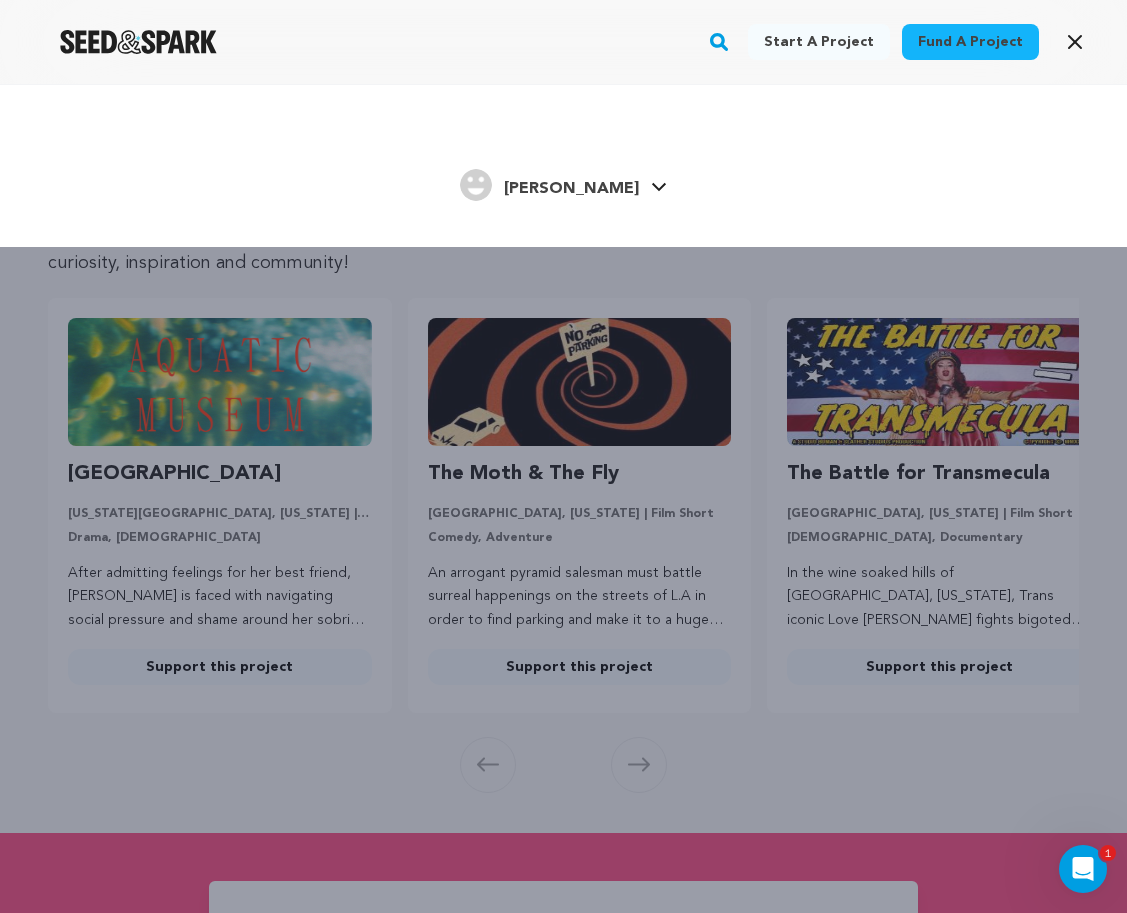 click on "[PERSON_NAME]" at bounding box center [571, 189] 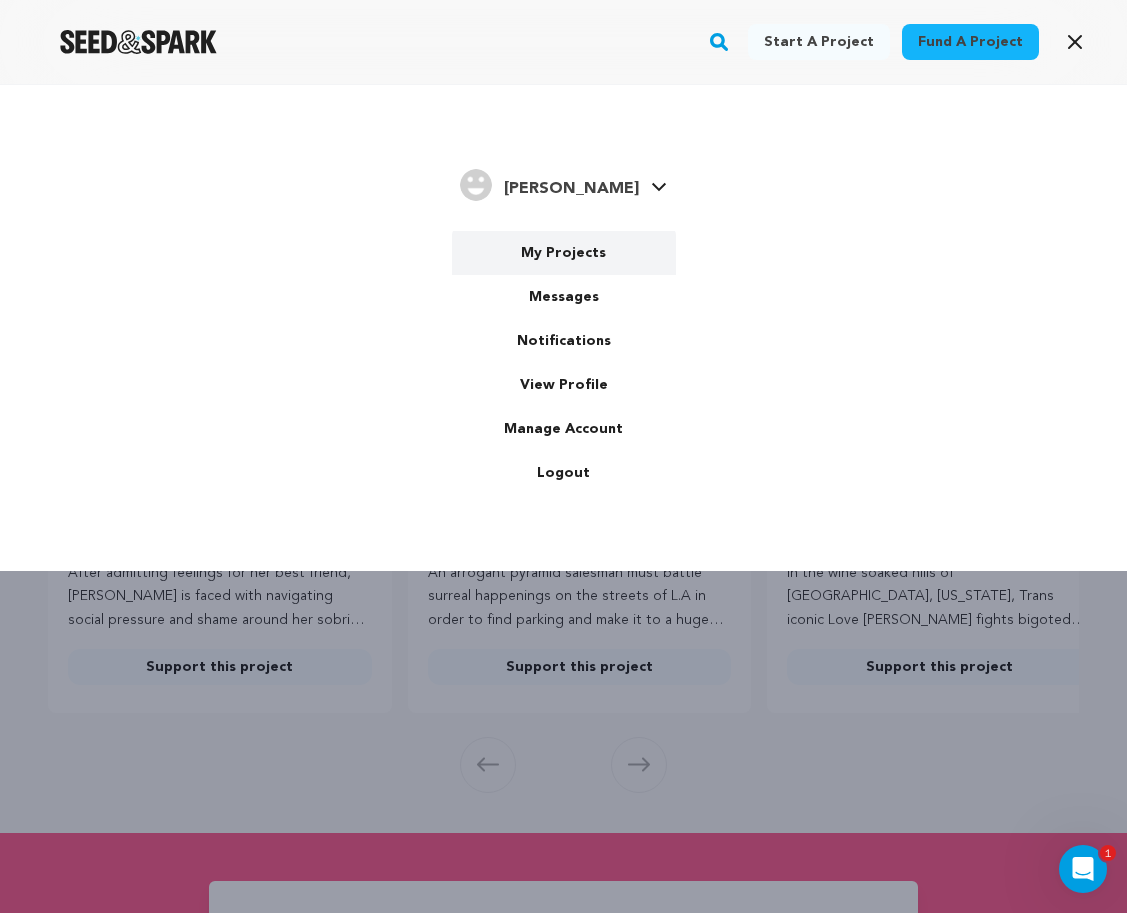 click on "My Projects" at bounding box center (564, 253) 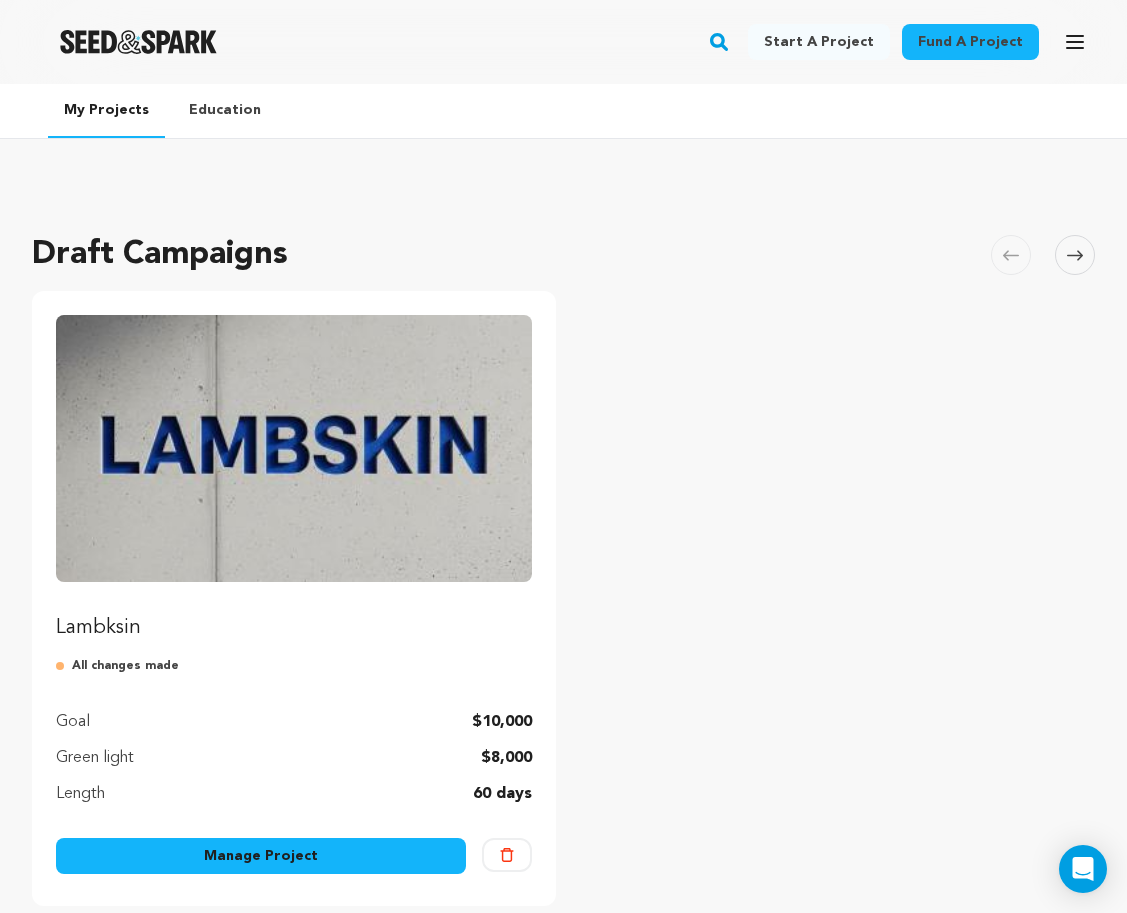 scroll, scrollTop: 0, scrollLeft: 0, axis: both 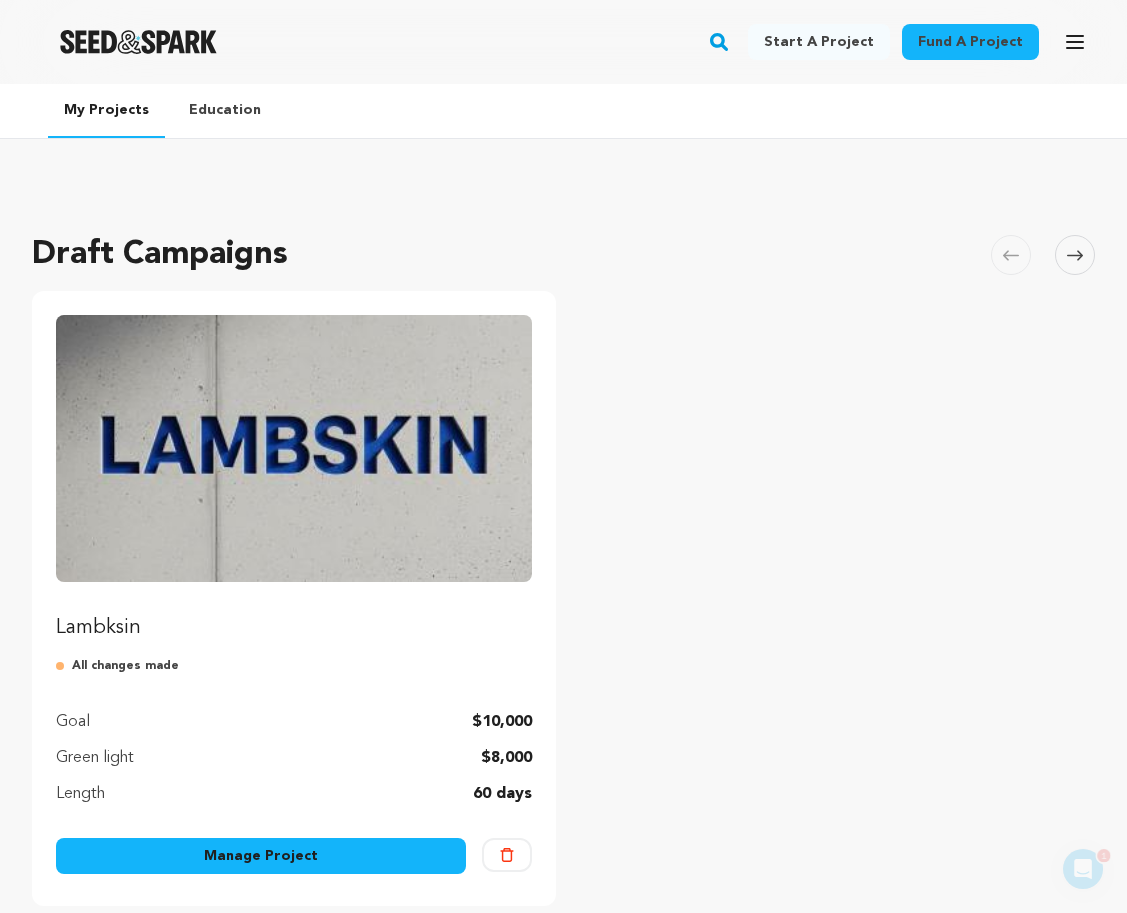 click at bounding box center (294, 448) 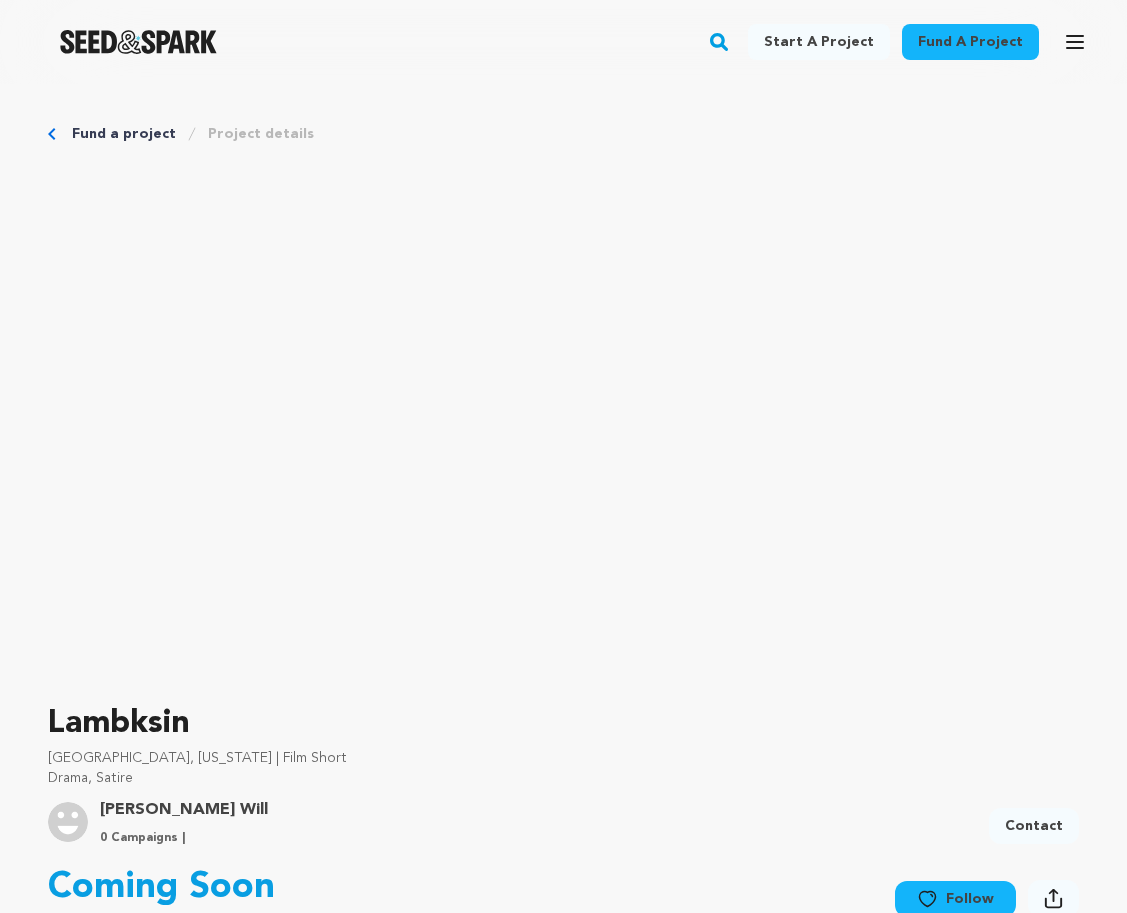 scroll, scrollTop: 0, scrollLeft: 0, axis: both 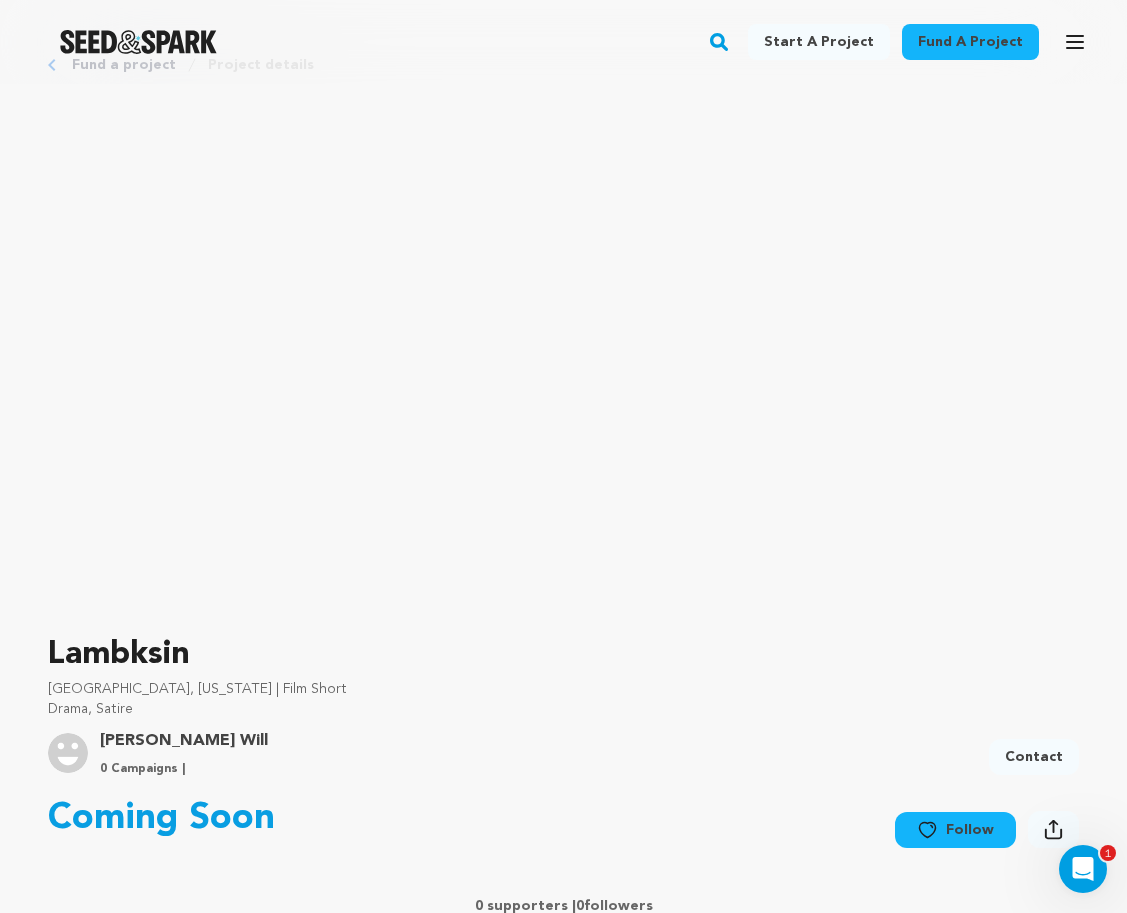 click on "Lambksin
[GEOGRAPHIC_DATA], [US_STATE] |                                     Film Short
Drama,
Satire
Project By
Altermann Will
0
Campaigns
|
Contact" at bounding box center [563, 826] 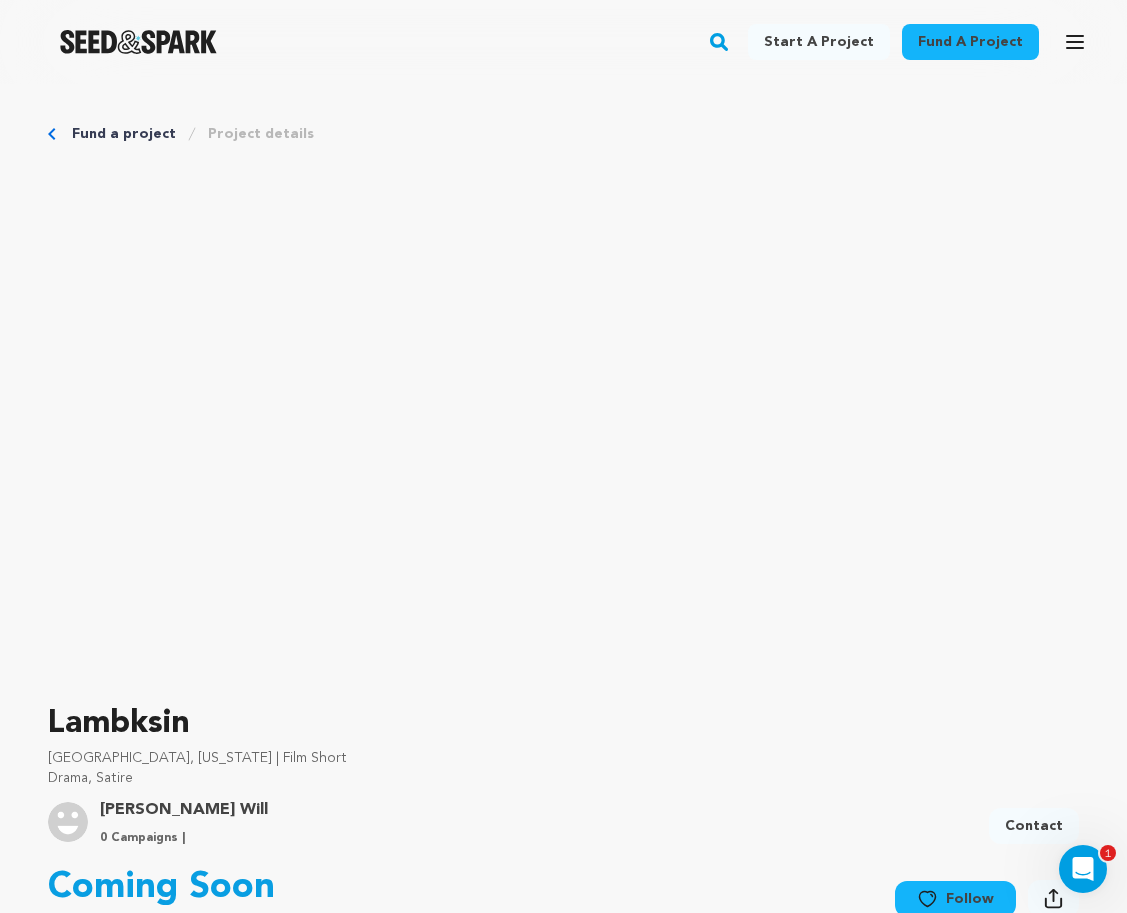 scroll, scrollTop: 0, scrollLeft: 0, axis: both 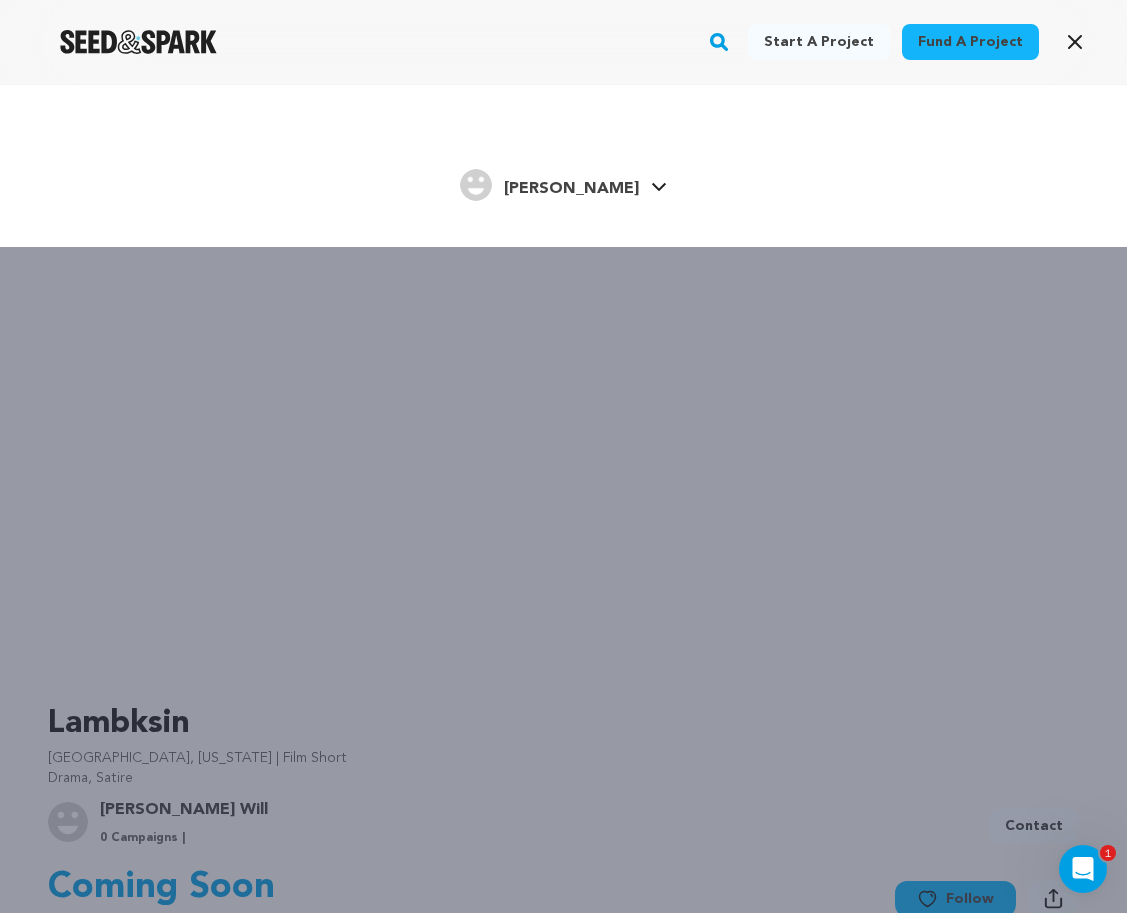 click 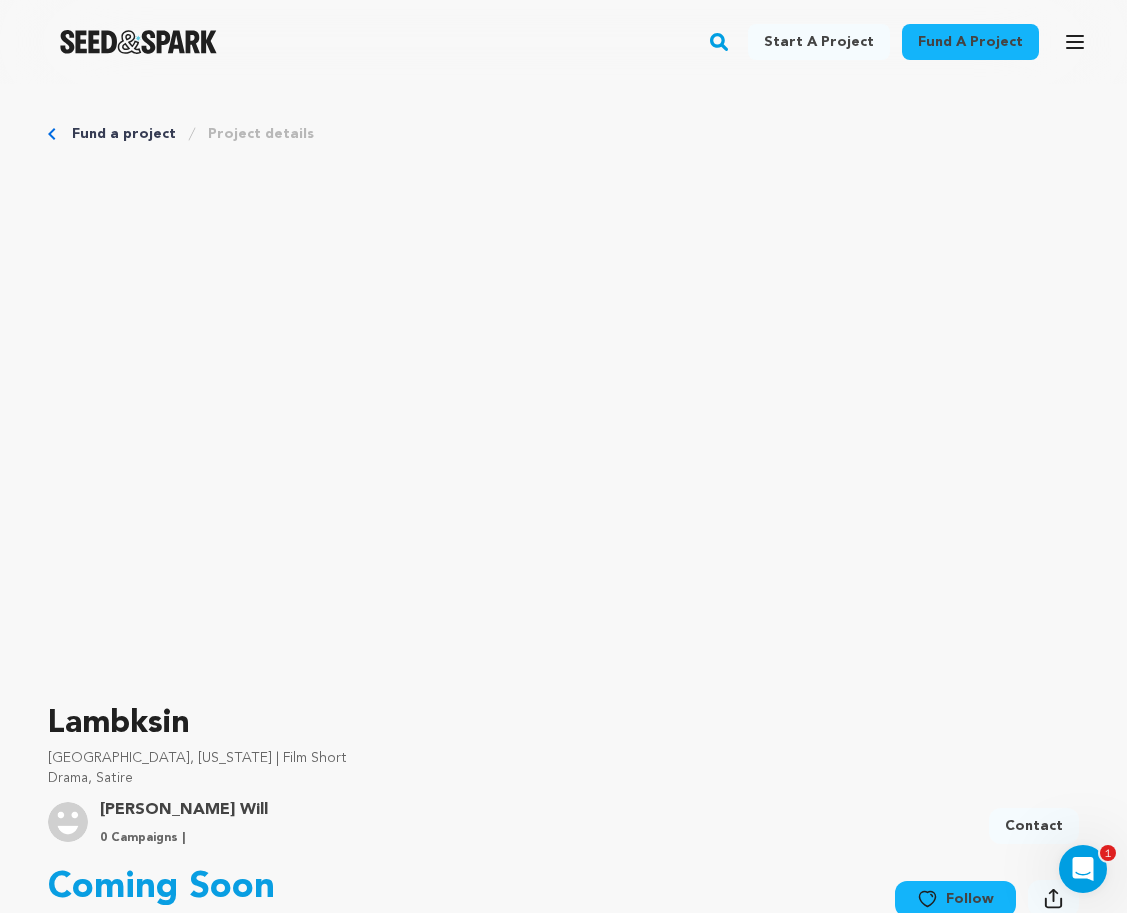 click on "Fund a project" at bounding box center (124, 134) 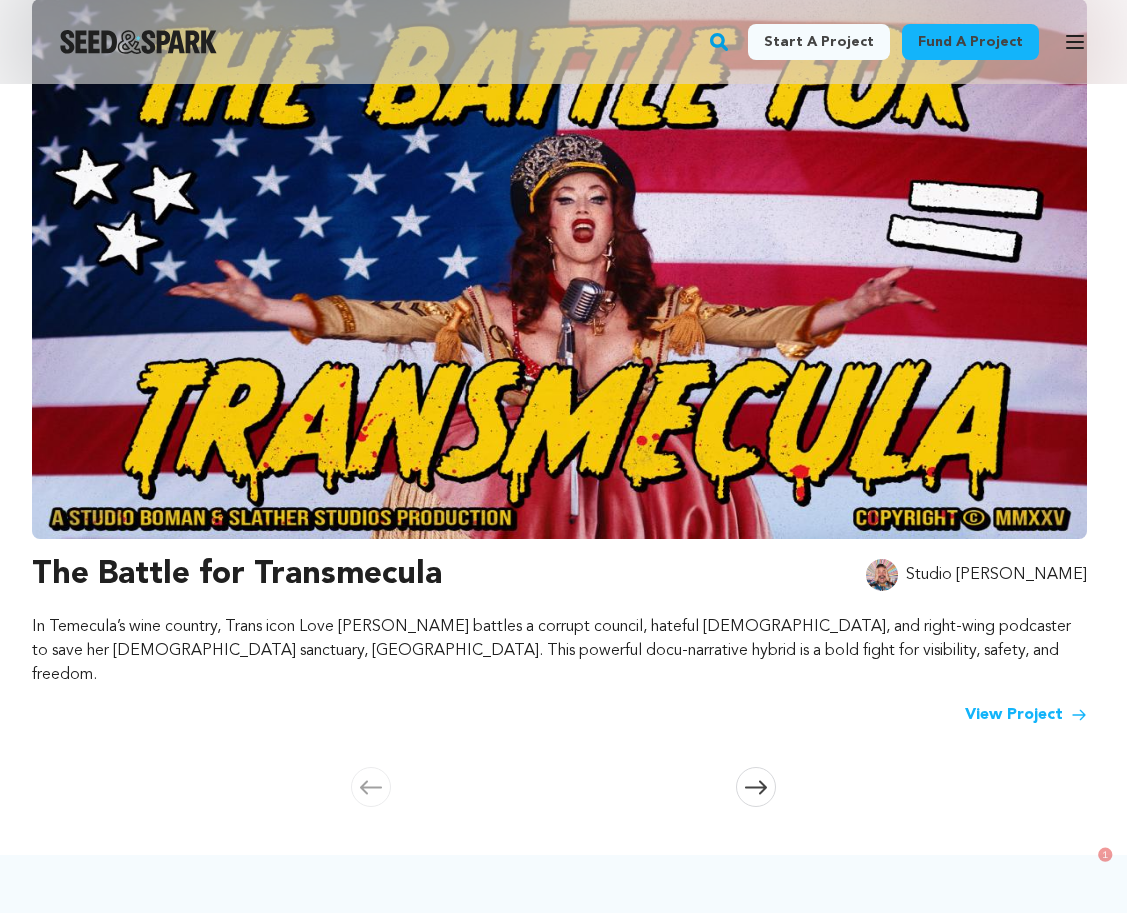 scroll, scrollTop: 320, scrollLeft: 1, axis: both 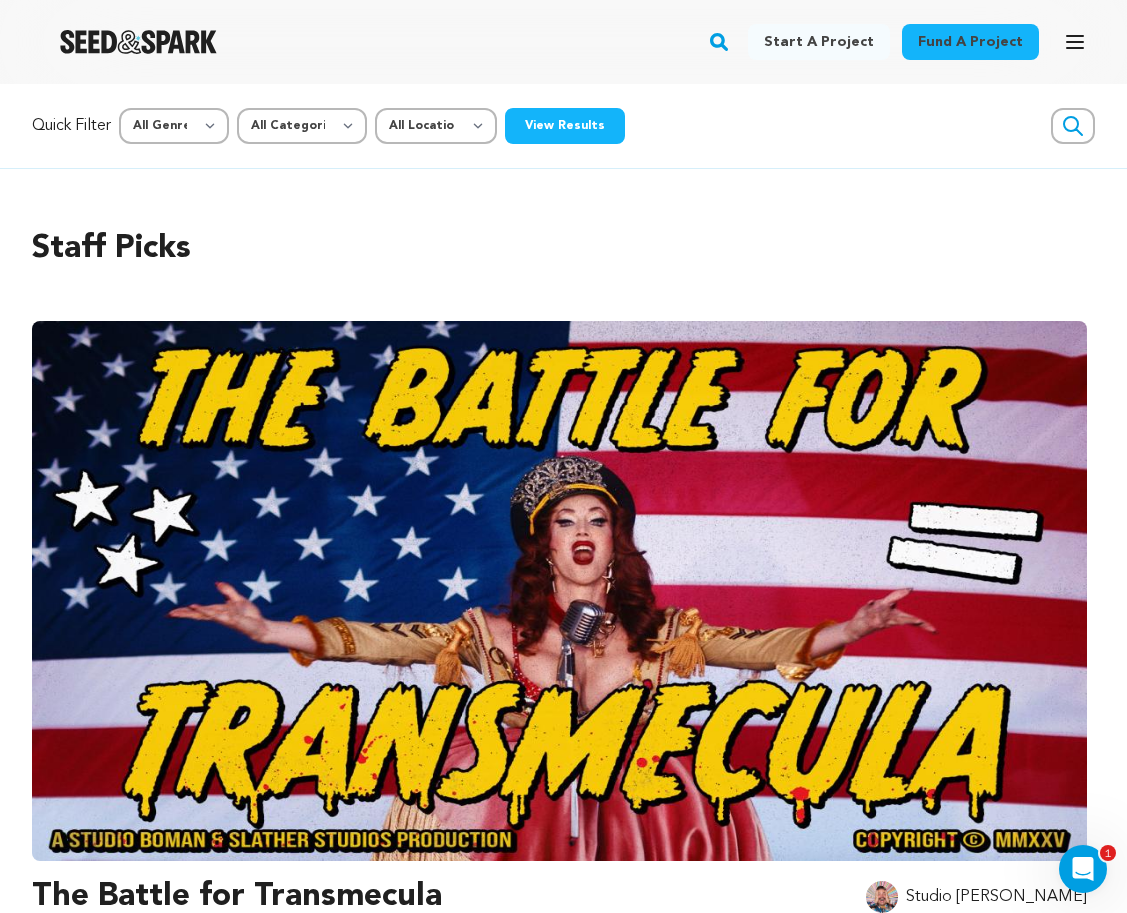 click on "Open main menu" at bounding box center [1075, 42] 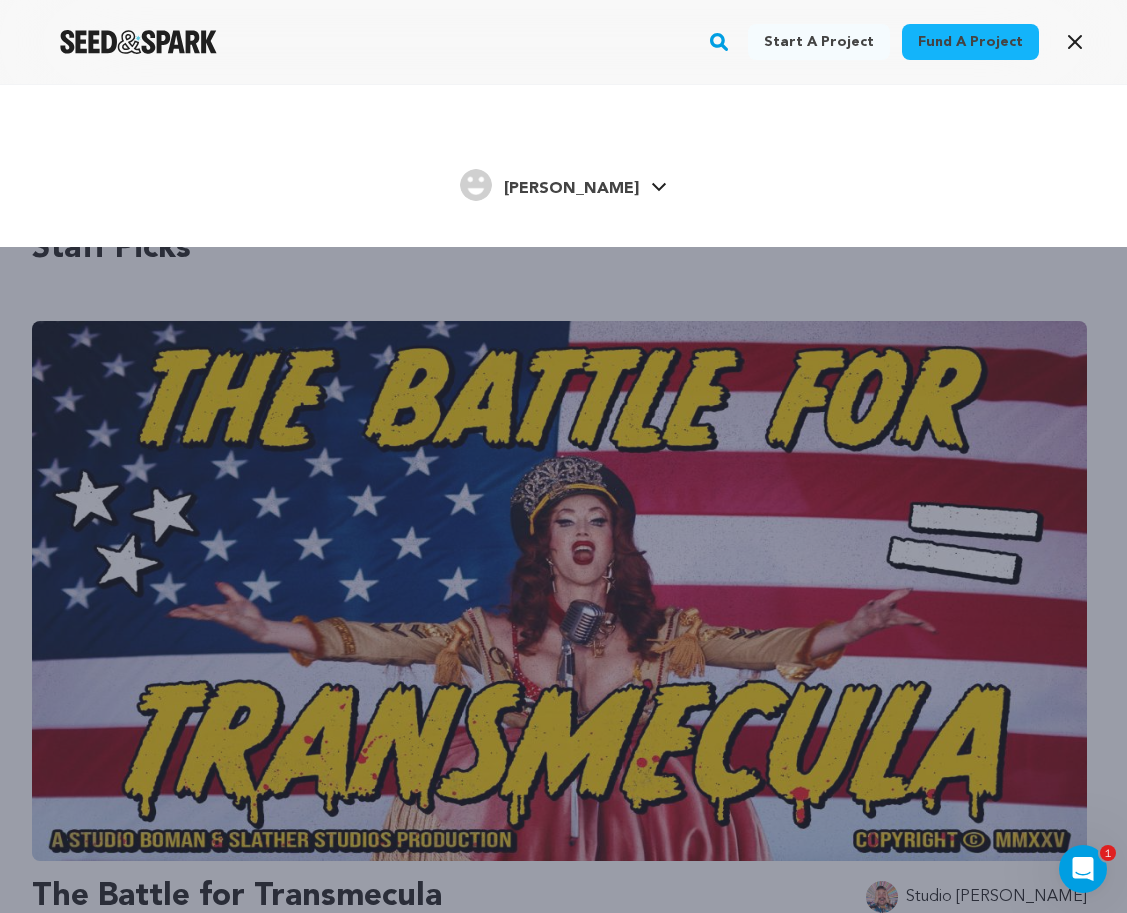 click 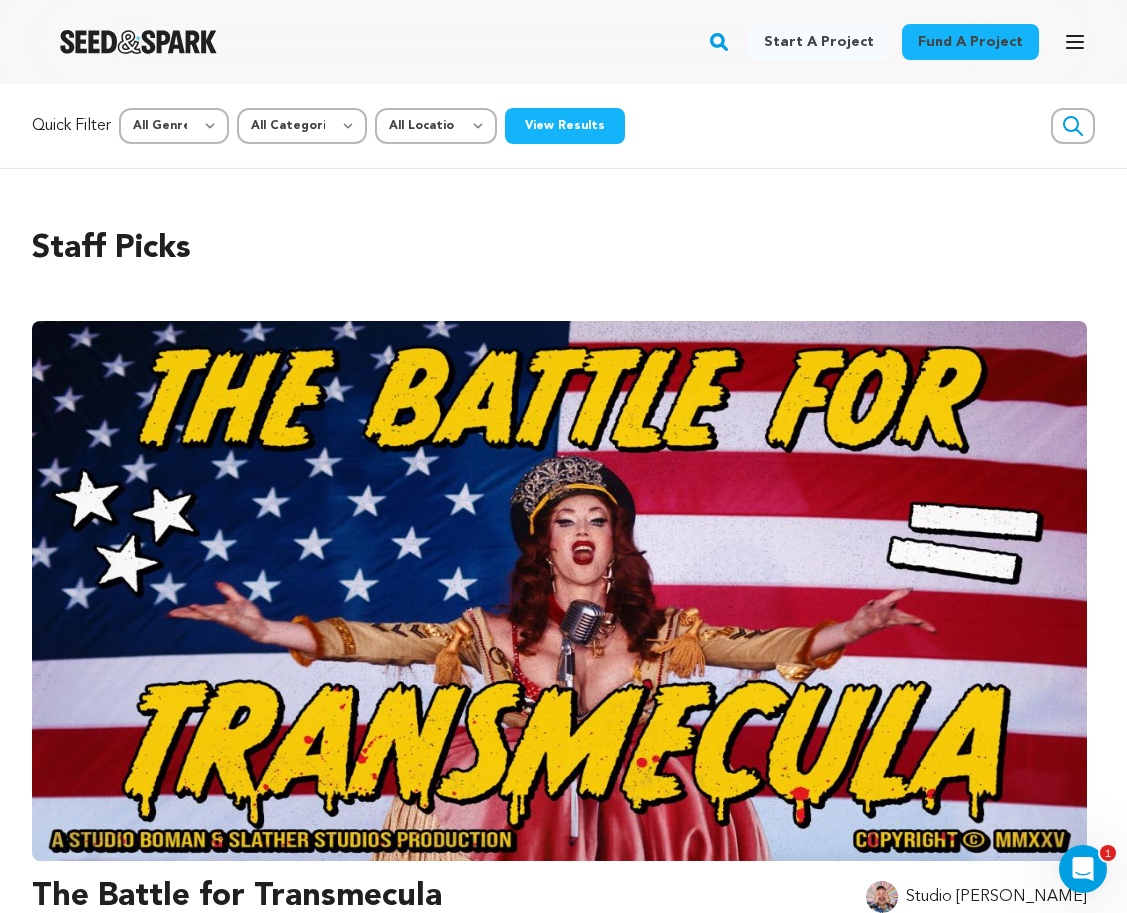 click 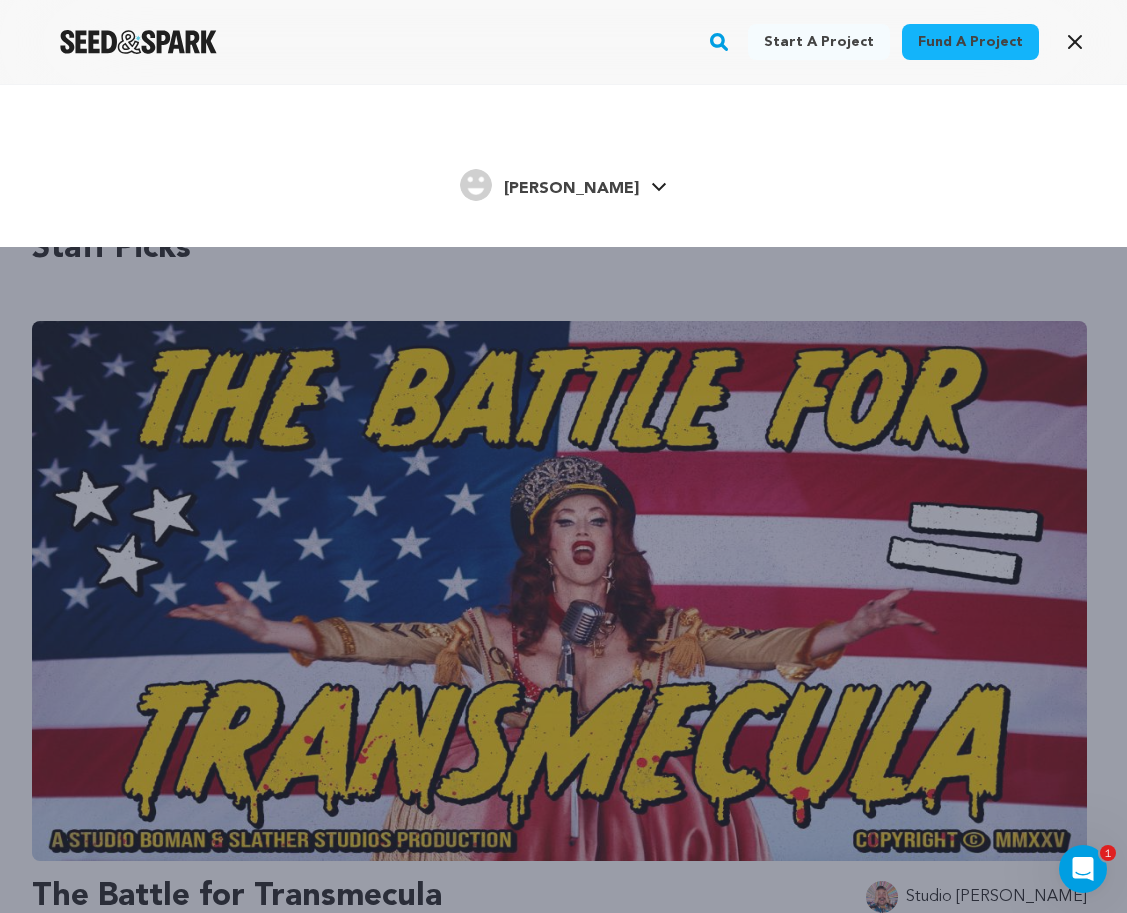 click 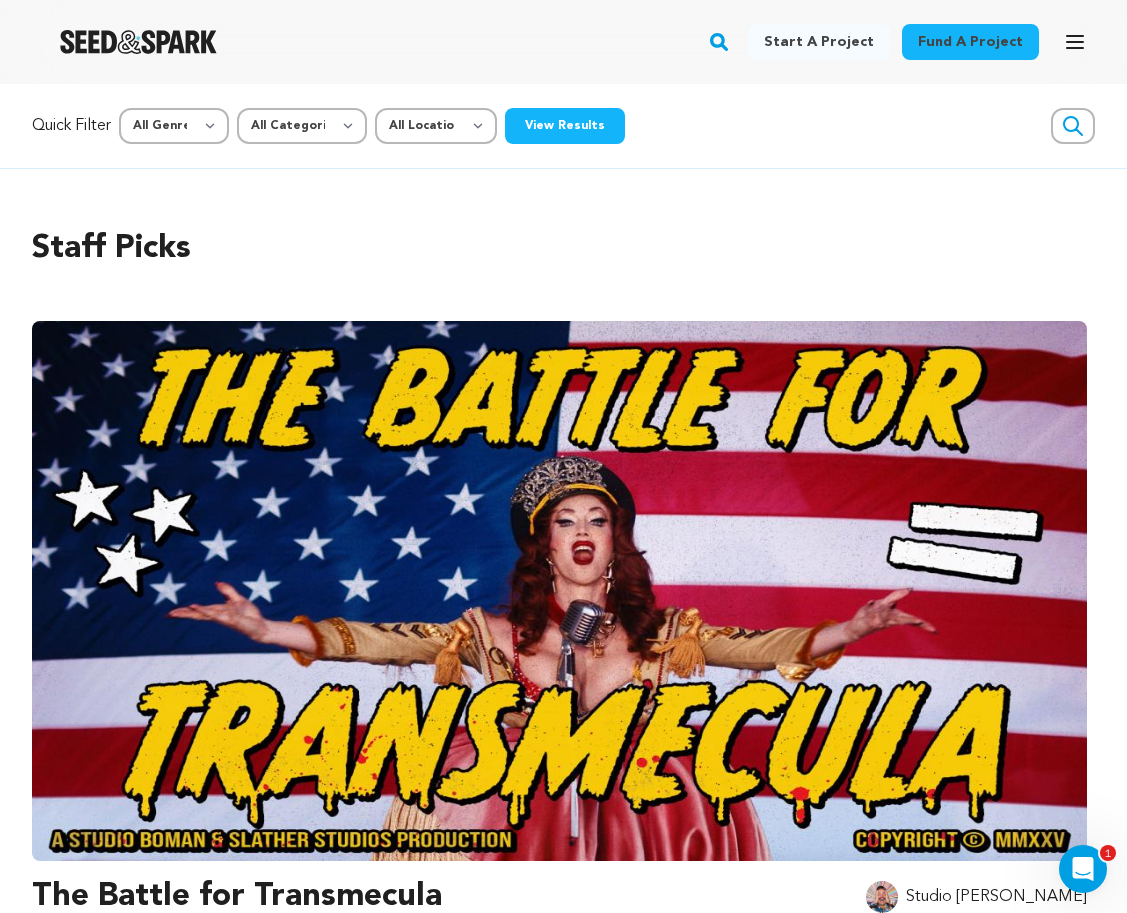click 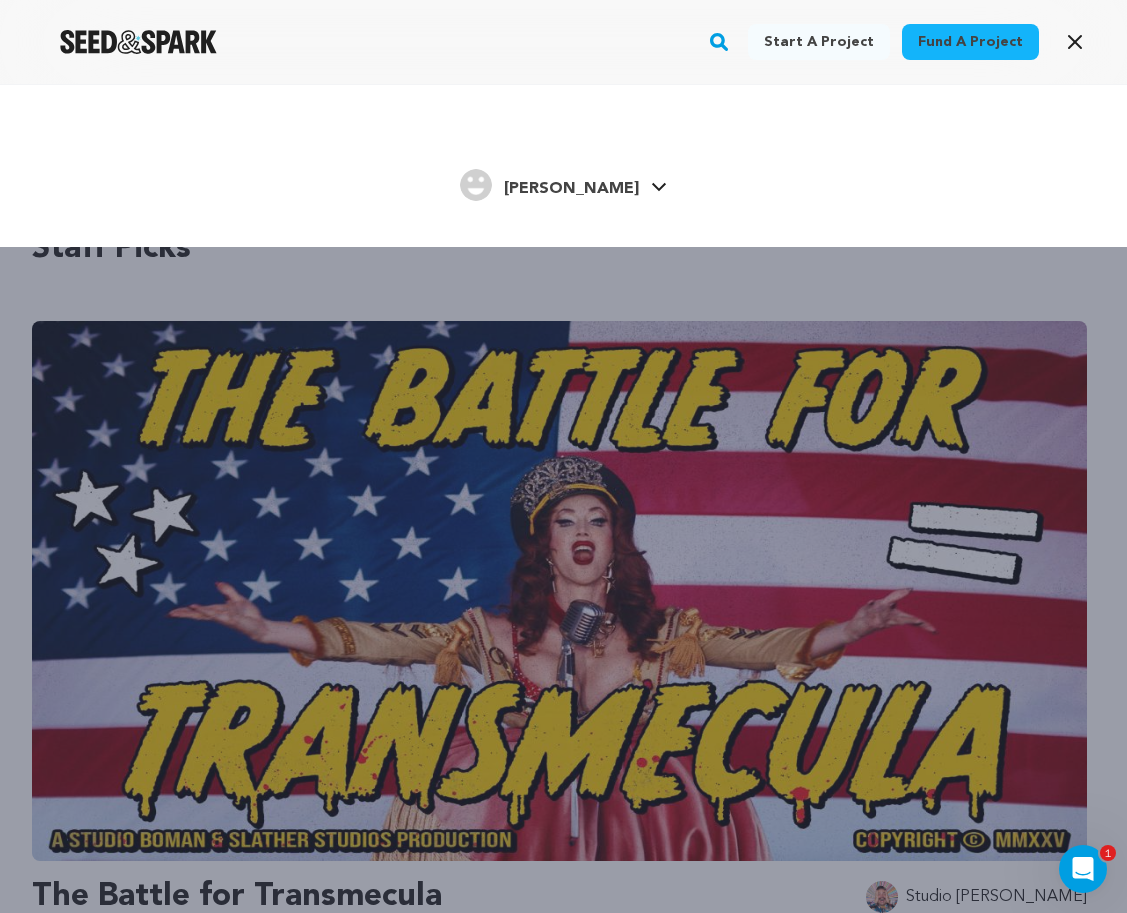 click on "[PERSON_NAME]" at bounding box center [571, 189] 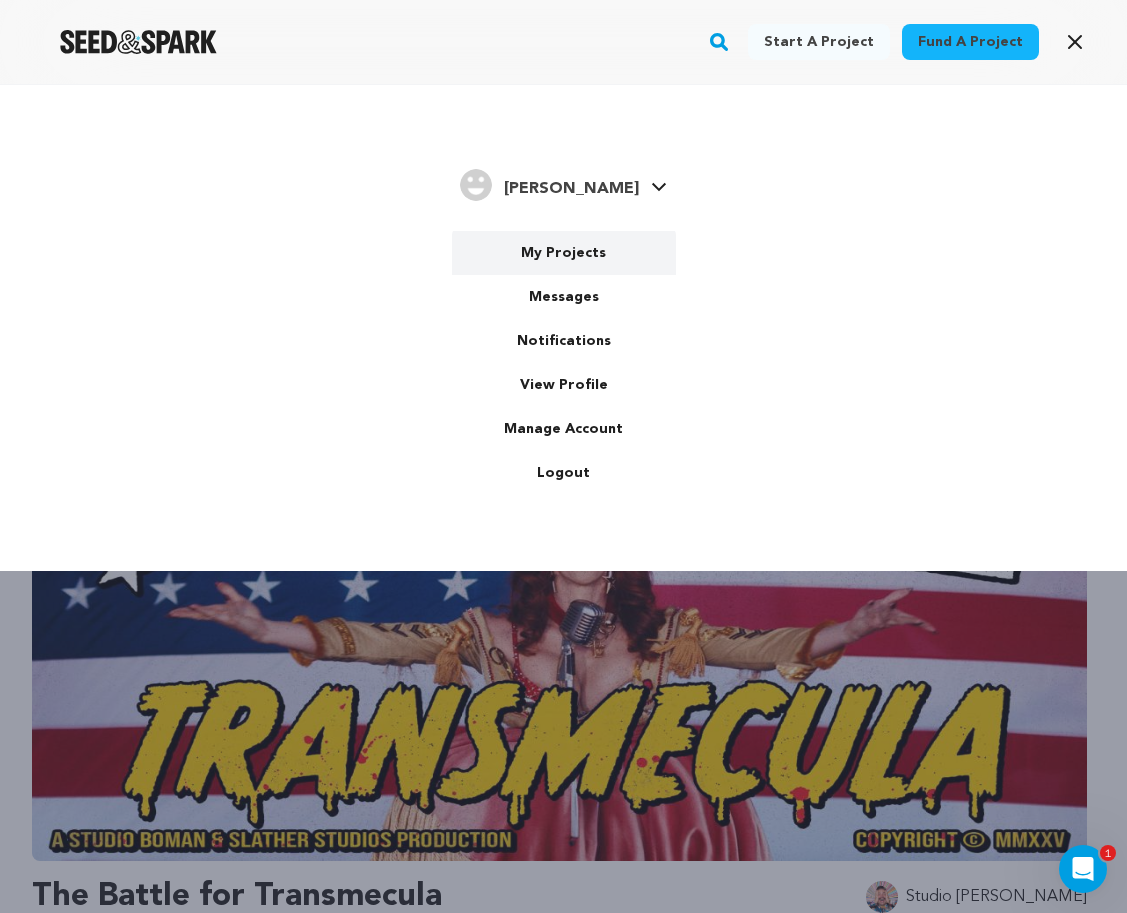 click on "My Projects" at bounding box center [564, 253] 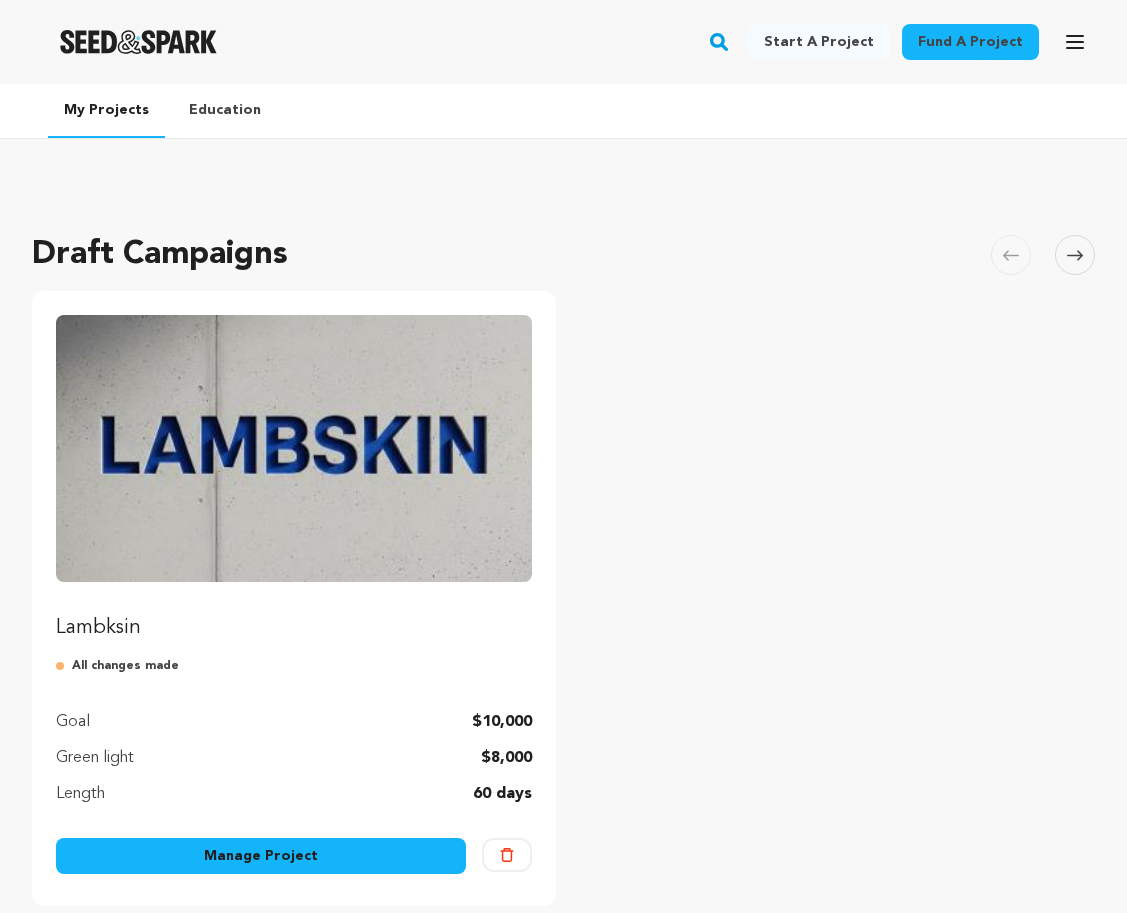 scroll, scrollTop: 0, scrollLeft: 0, axis: both 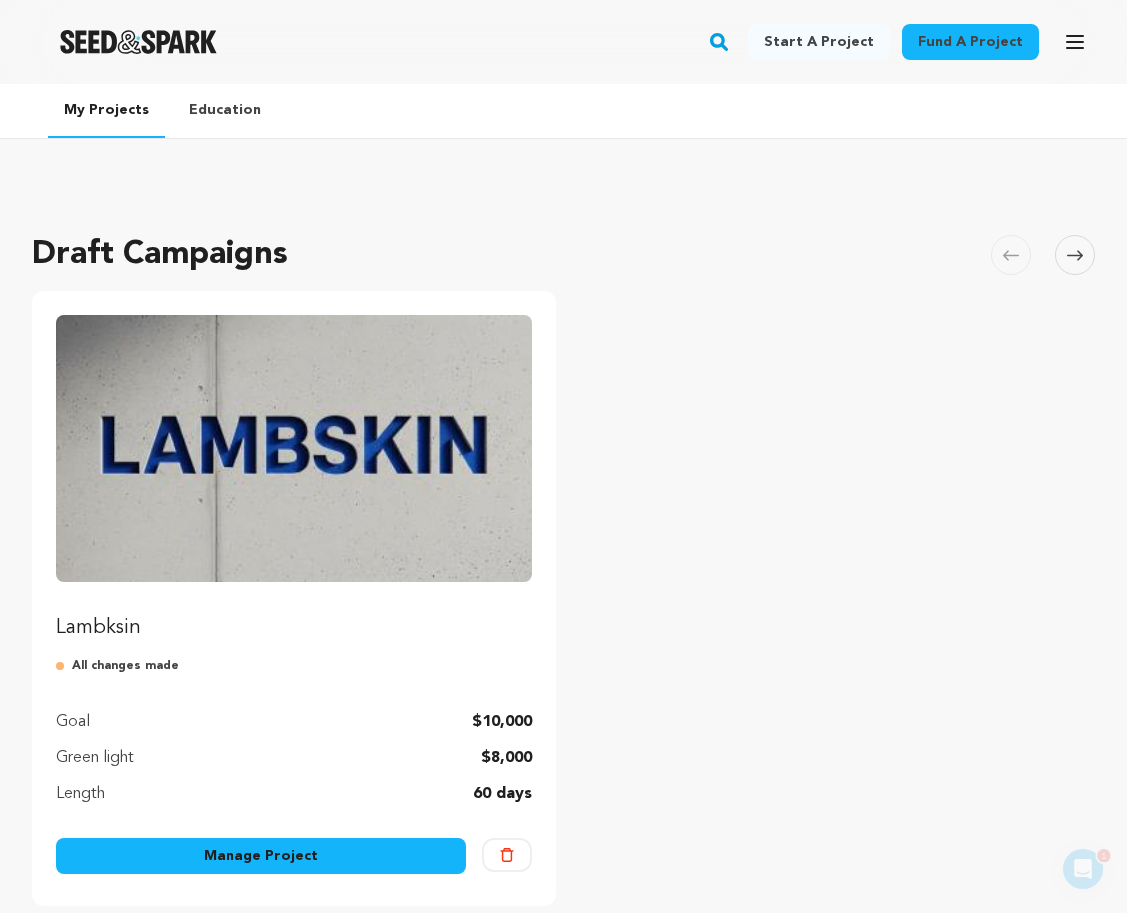 click at bounding box center [294, 448] 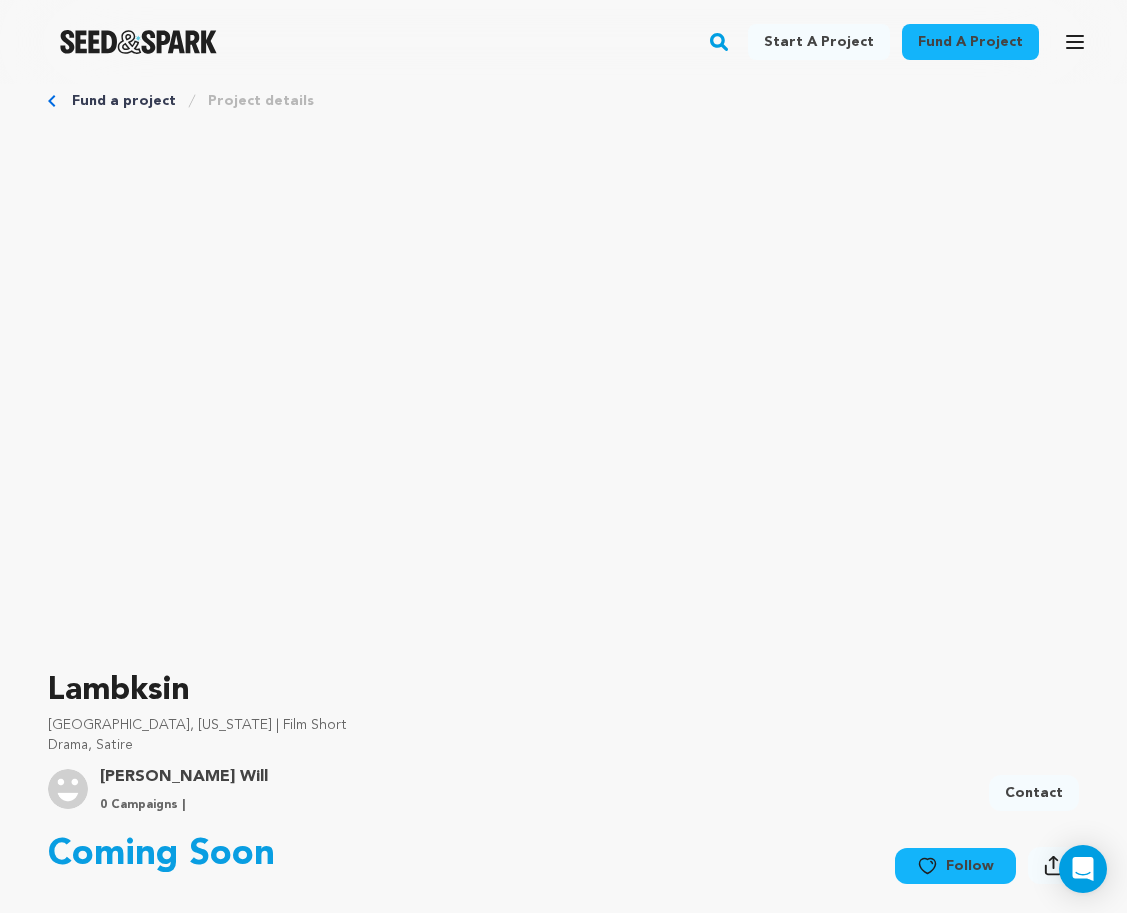 scroll, scrollTop: 43, scrollLeft: 0, axis: vertical 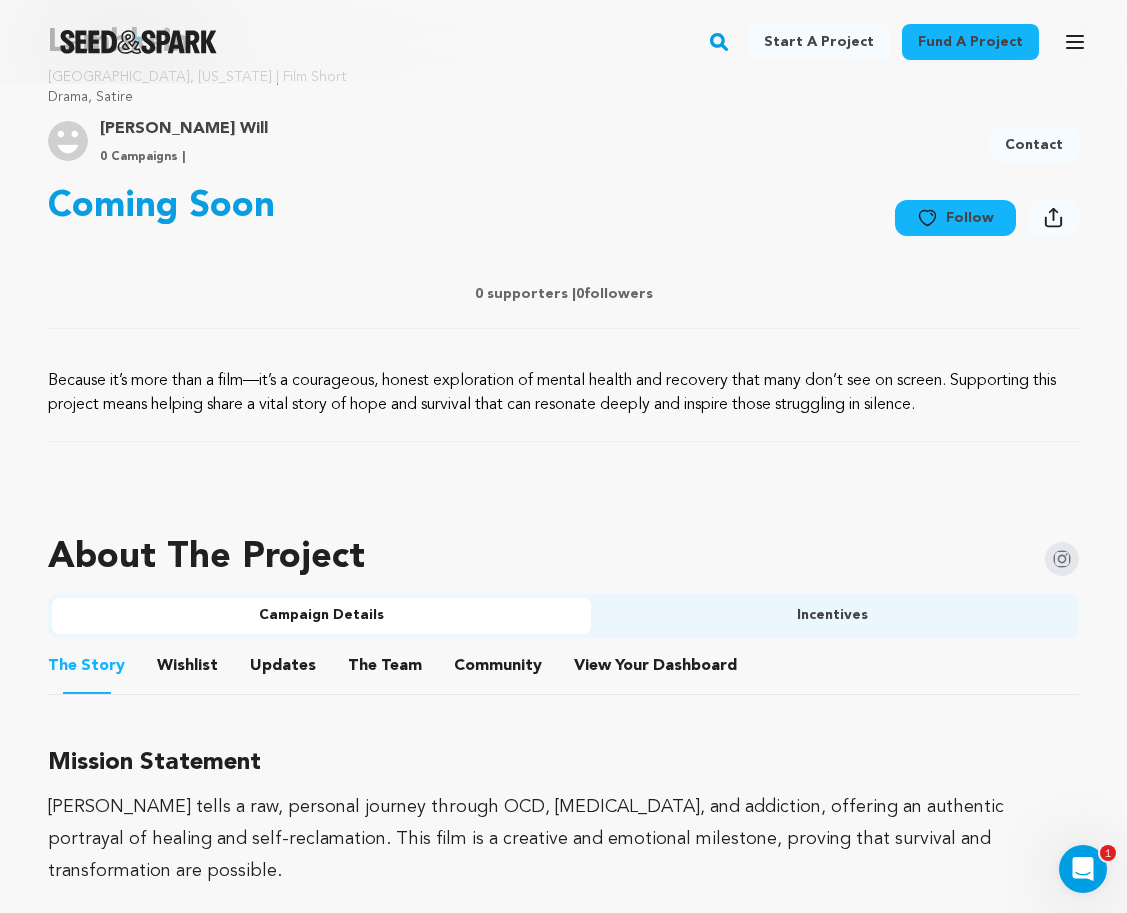click at bounding box center [563, 490] 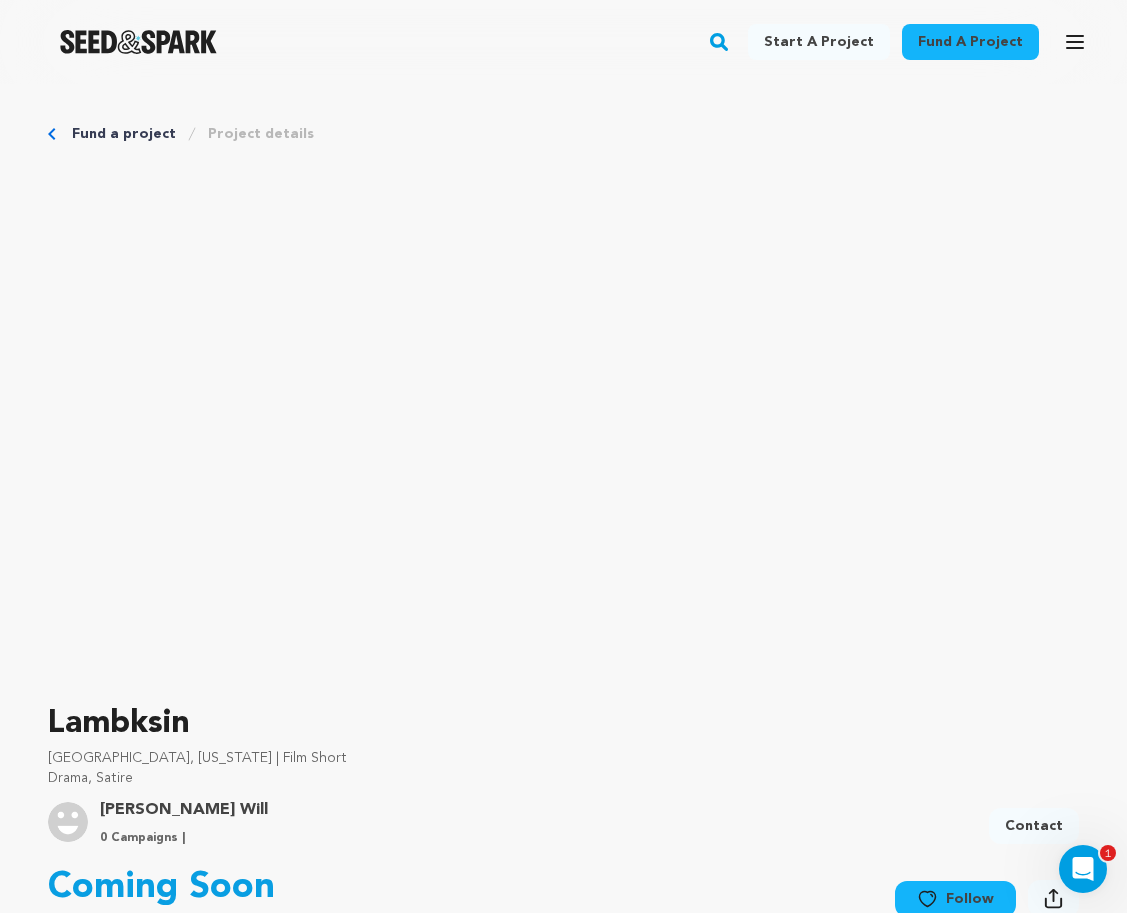 scroll, scrollTop: 0, scrollLeft: 0, axis: both 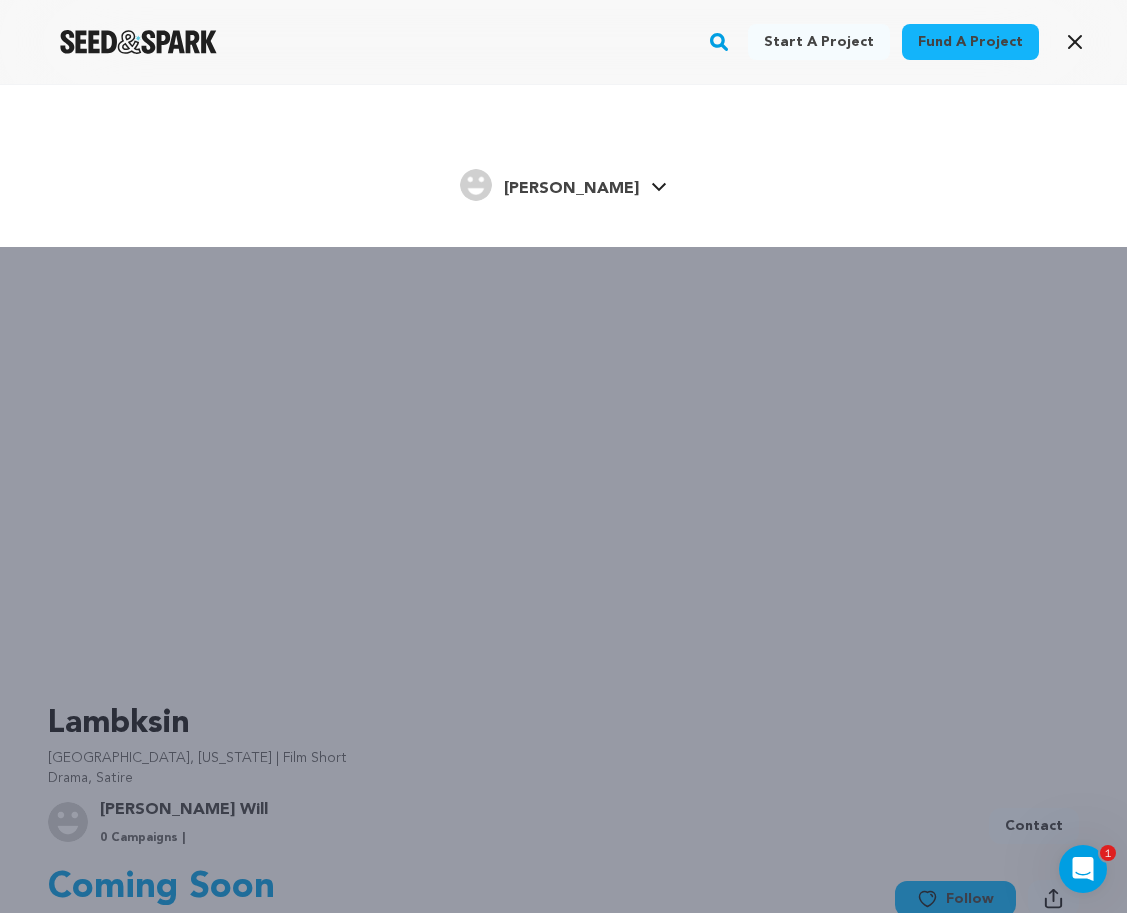 click on "[PERSON_NAME]" at bounding box center (571, 189) 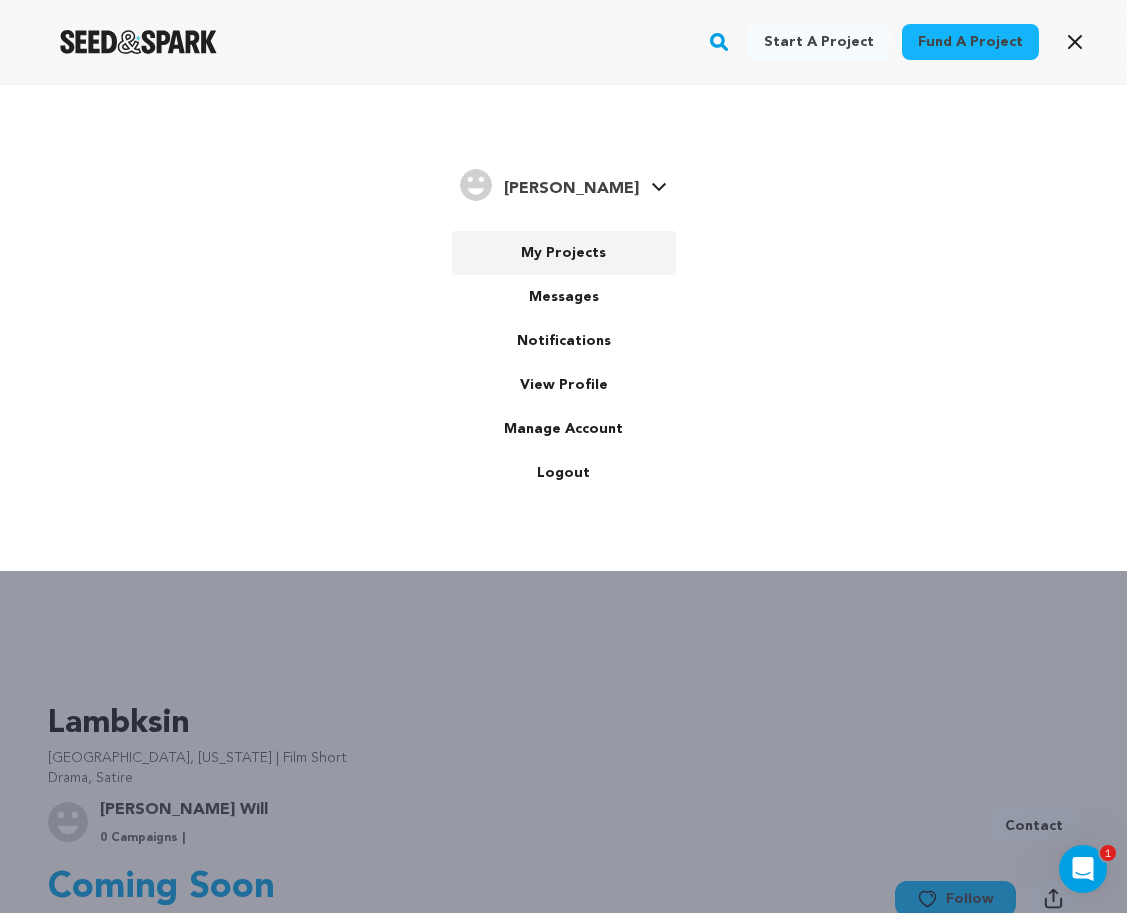 click on "My Projects" at bounding box center (564, 253) 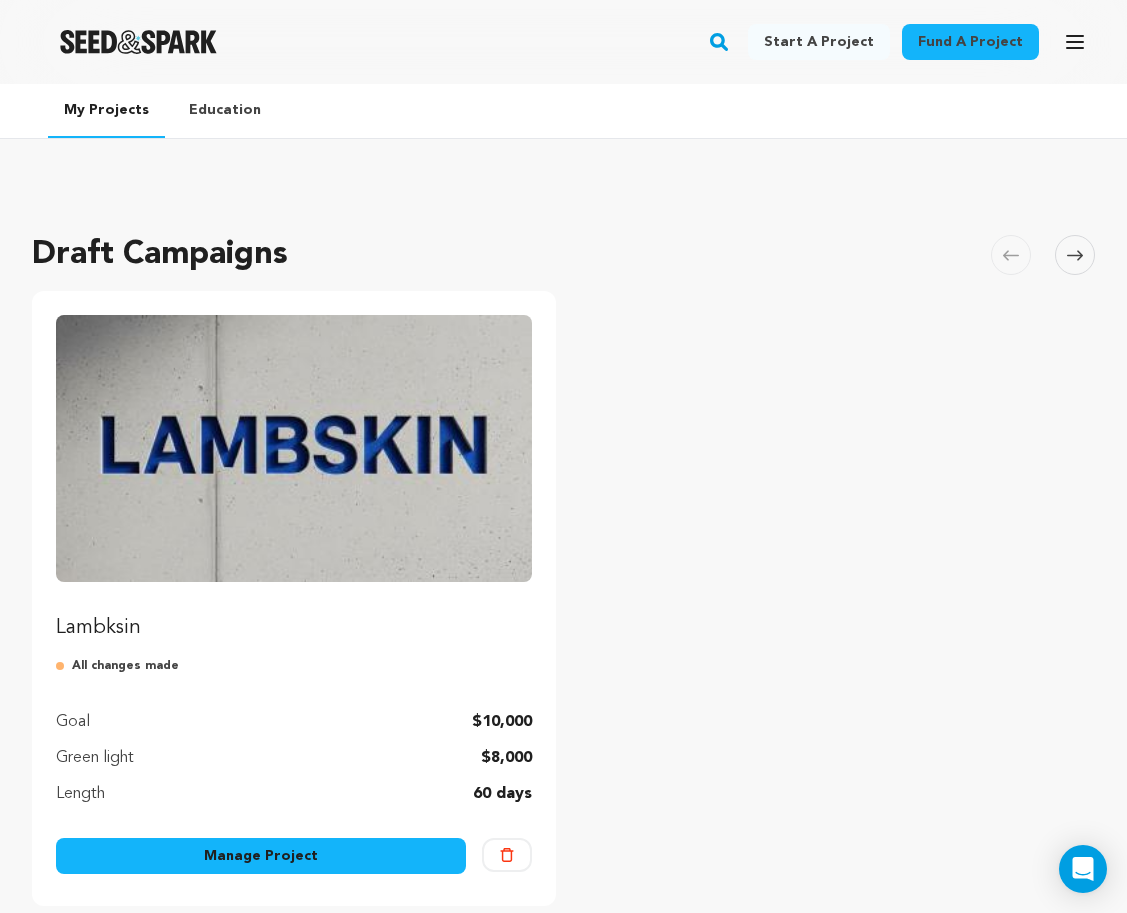 scroll, scrollTop: 0, scrollLeft: 0, axis: both 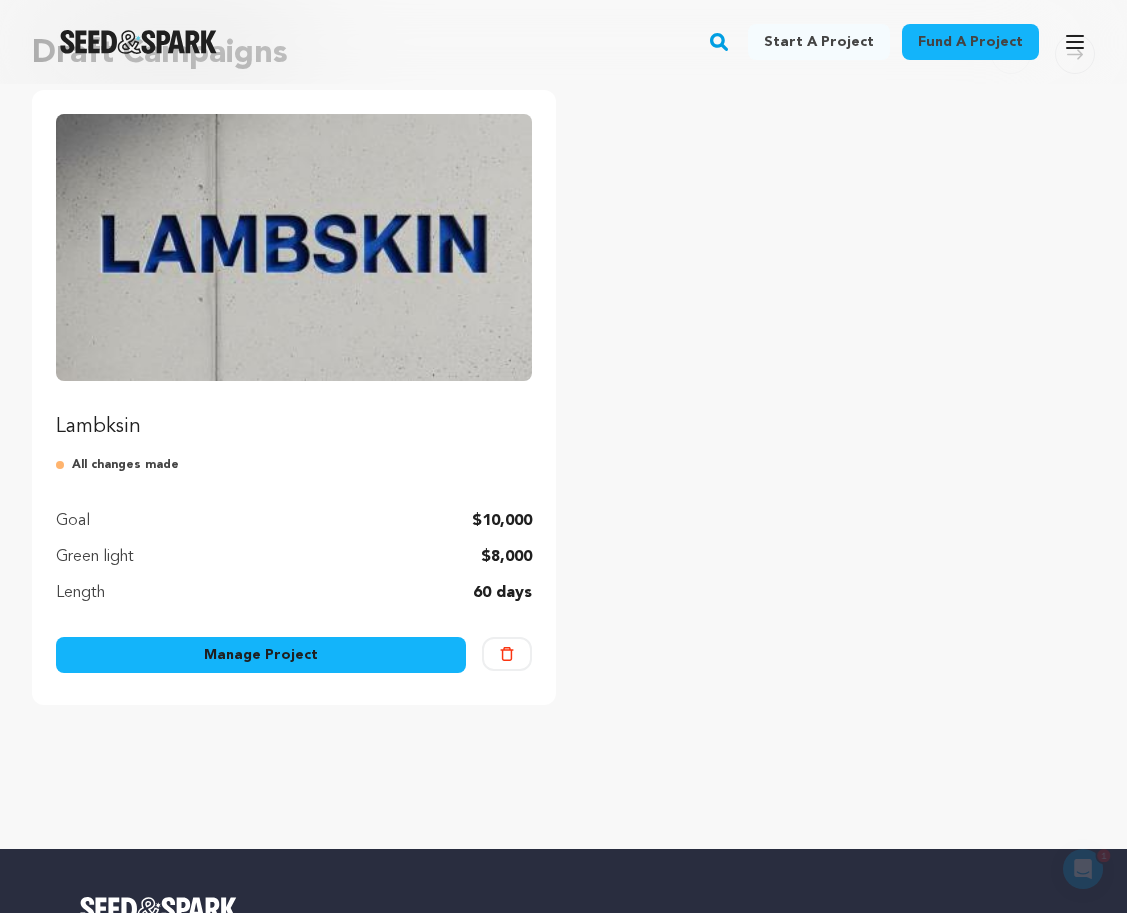 click on "Manage Project" at bounding box center [261, 655] 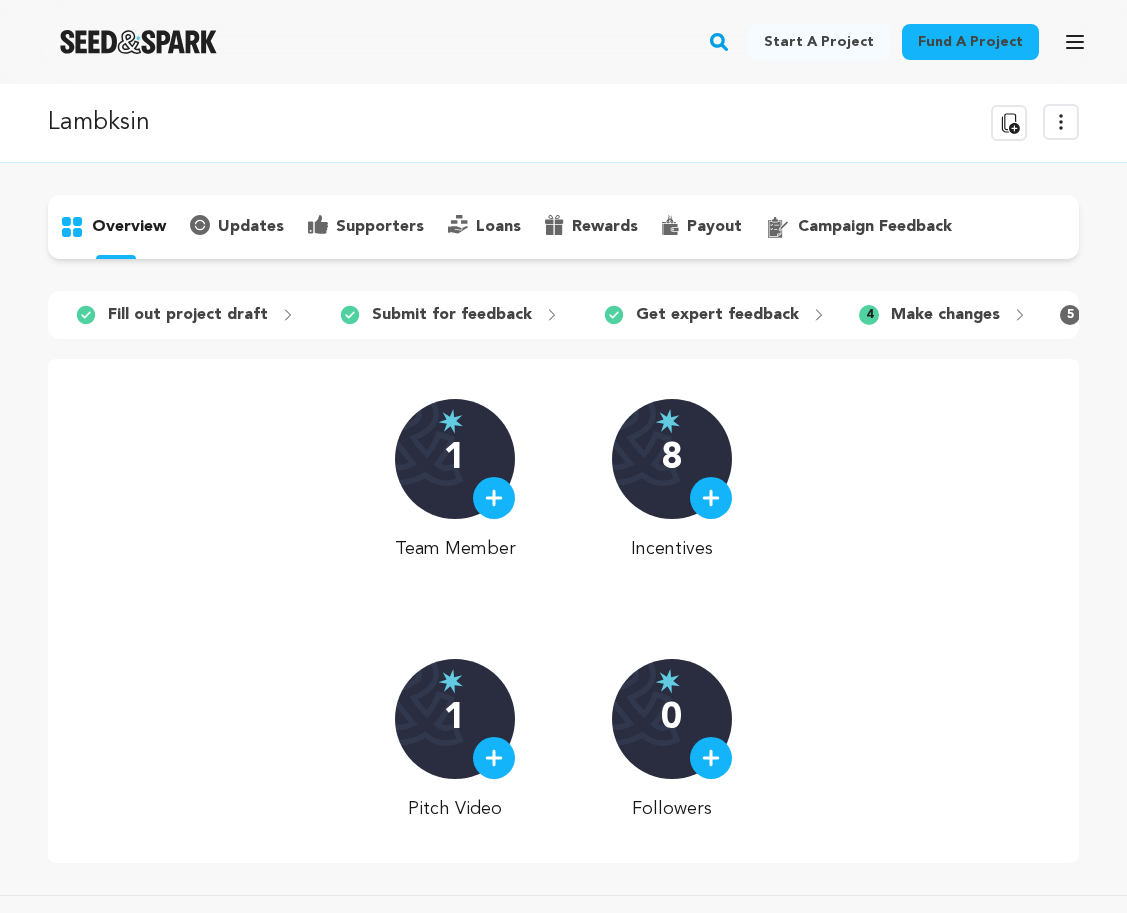 scroll, scrollTop: 0, scrollLeft: 0, axis: both 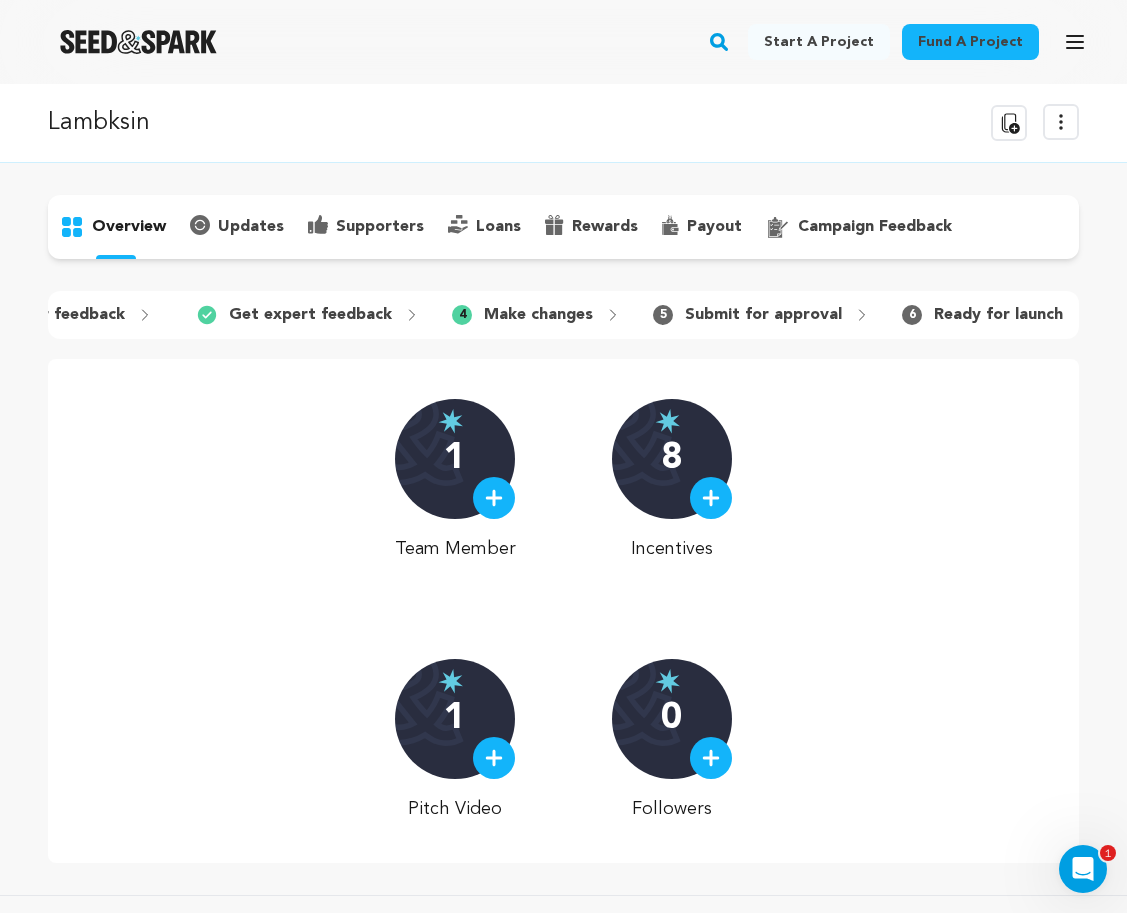 click on "updates" at bounding box center (251, 227) 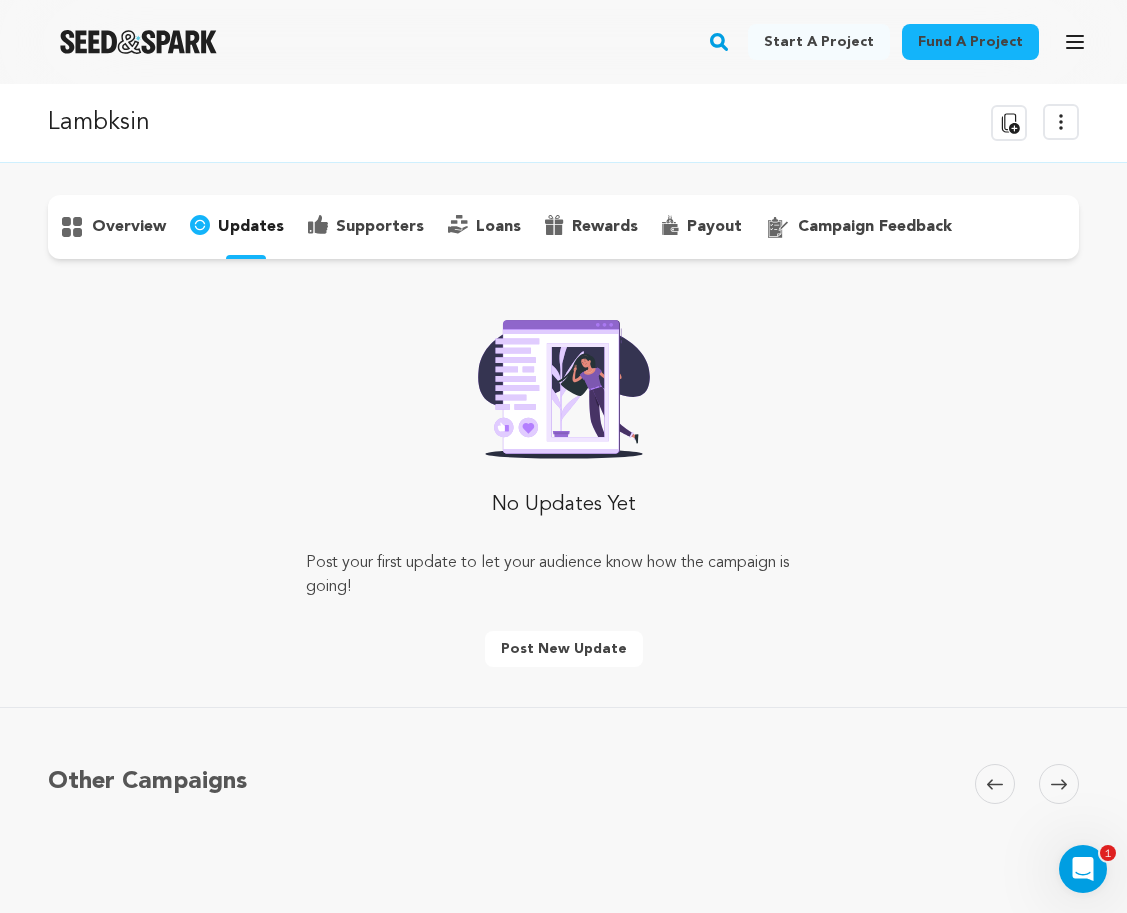 scroll, scrollTop: 0, scrollLeft: 0, axis: both 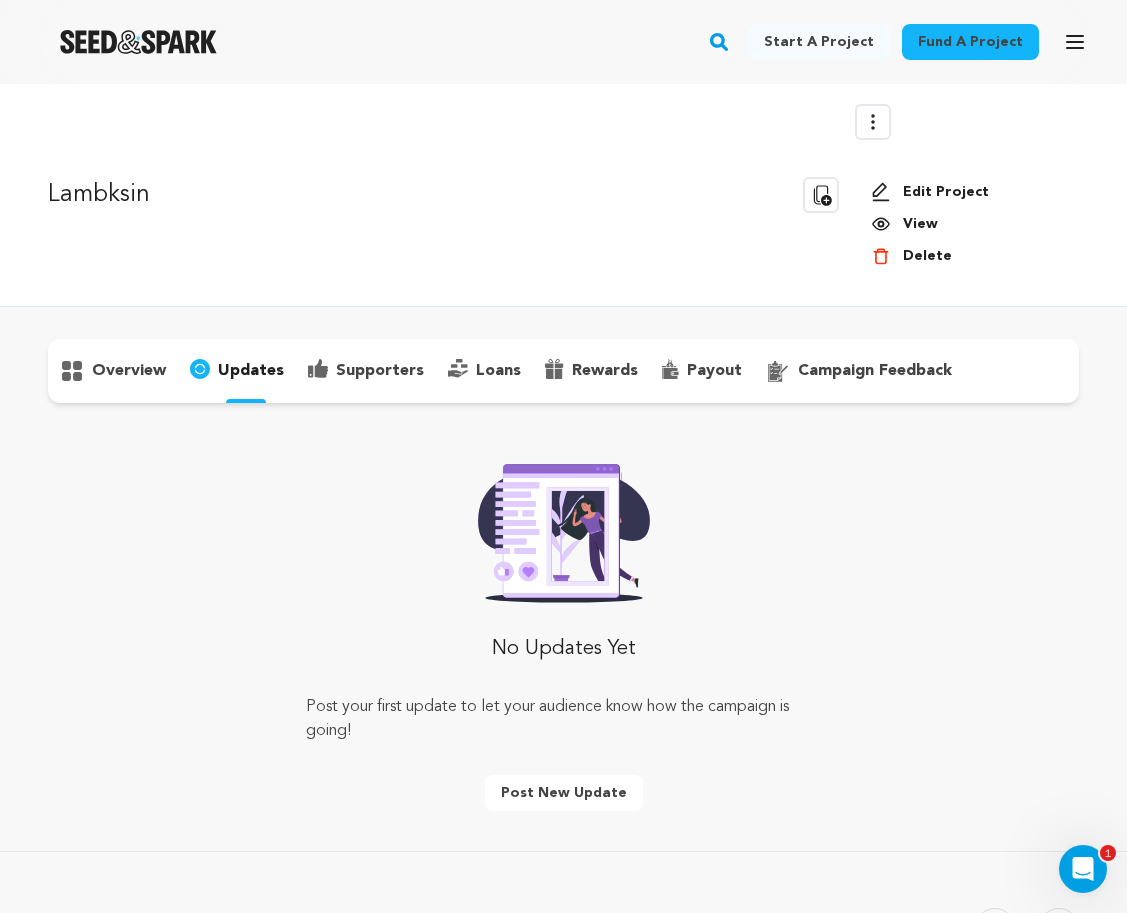 click on "Edit Project" at bounding box center (967, 192) 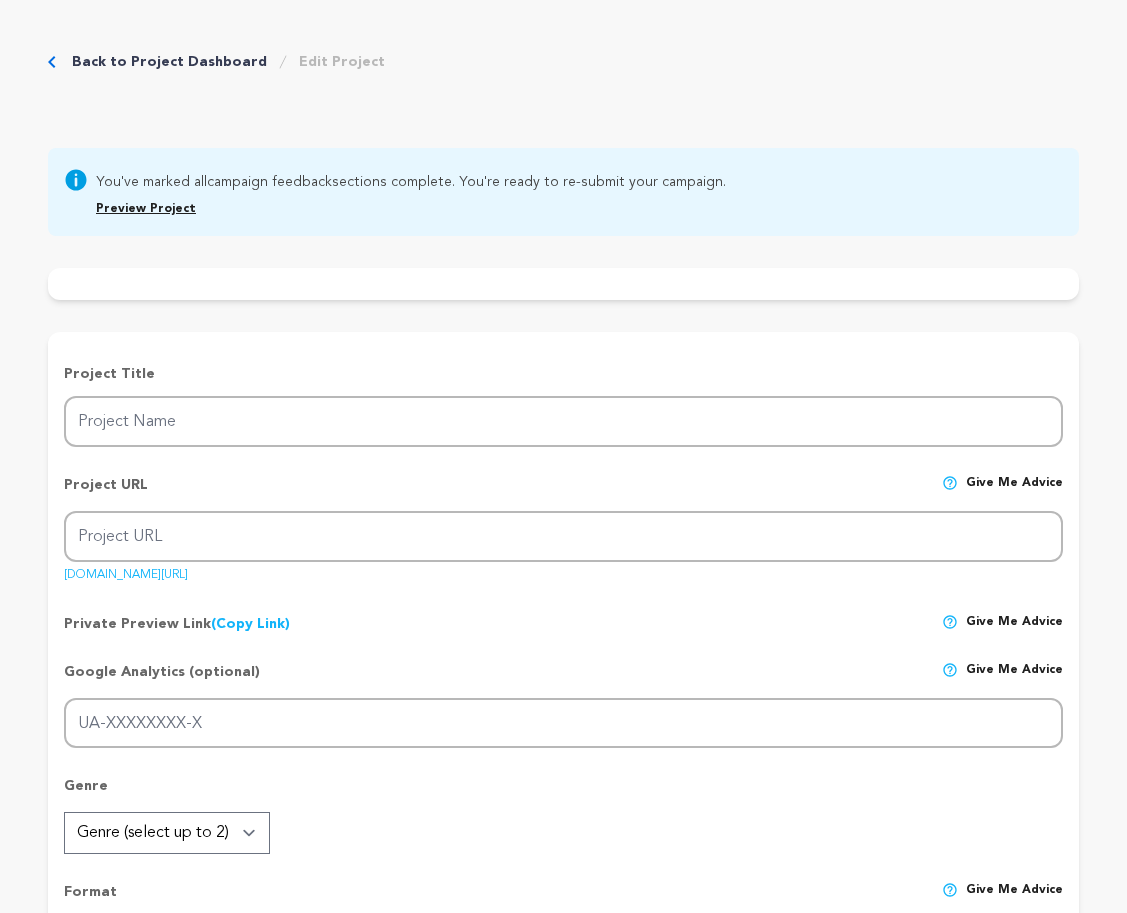 scroll, scrollTop: 0, scrollLeft: 0, axis: both 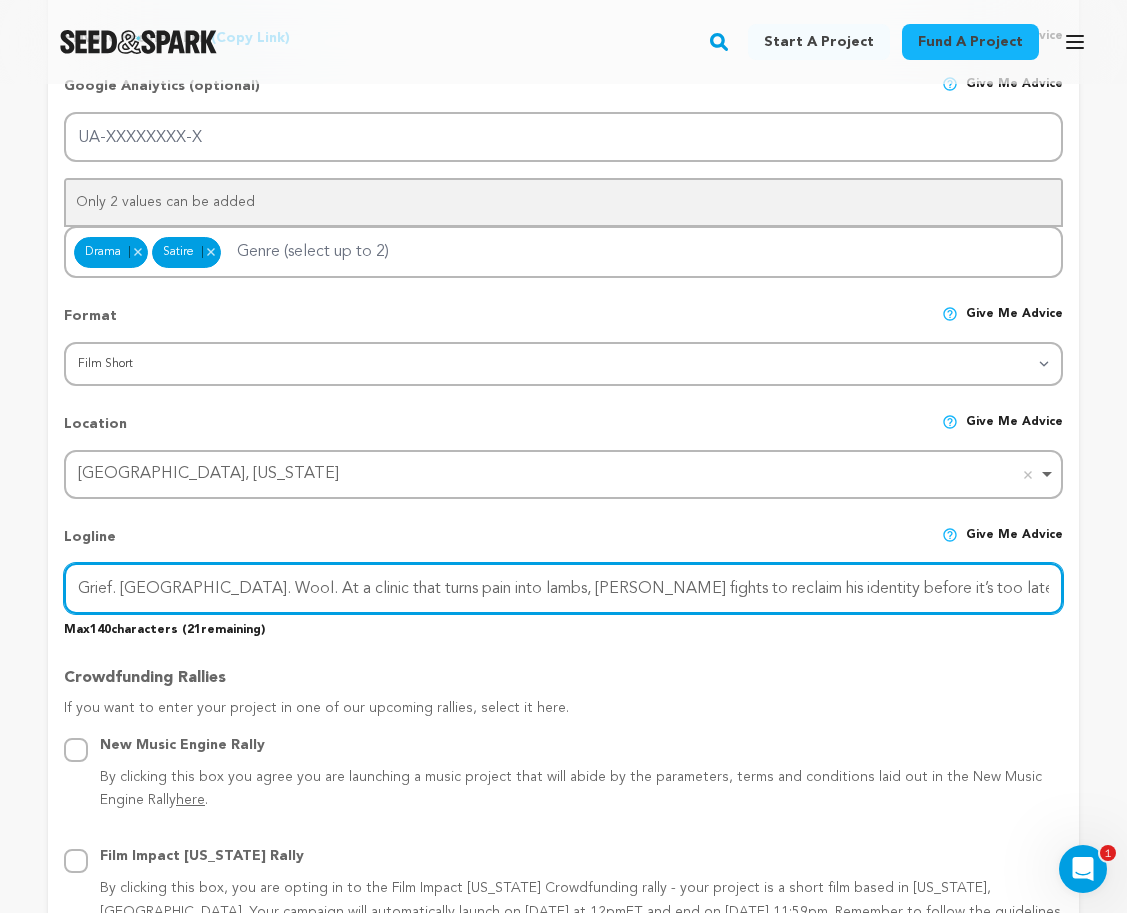 click on "Grief. Guilt. Wool. At a clinic that turns pain into lambs, Victor fights to reclaim his identity before it’s too late." at bounding box center [563, 588] 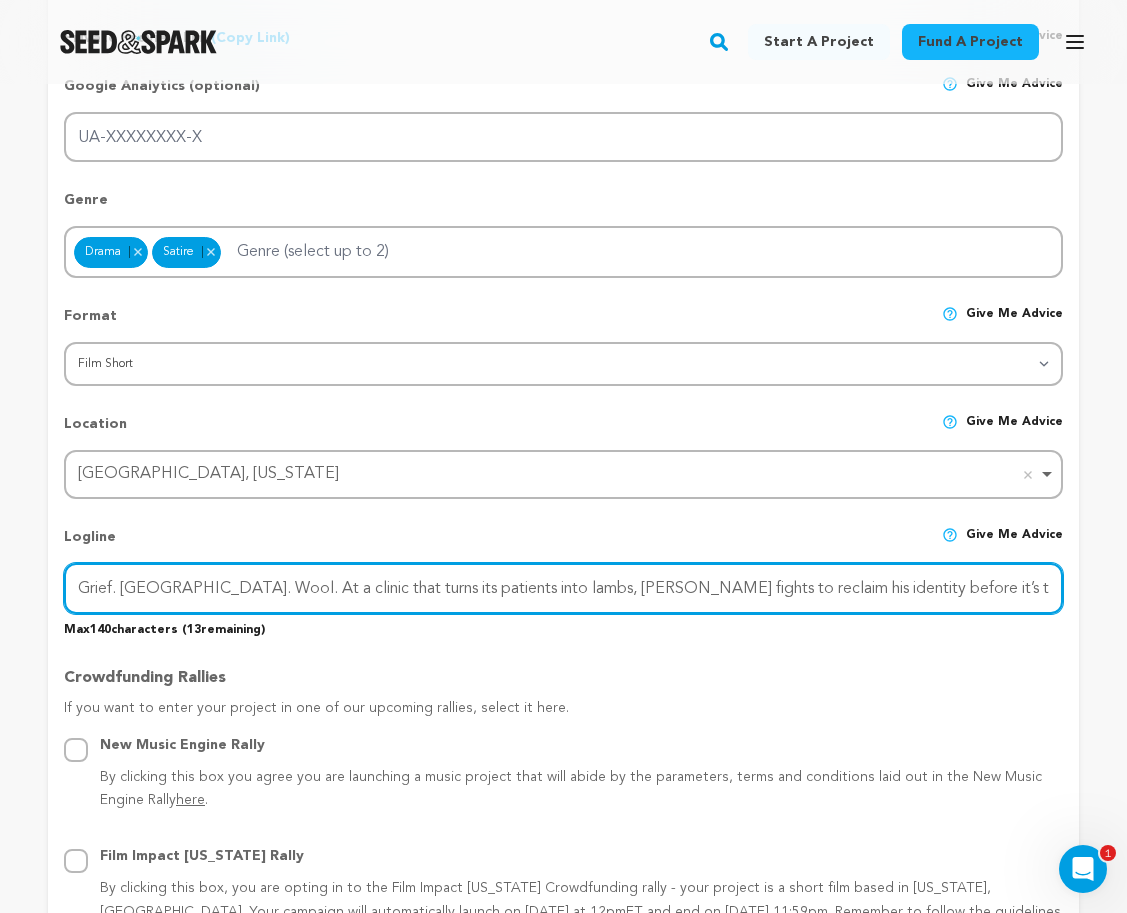 drag, startPoint x: 462, startPoint y: 651, endPoint x: 628, endPoint y: 572, distance: 183.8396 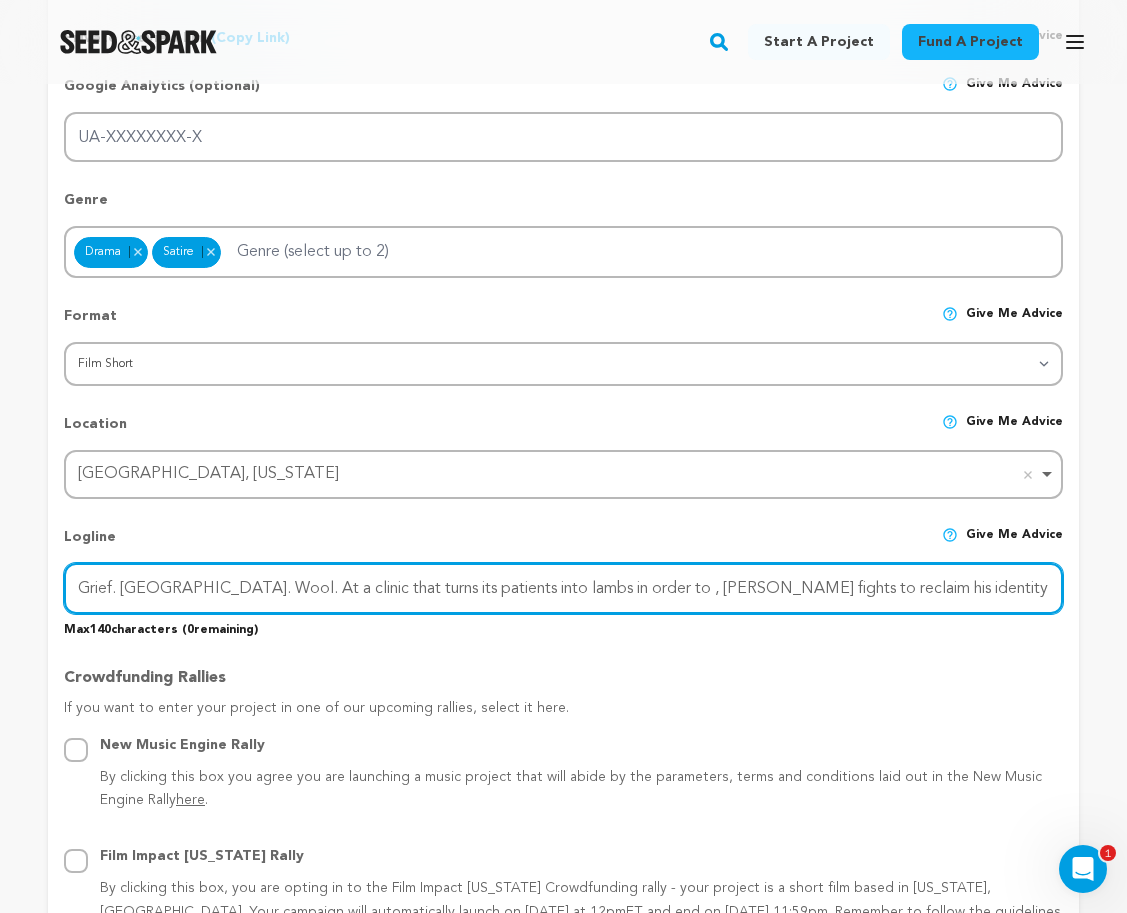 click on "Grief. Guilt. Wool. At a clinic that turns its patients into lambs in order to , Victor fights to reclaim his identity before it’s too late." at bounding box center [563, 588] 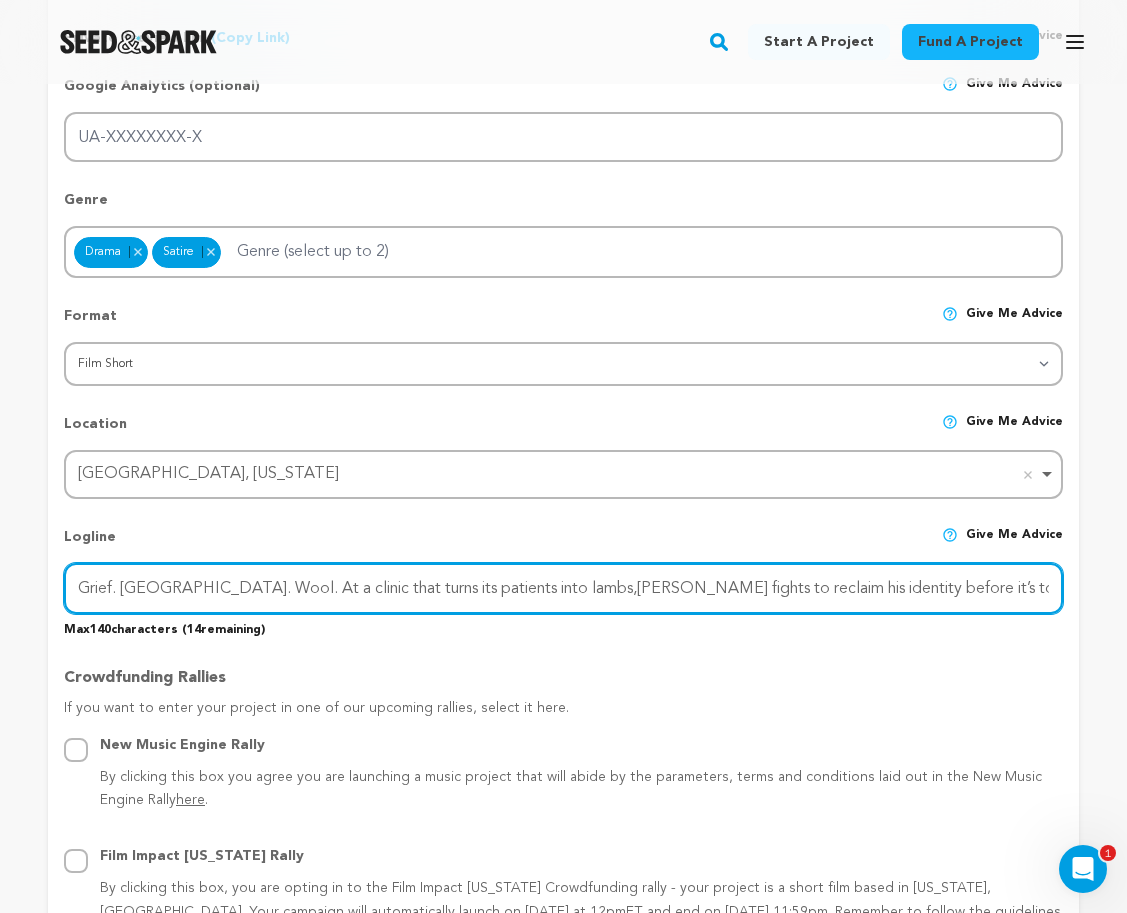 type on "Grief. Guilt. Wool. At a clinic that turns its patients into lambs, Victor fights to reclaim his identity before it’s too late." 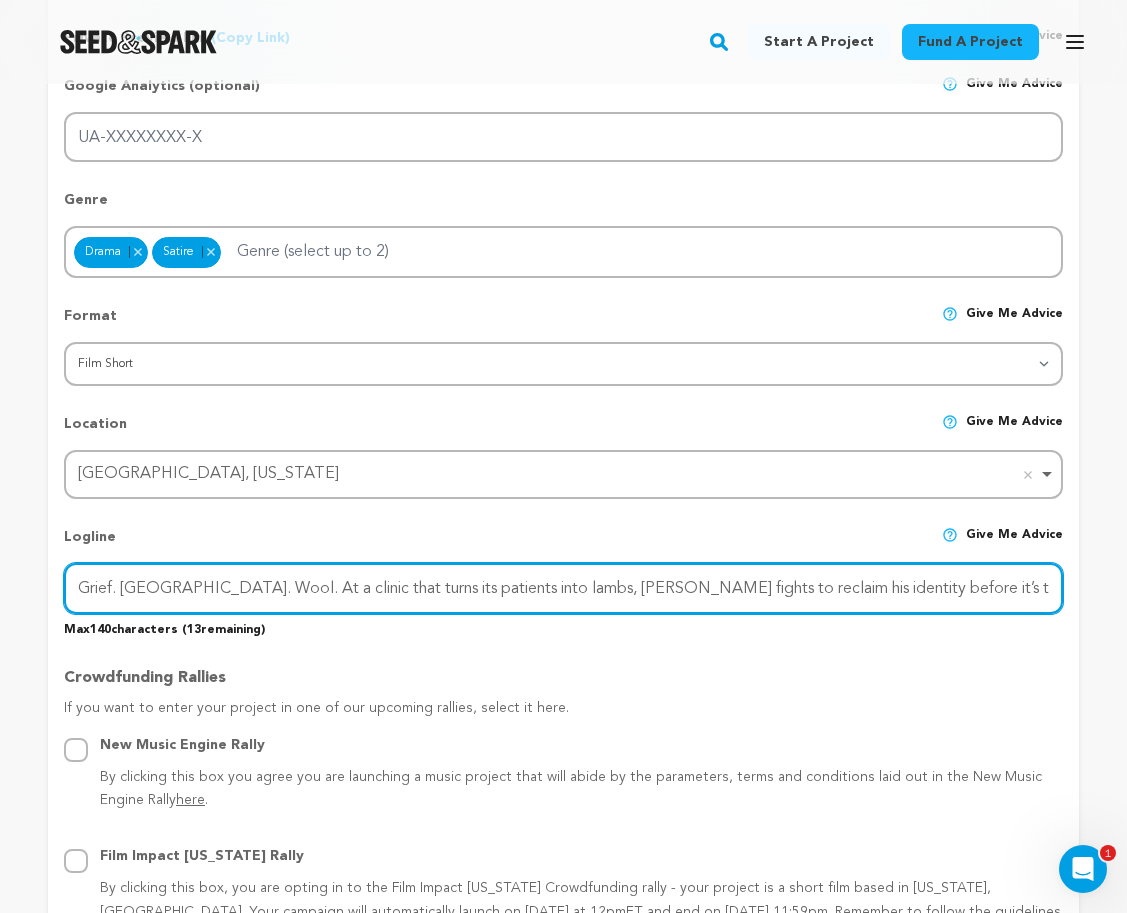 drag, startPoint x: 929, startPoint y: 586, endPoint x: 131, endPoint y: 562, distance: 798.36084 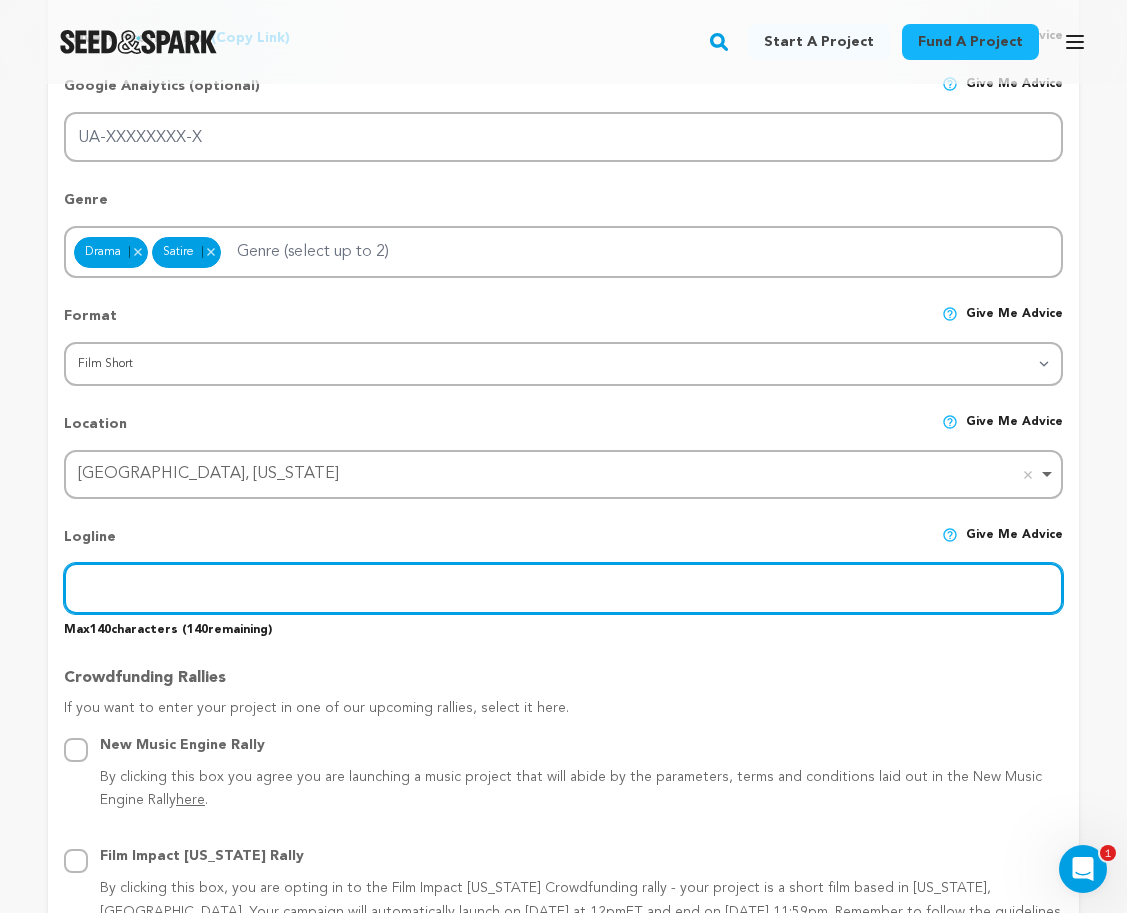 paste on "After checking into a mysterious rehab center, a young man haunted by guilt undergoes a radical therapy that transforms him into a half-lamb" 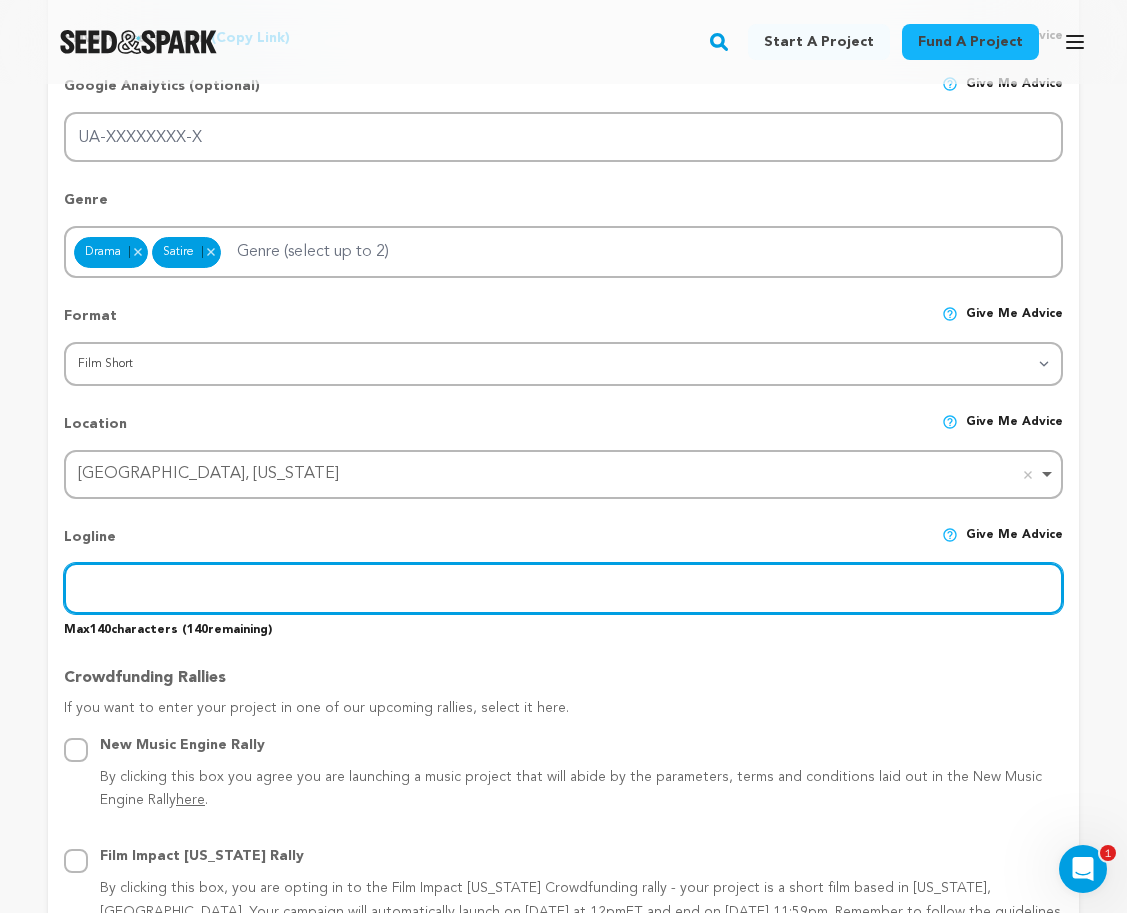 type on "After checking into a mysterious rehab center, a young man haunted by guilt undergoes a radical therapy that transforms him into a half-lamb" 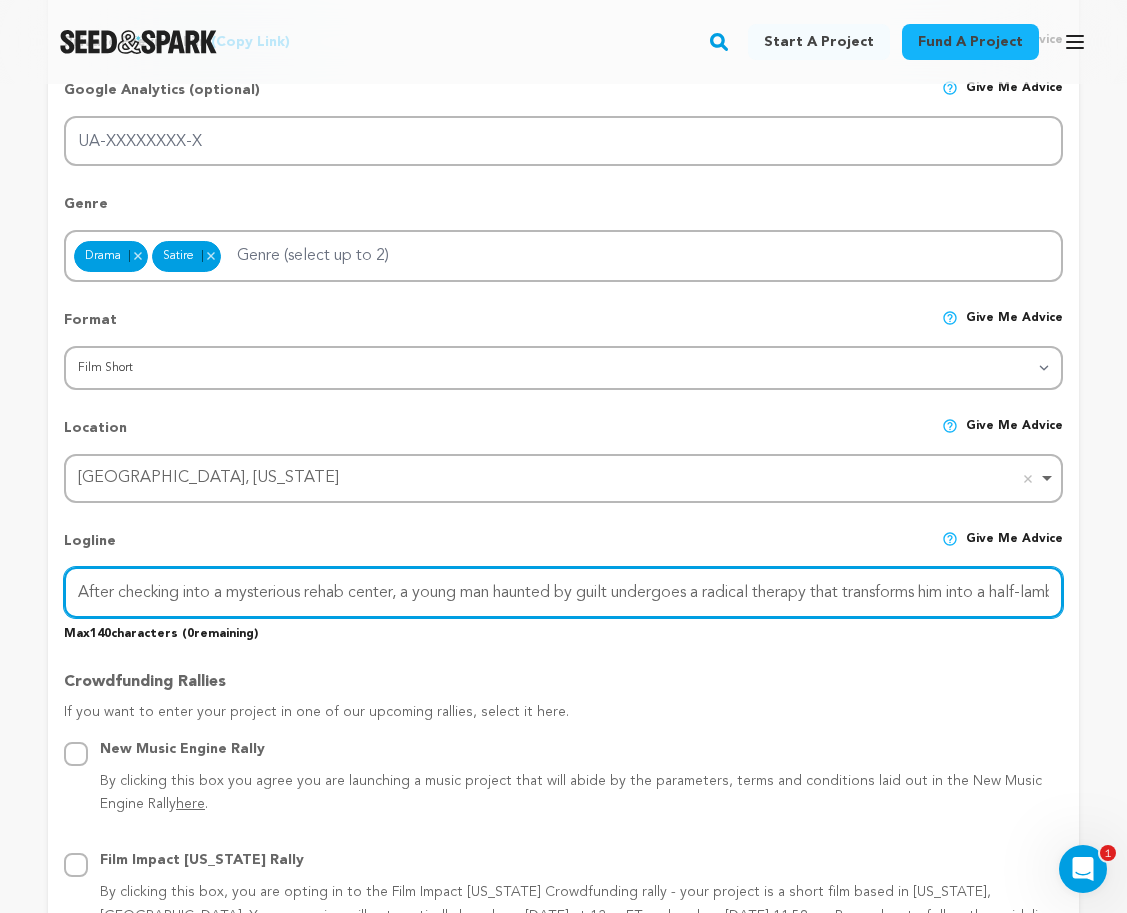 scroll, scrollTop: 698, scrollLeft: 0, axis: vertical 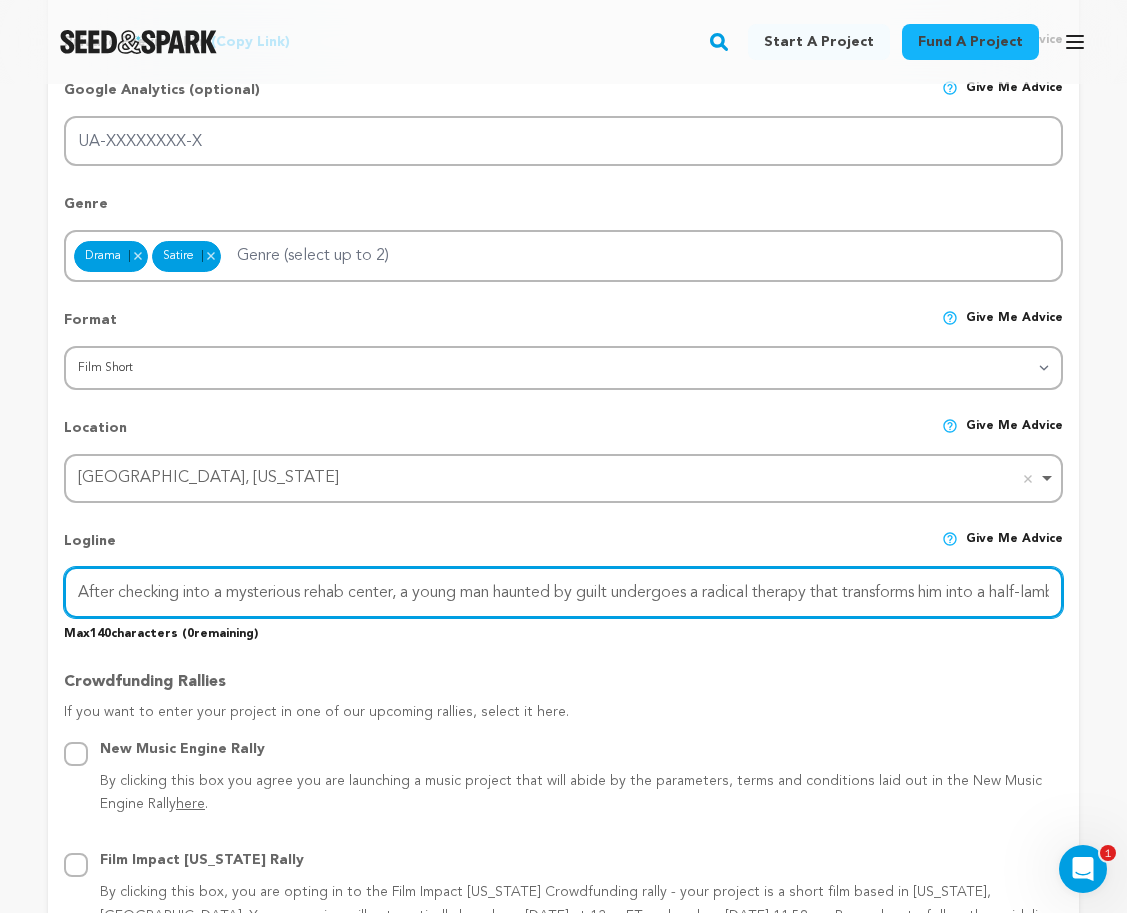 drag, startPoint x: 1045, startPoint y: 584, endPoint x: 69, endPoint y: 554, distance: 976.46094 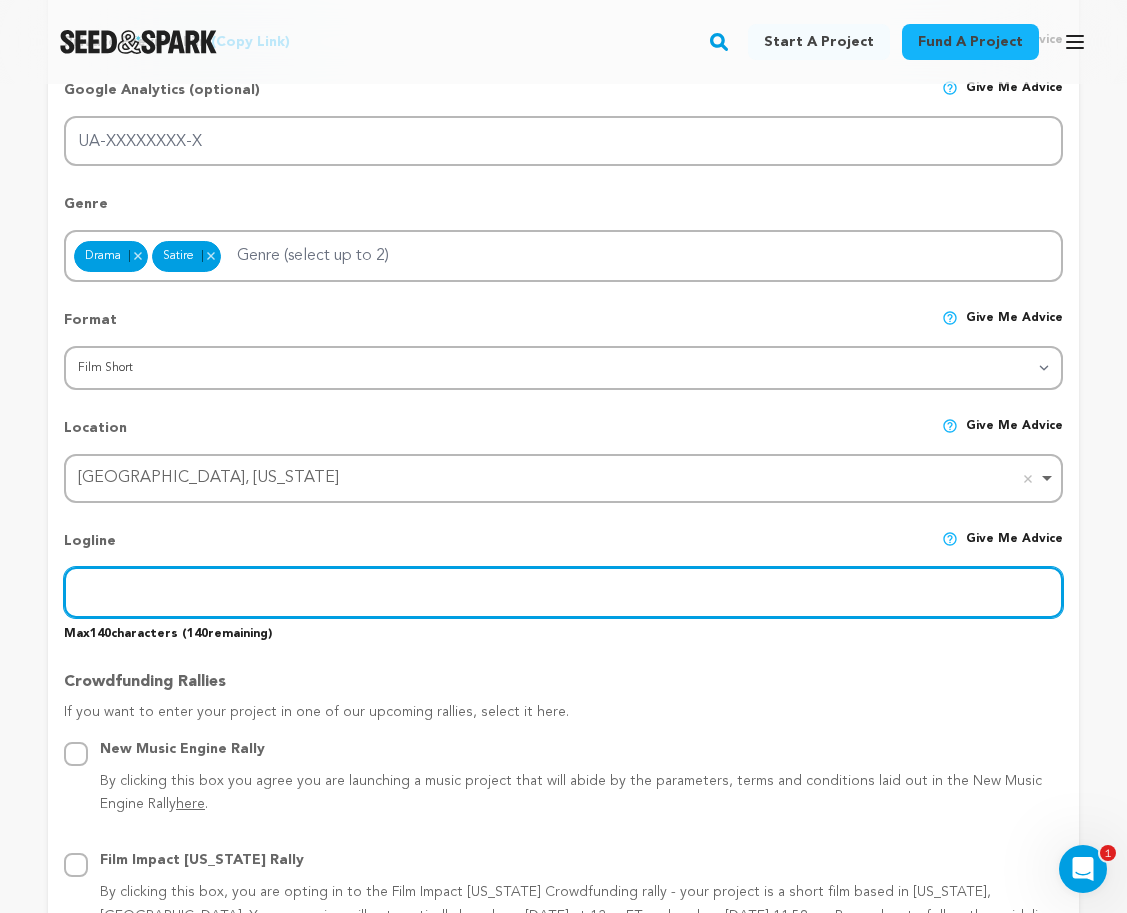 paste on "A young man enters a bizarre rehab that turns patients into half-lambs, forcing him to face guilt, shame, and what healing means." 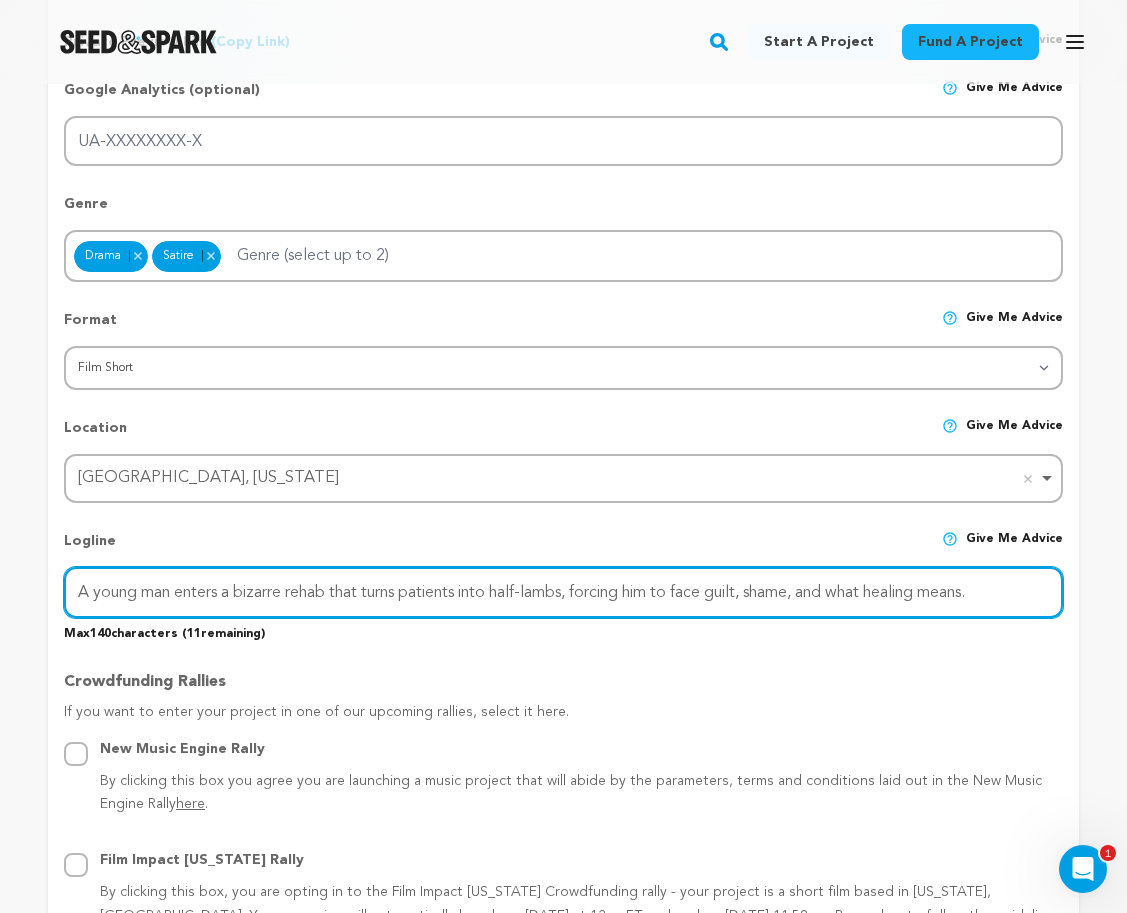 click on "A young man enters a bizarre rehab that turns patients into half-lambs, forcing him to face guilt, shame, and what healing means." at bounding box center (563, 592) 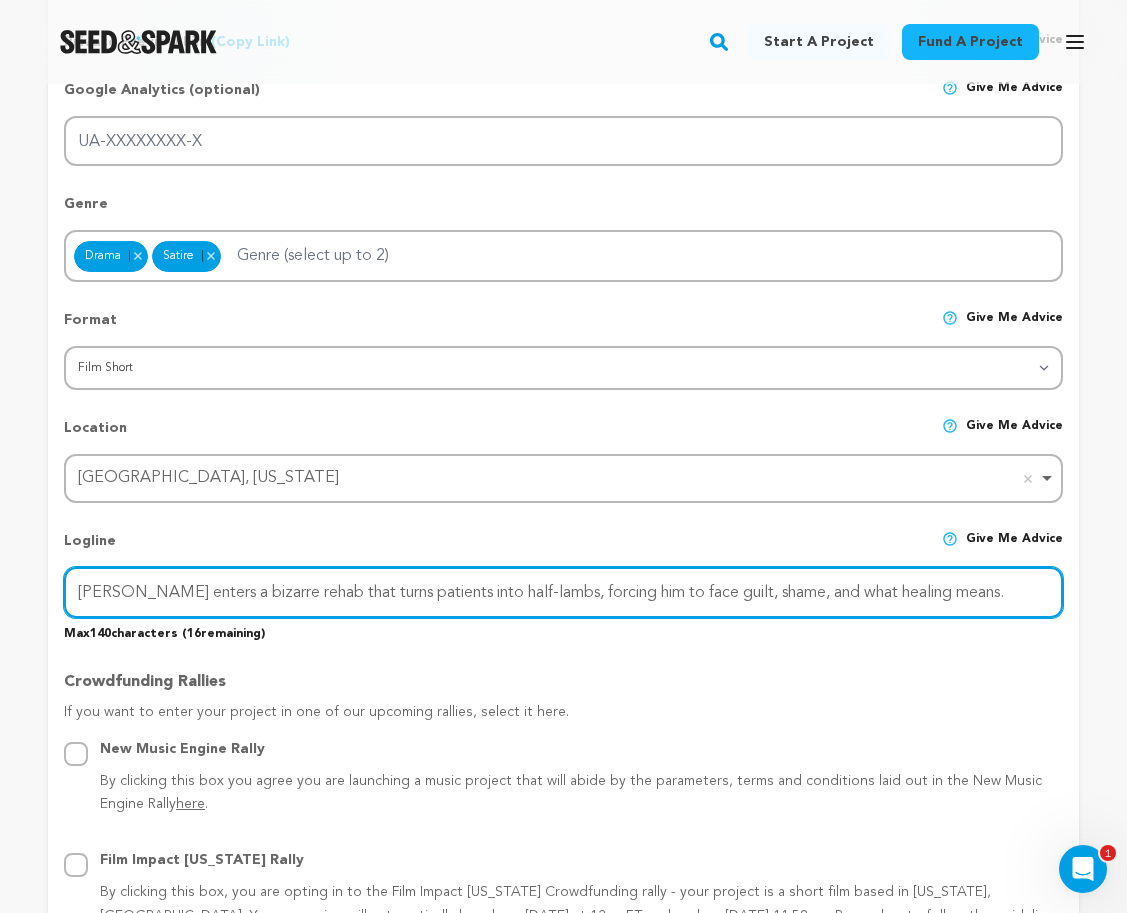 type on "[PERSON_NAME] enters a bizarre rehab that turns patients into half-lambs, forcing him to face guilt, shame, and what healing means." 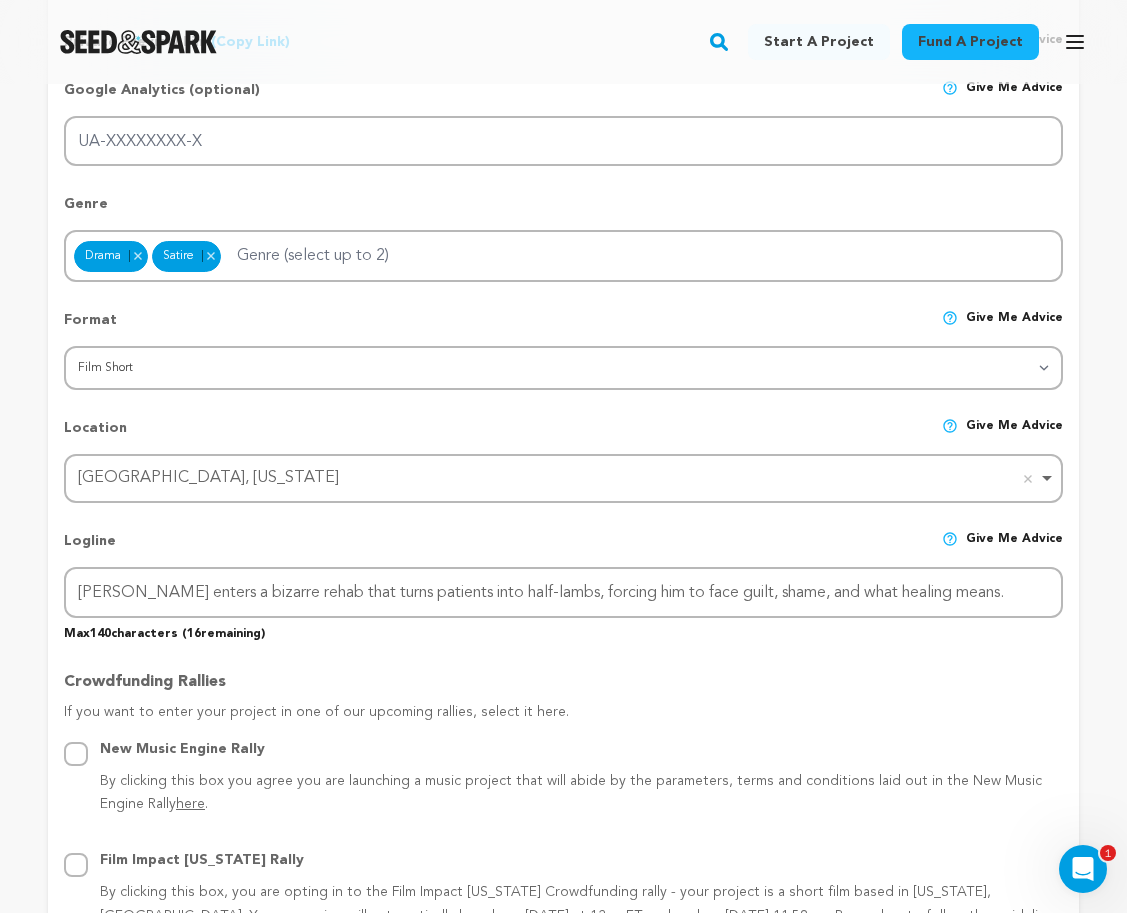 click on "Crowdfunding Rallies
If you want to enter your project in one of our upcoming rallies, select it here.
New Music Engine Rally
By clicking this box you agree you are launching a music project that will abide by the parameters, terms and conditions laid out in the New Music Engine Rally  here .
Film Impact Georgia Rally
By clicking this box, you are opting in to the Film Impact Georgia Crowdfunding rally - your project is a short film based in Georgia, USA. Your campaign will automatically launch on July 28th at 12pmET and end on August 27th at 11:59pm. Remember to follow the guidelines laid out in the  seedandspark.com/georgia ." at bounding box center [563, 815] 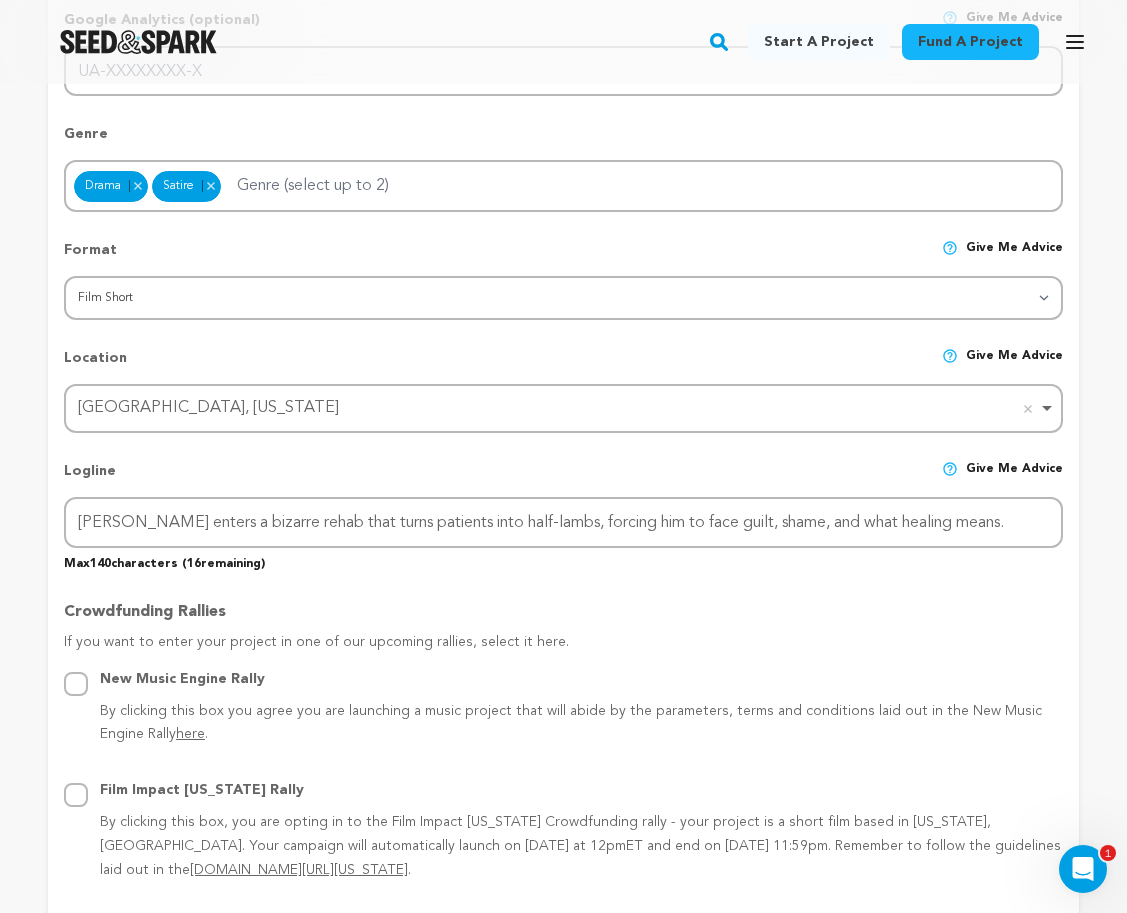 scroll, scrollTop: 773, scrollLeft: 0, axis: vertical 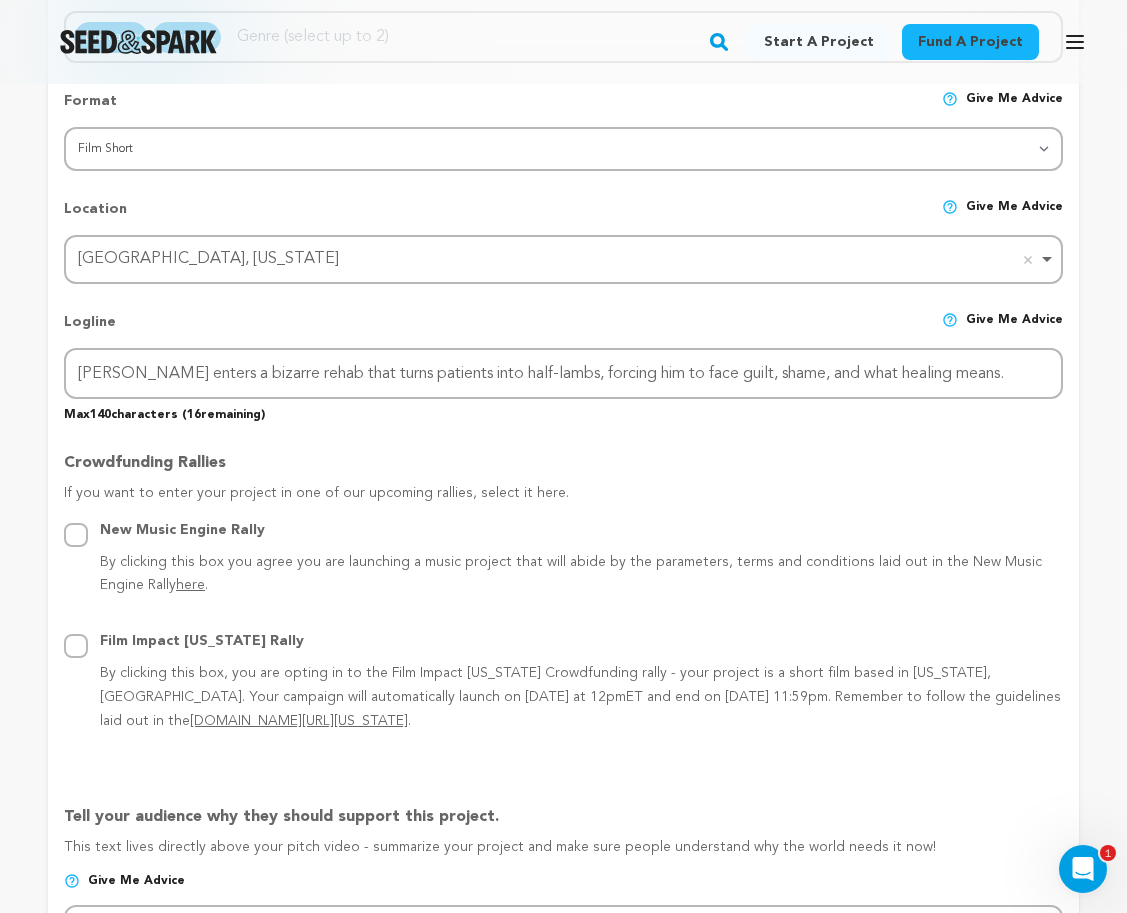 click on "If you want to enter your project in one of our upcoming rallies, select it here." at bounding box center [563, 501] 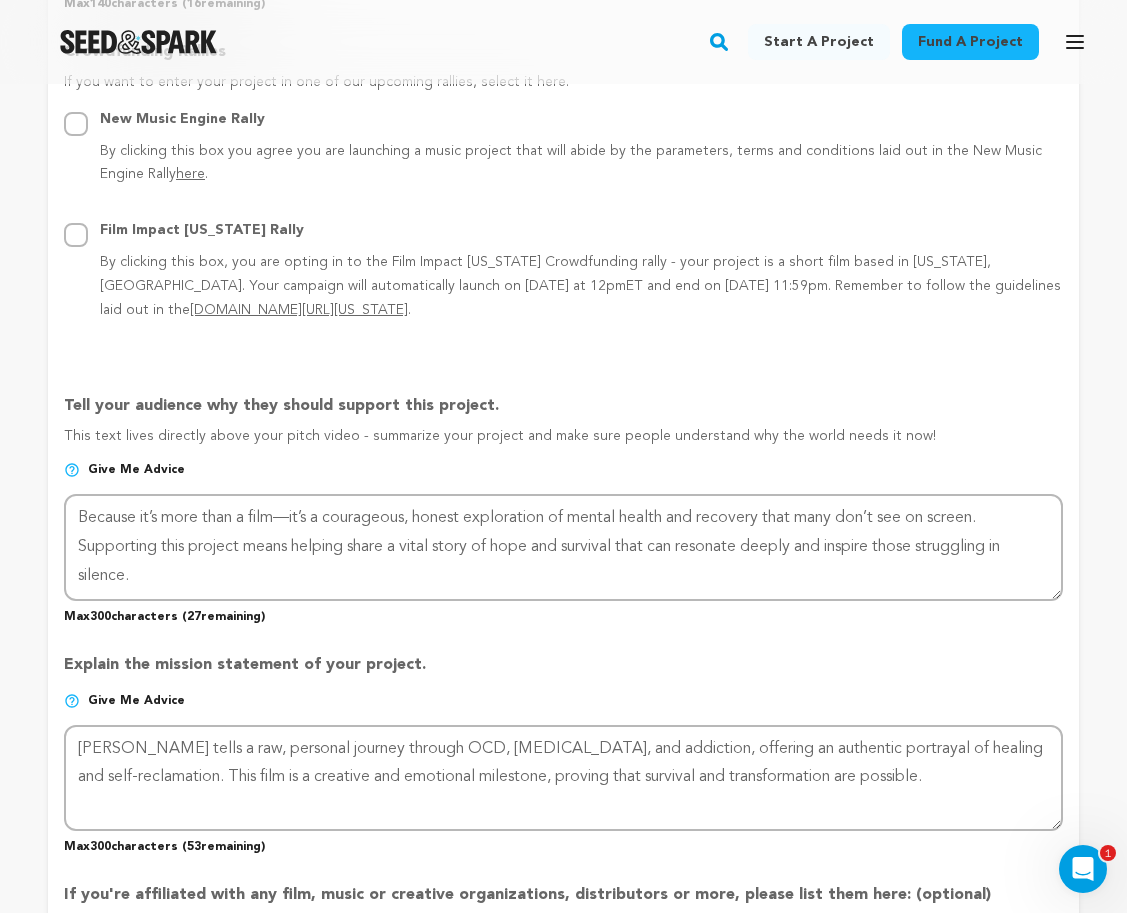 scroll, scrollTop: 1329, scrollLeft: 0, axis: vertical 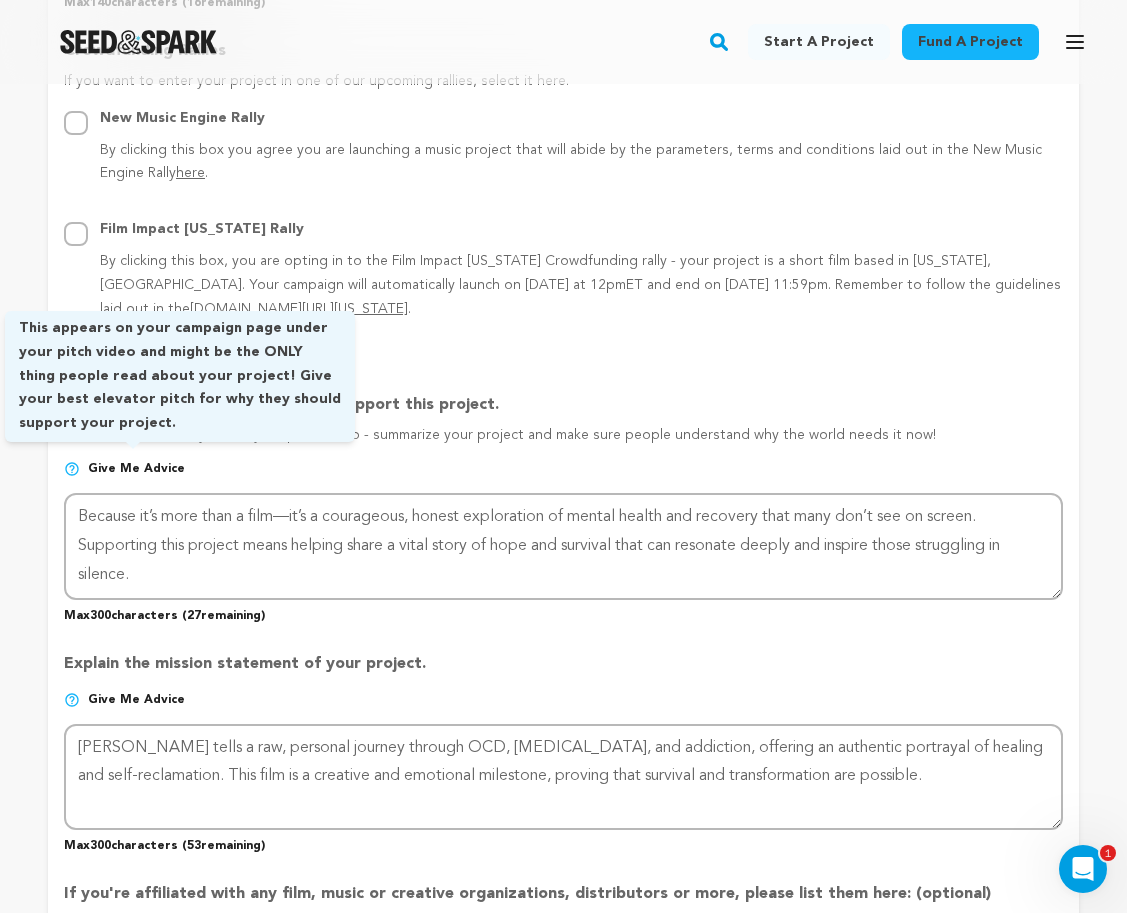 click on "Give me advice" at bounding box center [136, 469] 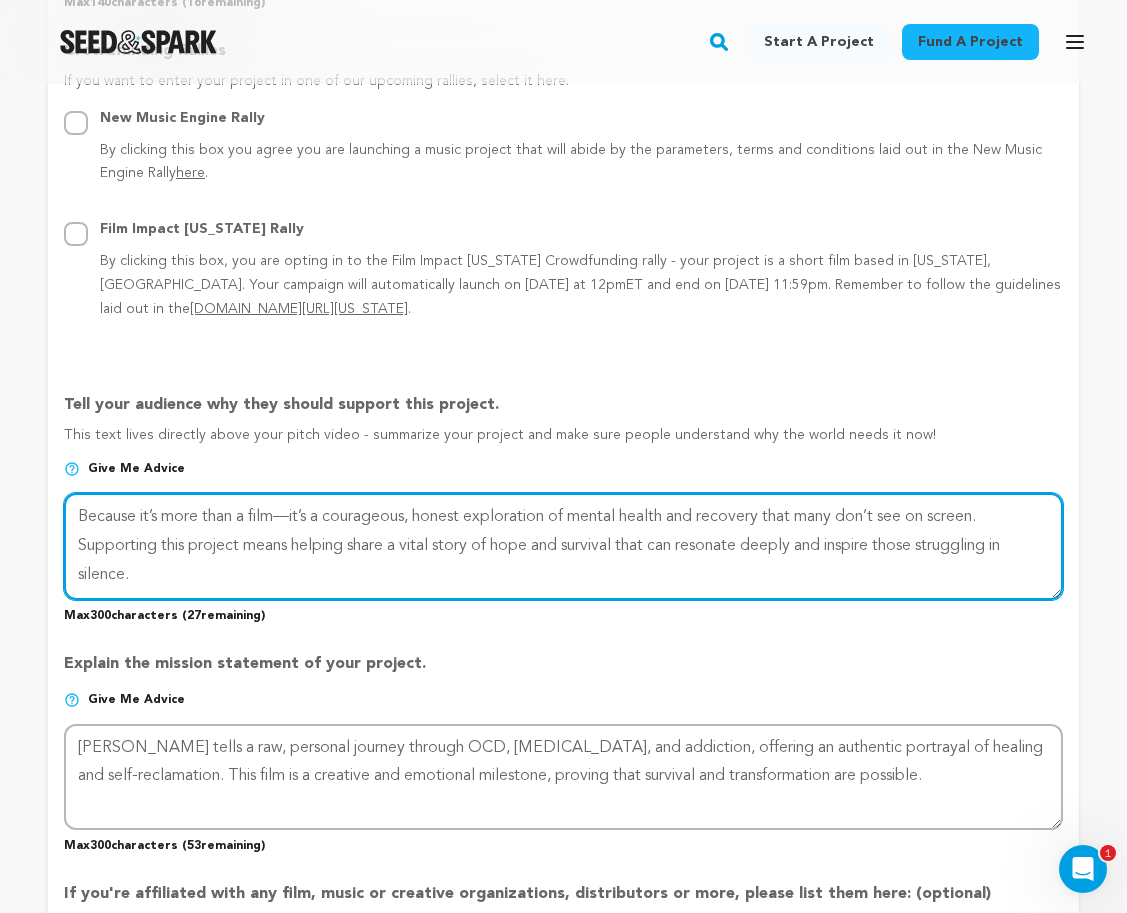 drag, startPoint x: 140, startPoint y: 568, endPoint x: 59, endPoint y: 483, distance: 117.413795 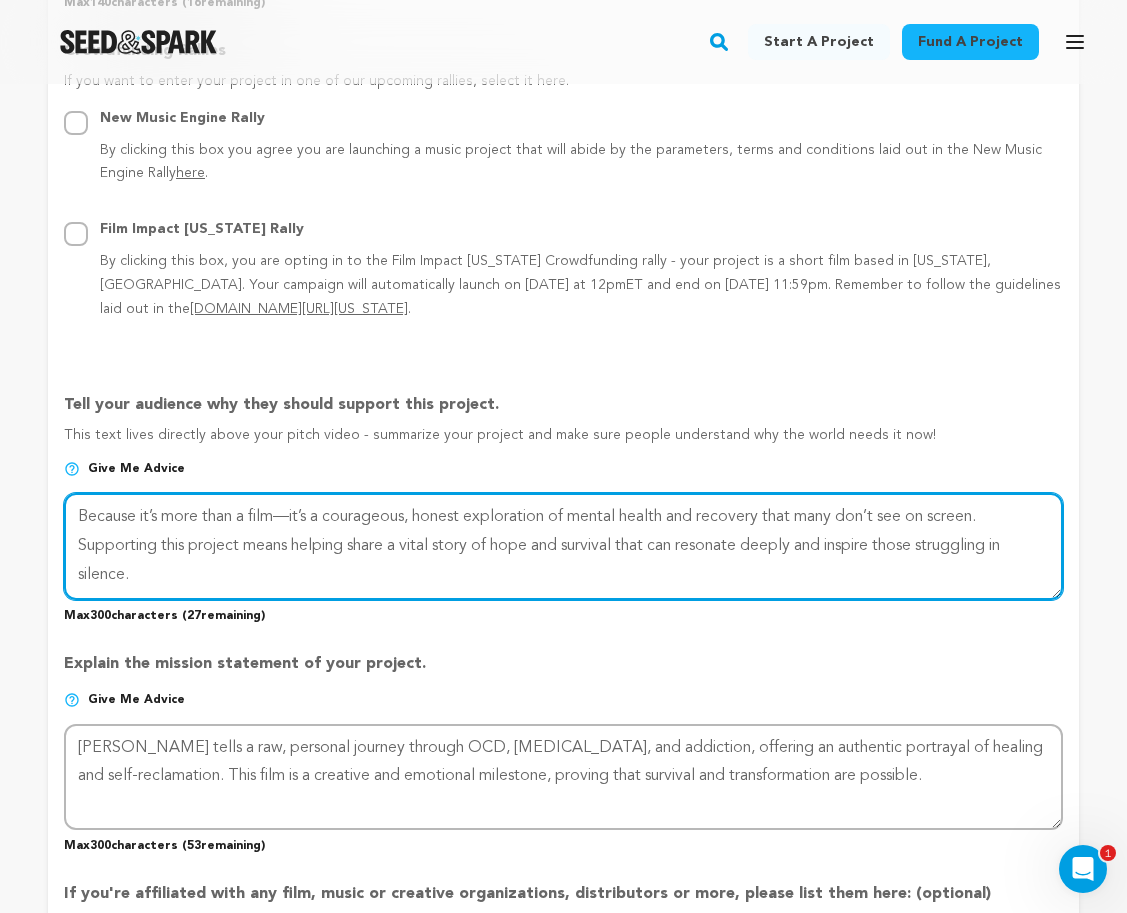 click on "Project Title
Project Name
Lambksin
Project URL
Give me advice
Project URL
lambksin
seedandspark.com/fund/lambksin
Private Preview Link
(Copy Link)
Copy private preview link
Give me advice
Give me advice" at bounding box center (563, 353) 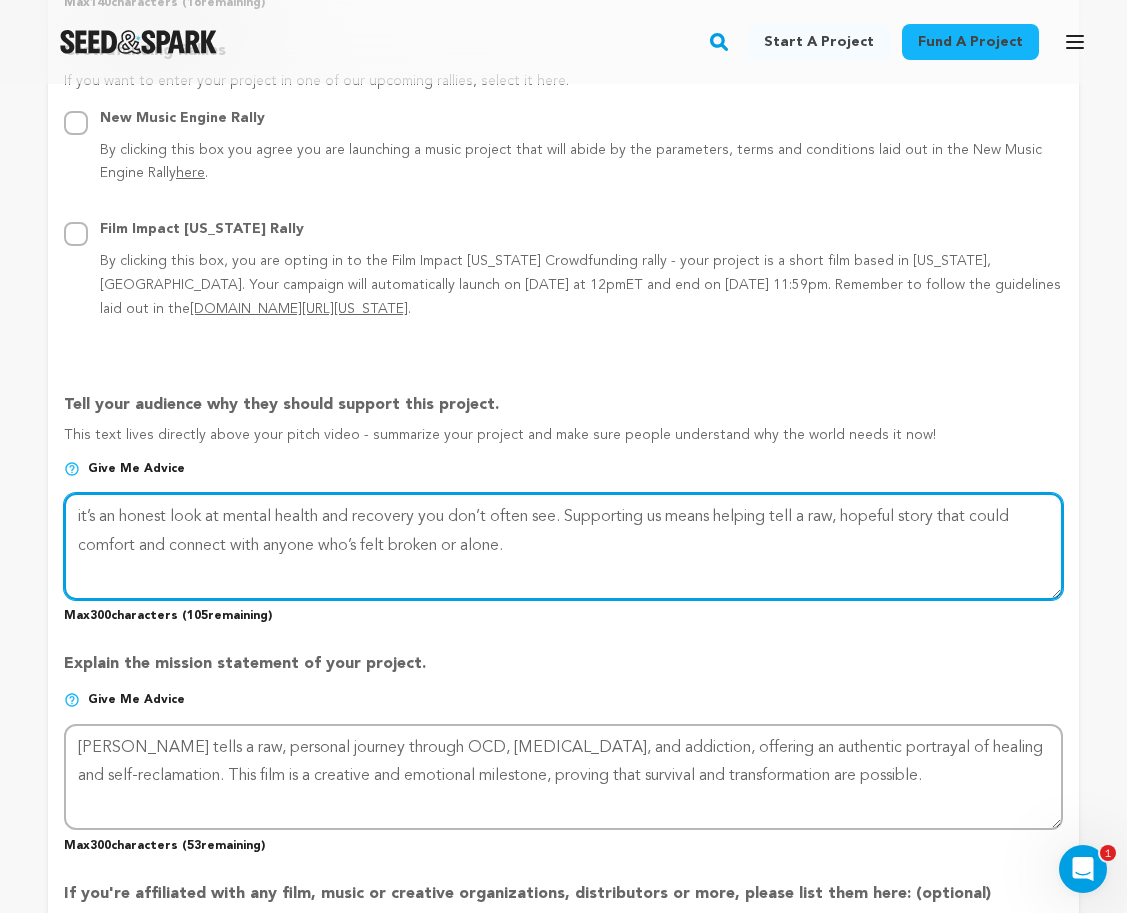click at bounding box center [563, 546] 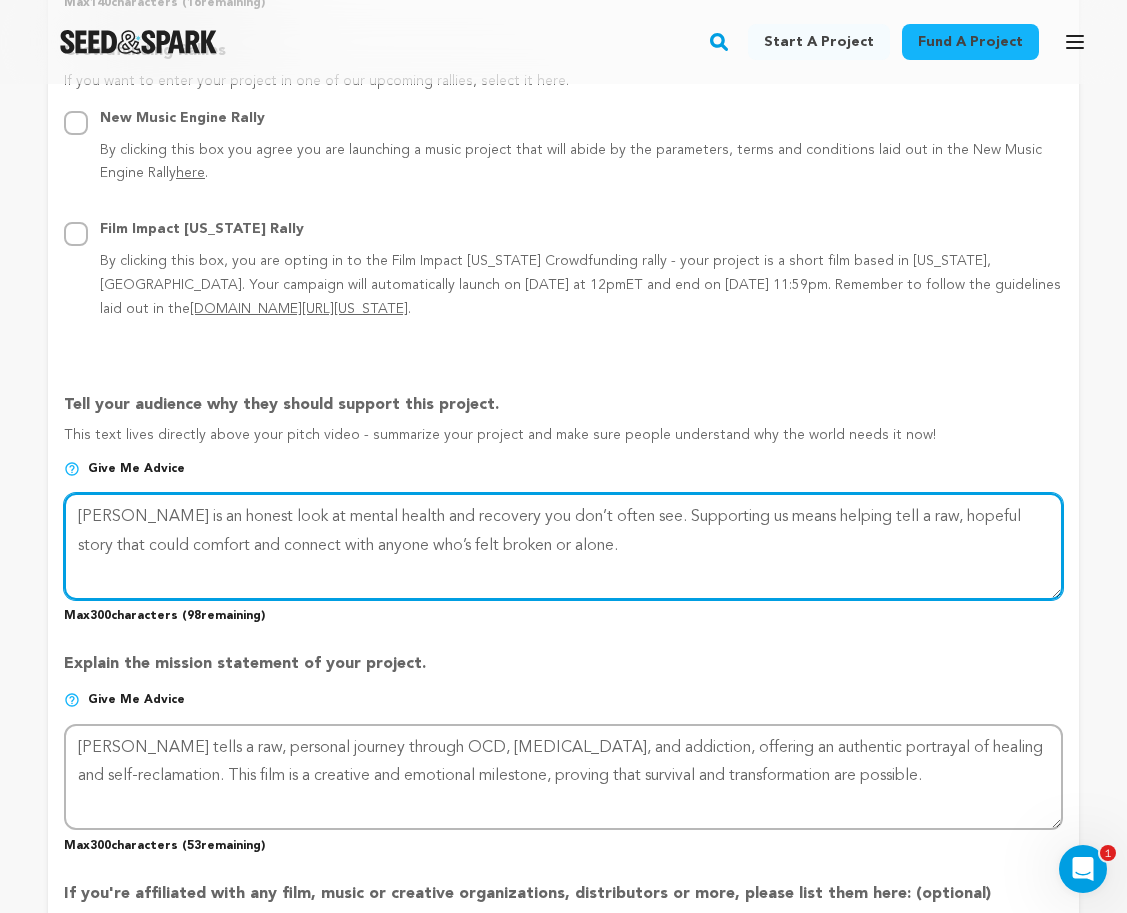 drag, startPoint x: 626, startPoint y: 532, endPoint x: -4, endPoint y: 472, distance: 632.8507 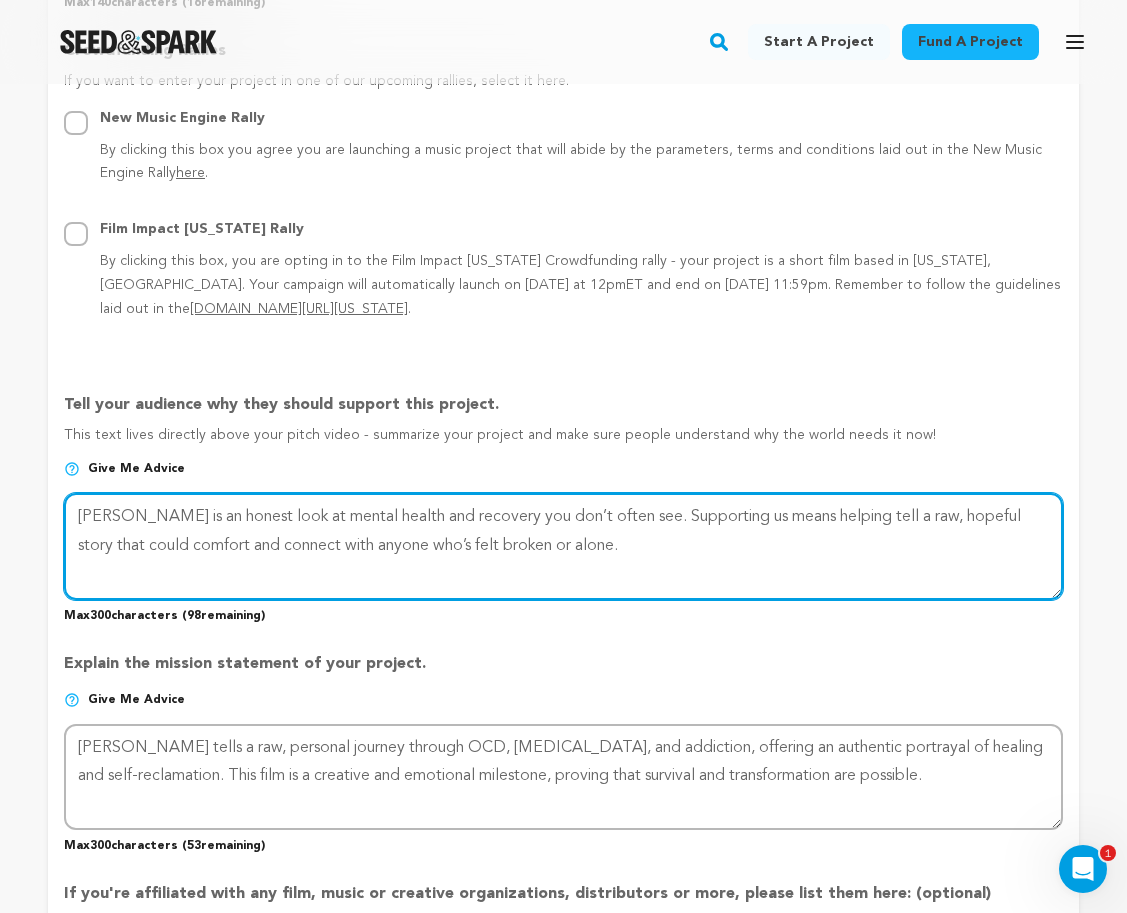 click on "Fund a project
Start a project
Search" at bounding box center (563, 647) 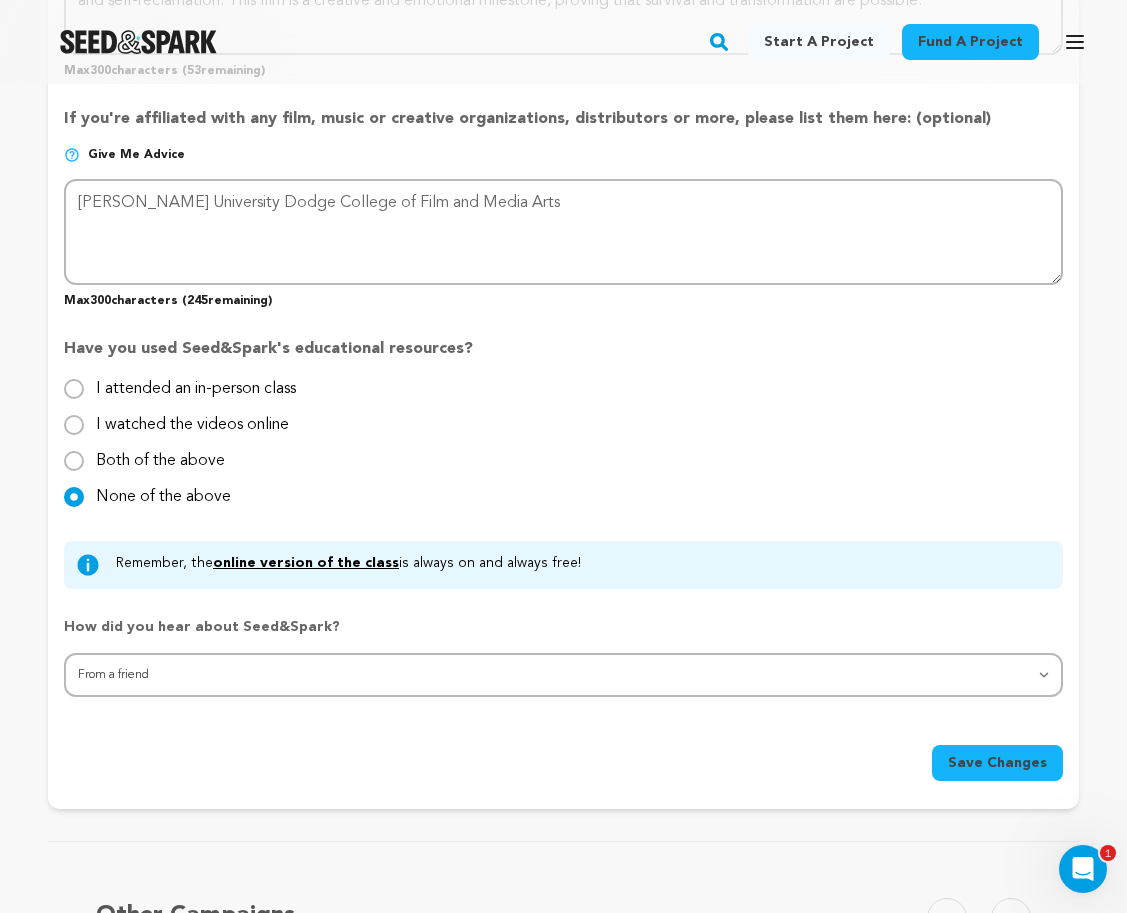 scroll, scrollTop: 2162, scrollLeft: 0, axis: vertical 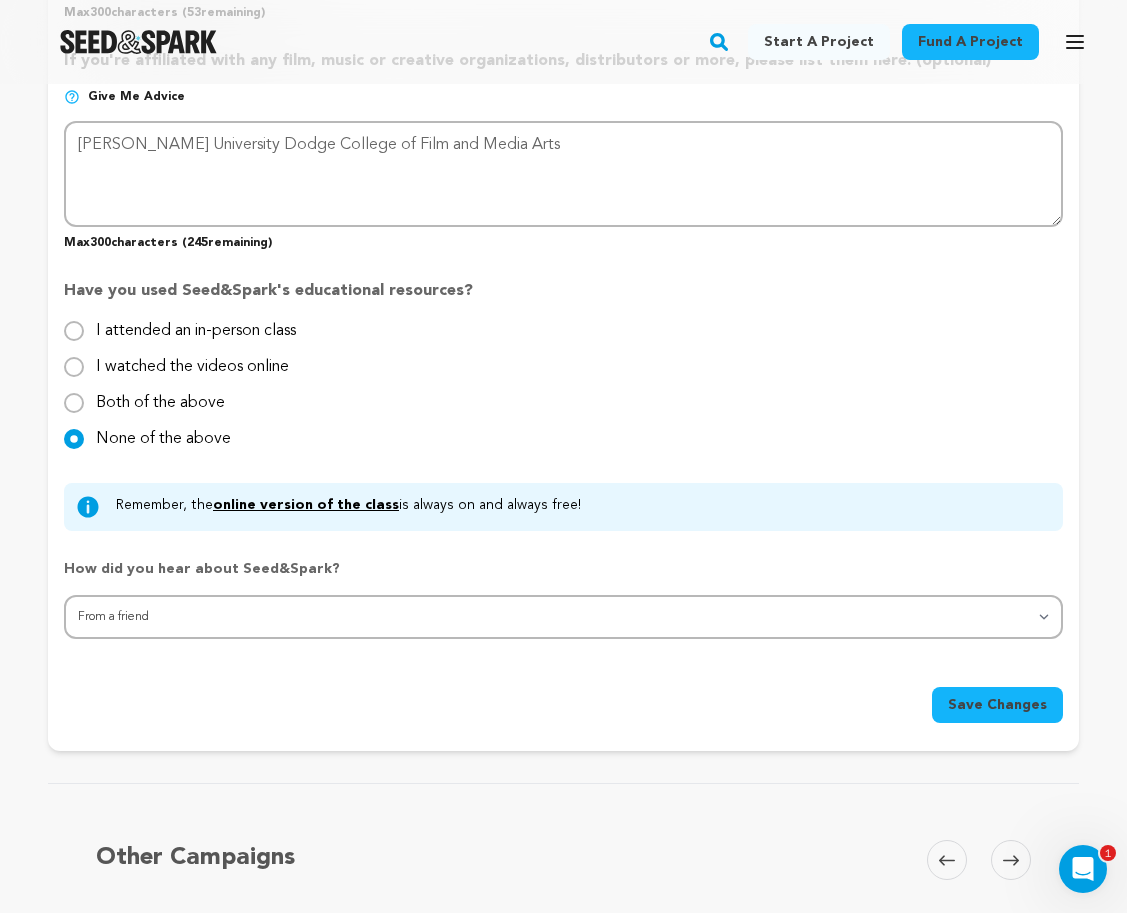 type on "[PERSON_NAME] is an honest look at mental health and recovery you don’t often see. Supporting us means helping tell a raw, hopeful story that could comfort and connect with anyone who’s felt broken or alone." 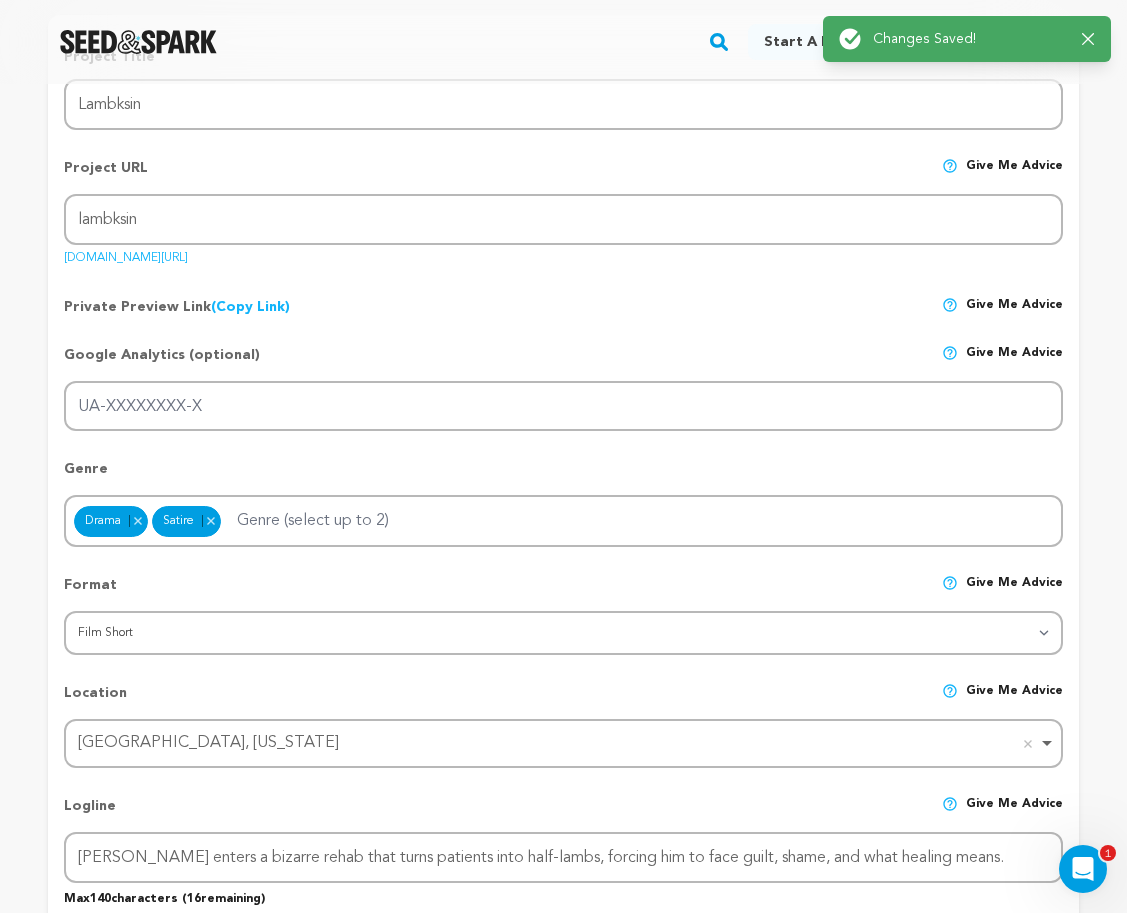 scroll, scrollTop: 0, scrollLeft: 0, axis: both 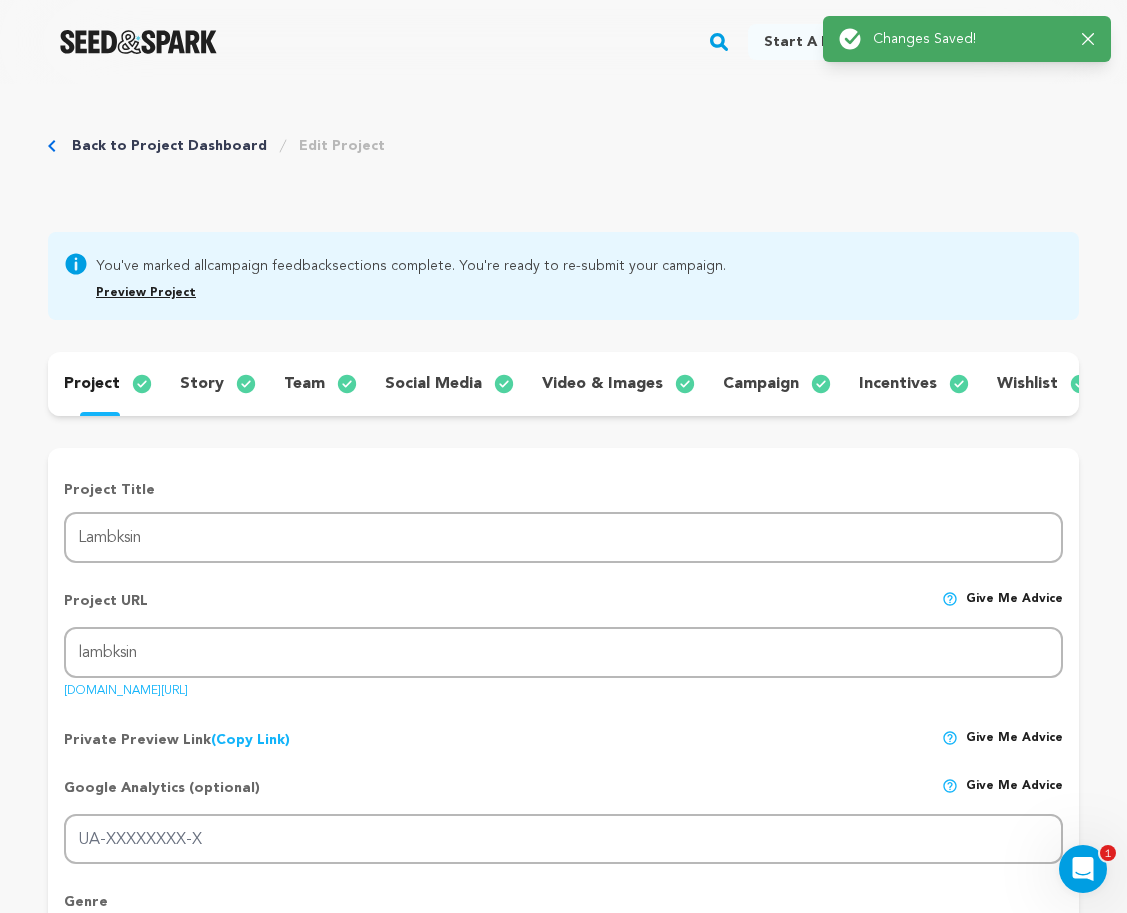 click on "story" at bounding box center [202, 384] 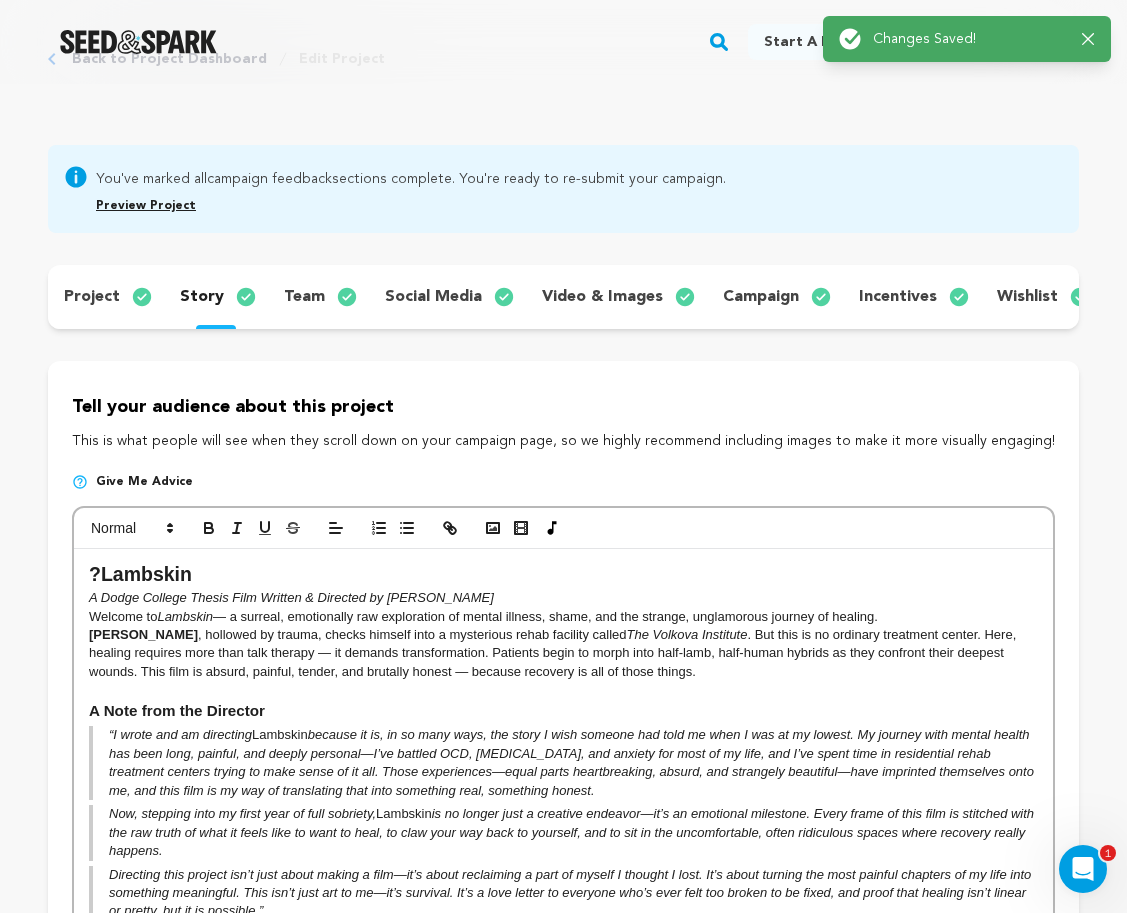 scroll, scrollTop: 130, scrollLeft: 0, axis: vertical 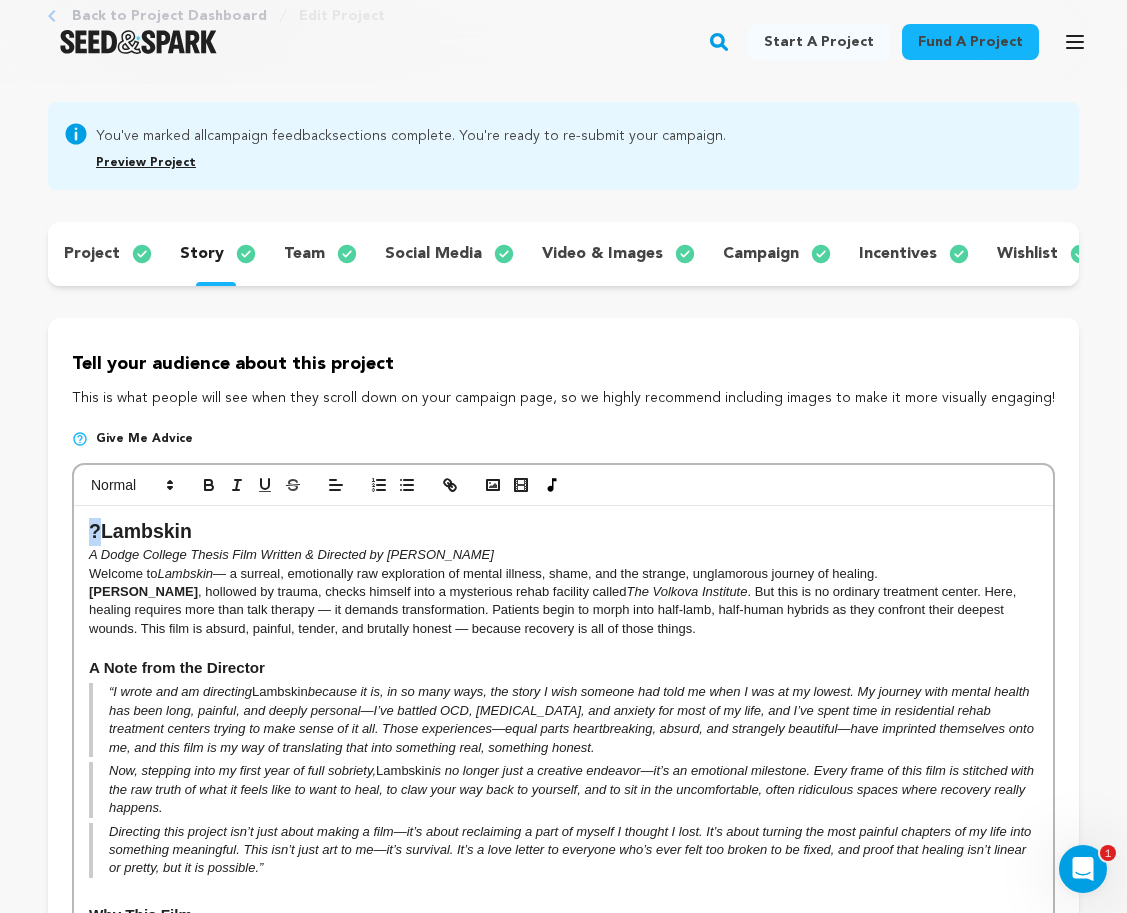 drag, startPoint x: 102, startPoint y: 535, endPoint x: -2, endPoint y: 534, distance: 104.00481 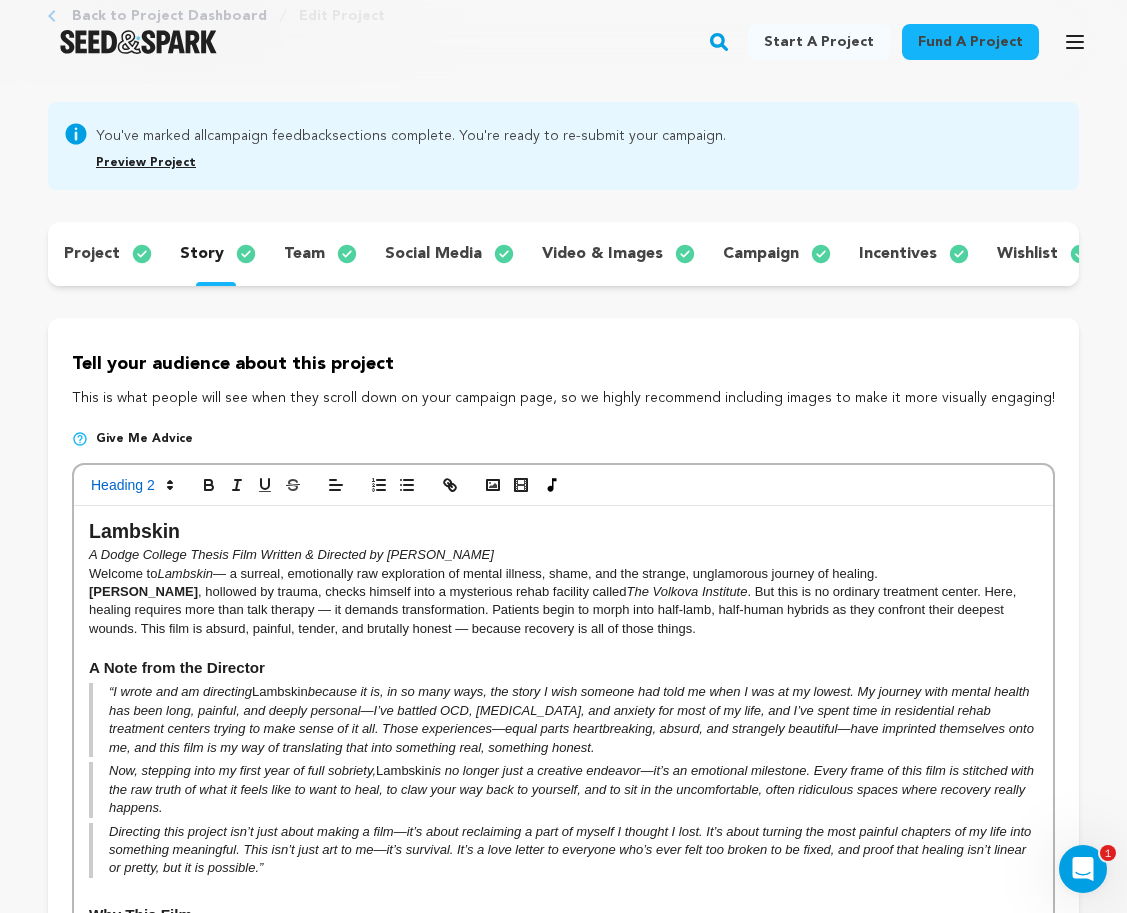 click on "Lambskin" at bounding box center [563, 532] 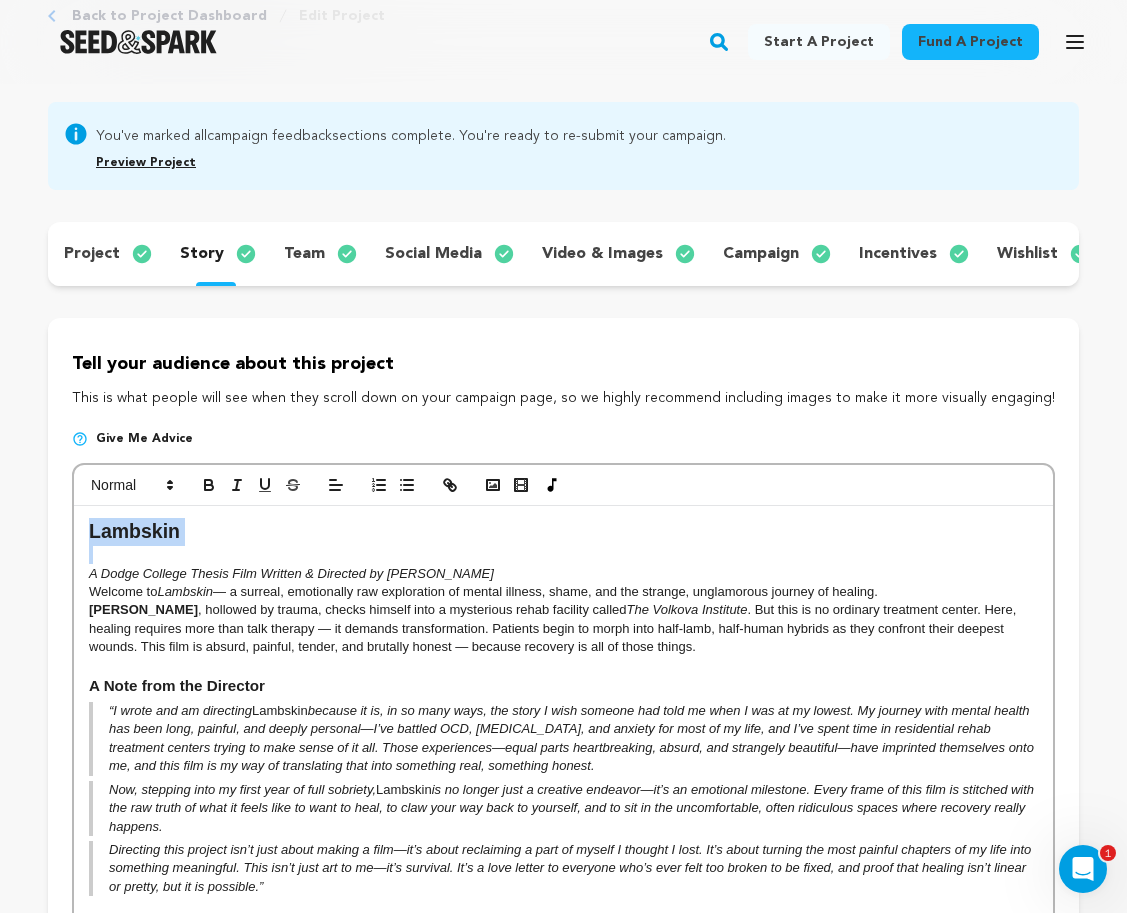 drag, startPoint x: 246, startPoint y: 545, endPoint x: 69, endPoint y: 514, distance: 179.69418 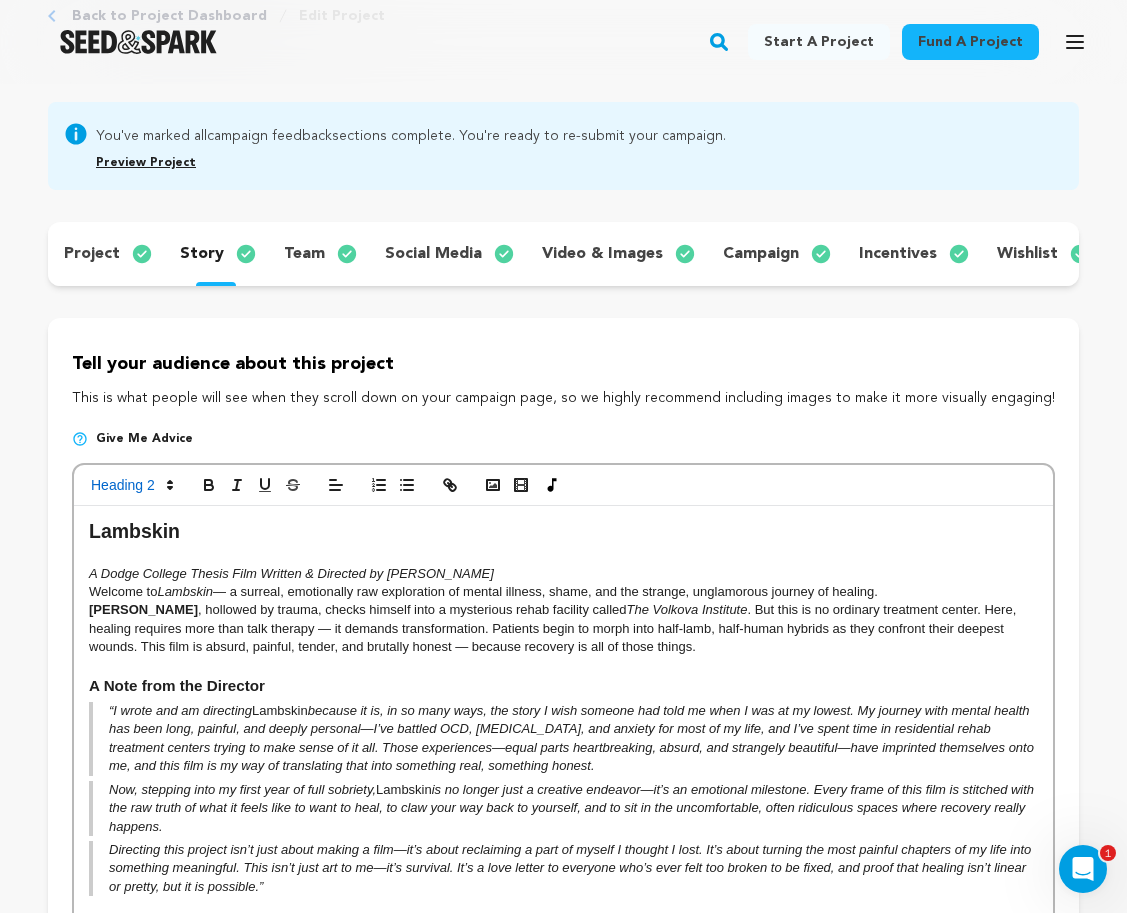 click on "[PERSON_NAME] , hollowed by trauma, checks himself into a mysterious rehab facility called  The [GEOGRAPHIC_DATA] . But this is no ordinary treatment center. Here, healing requires more than talk therapy — it demands transformation. Patients begin to morph into half-lamb, half-human hybrids as they confront their deepest wounds. This film is absurd, painful, tender, and brutally honest — because recovery is all of those things." at bounding box center [563, 628] 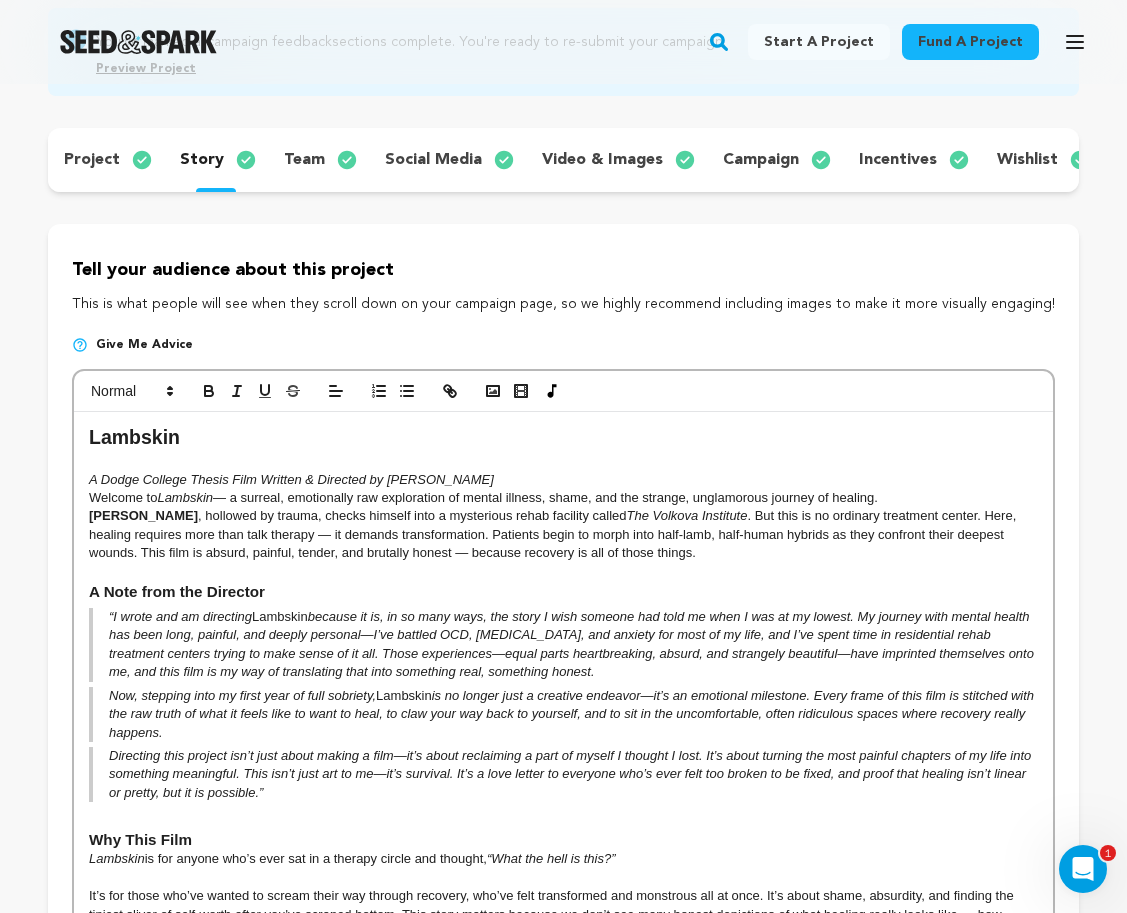 scroll, scrollTop: 185, scrollLeft: 0, axis: vertical 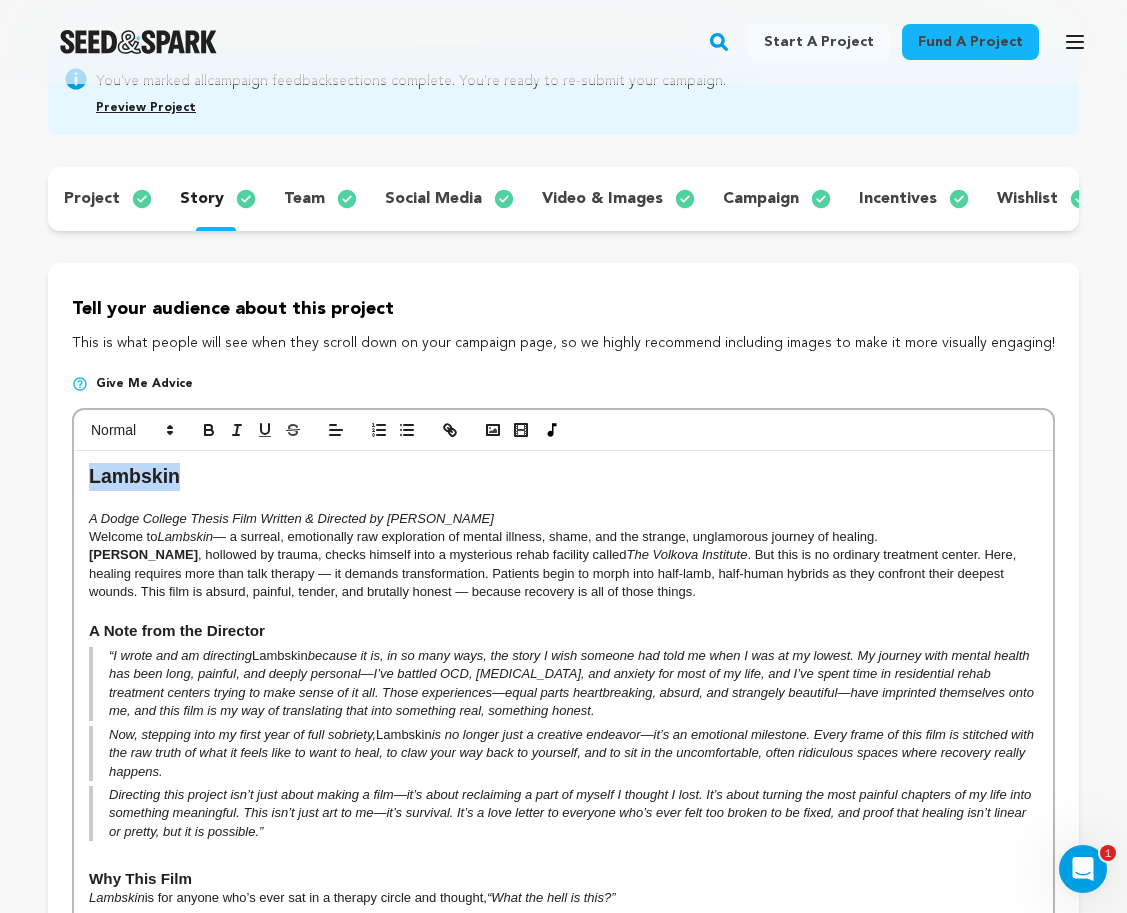 drag, startPoint x: 251, startPoint y: 487, endPoint x: 71, endPoint y: 479, distance: 180.17769 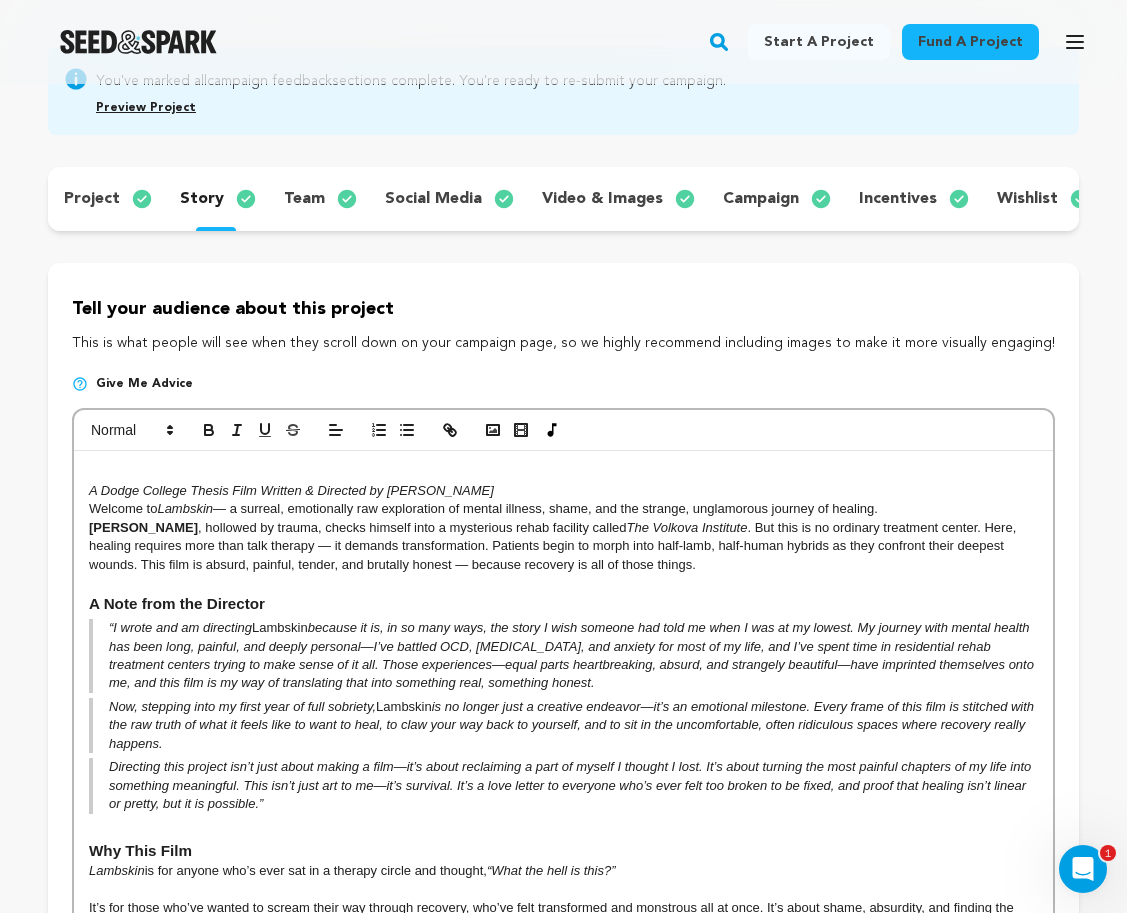 click on "A Dodge College Thesis Film Written & Directed by William Altermann" at bounding box center [563, 491] 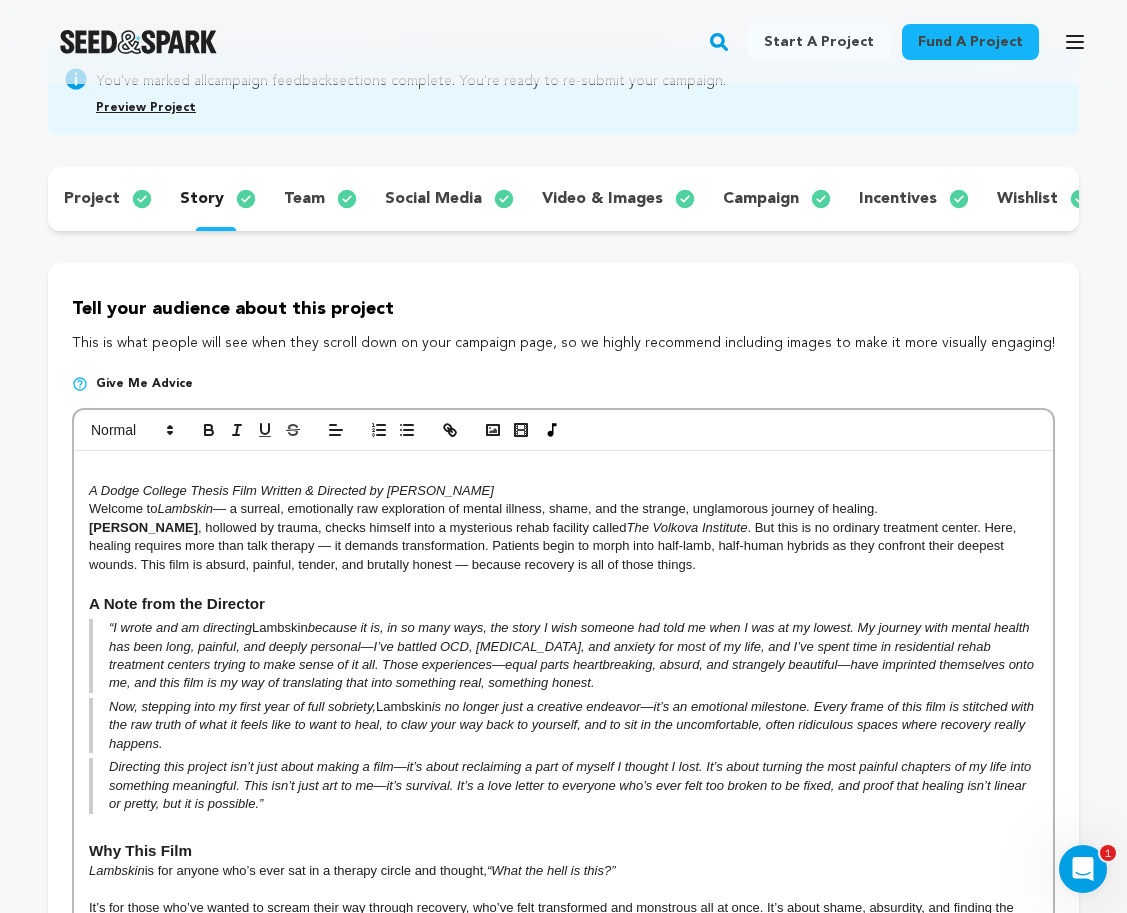 type 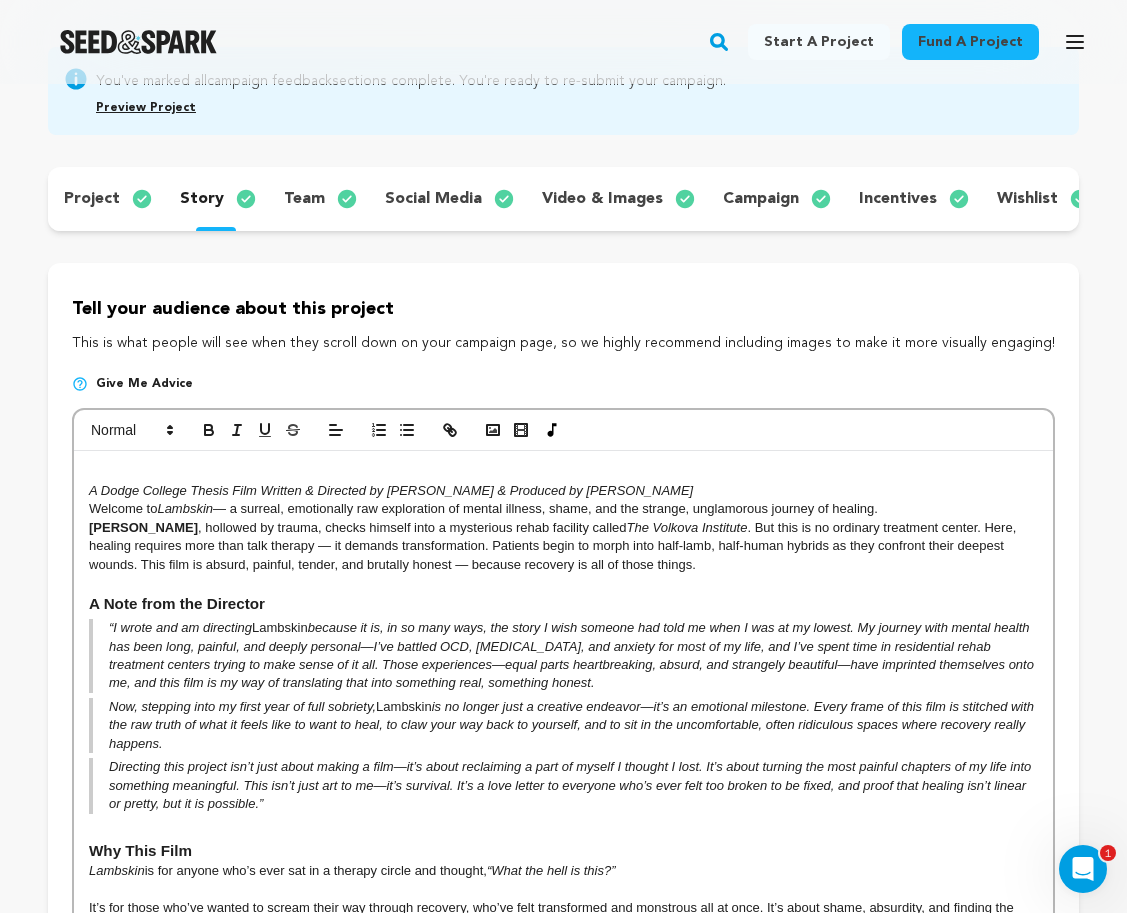 click on "because it is, in so many ways, the story I wish someone had told me when I was at my lowest. My journey with mental health has been long, painful, and deeply personal—I’ve battled OCD, [MEDICAL_DATA], and anxiety for most of my life, and I’ve spent time in residential rehab treatment centers trying to make sense of it all. Those experiences—equal parts heartbreaking, absurd, and strangely beautiful—have imprinted themselves onto me, and this film is my way of translating that into something real, something honest." at bounding box center (573, 655) 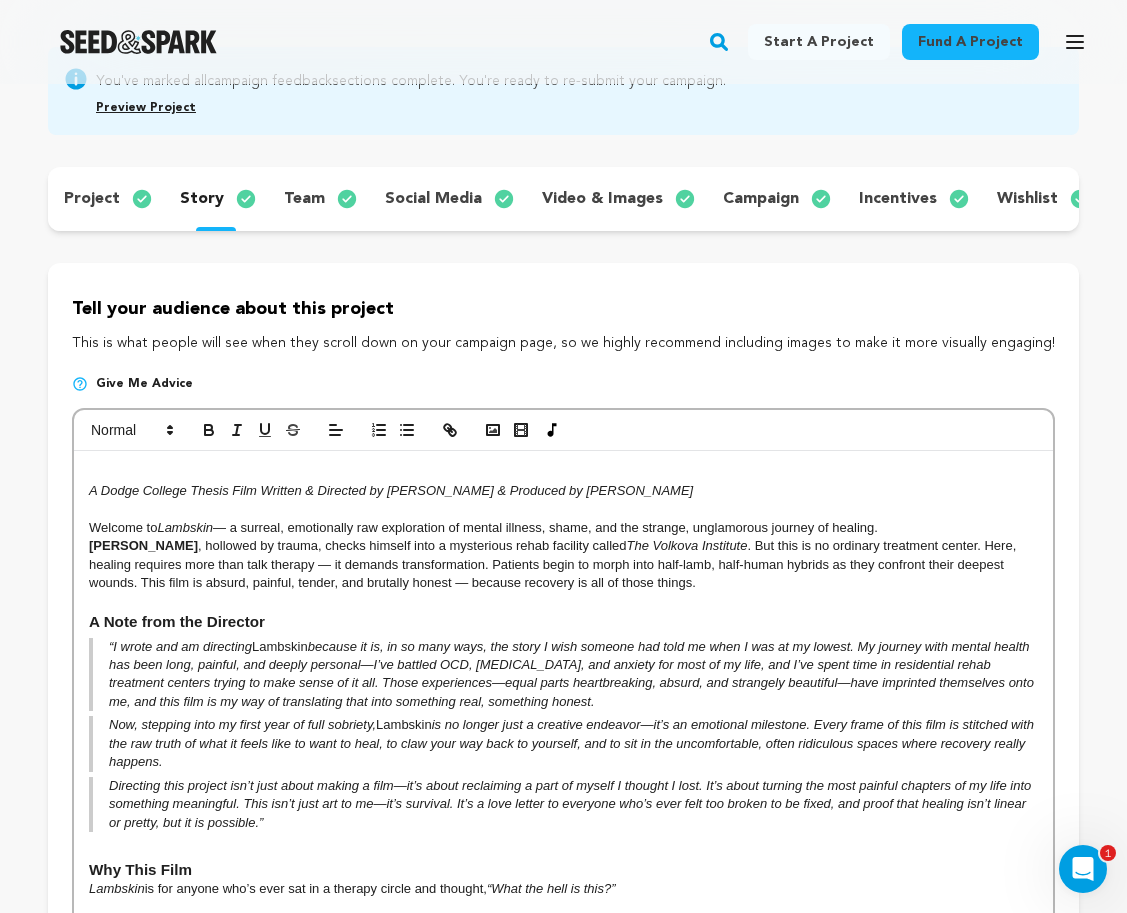 drag, startPoint x: 689, startPoint y: 492, endPoint x: 90, endPoint y: 484, distance: 599.0534 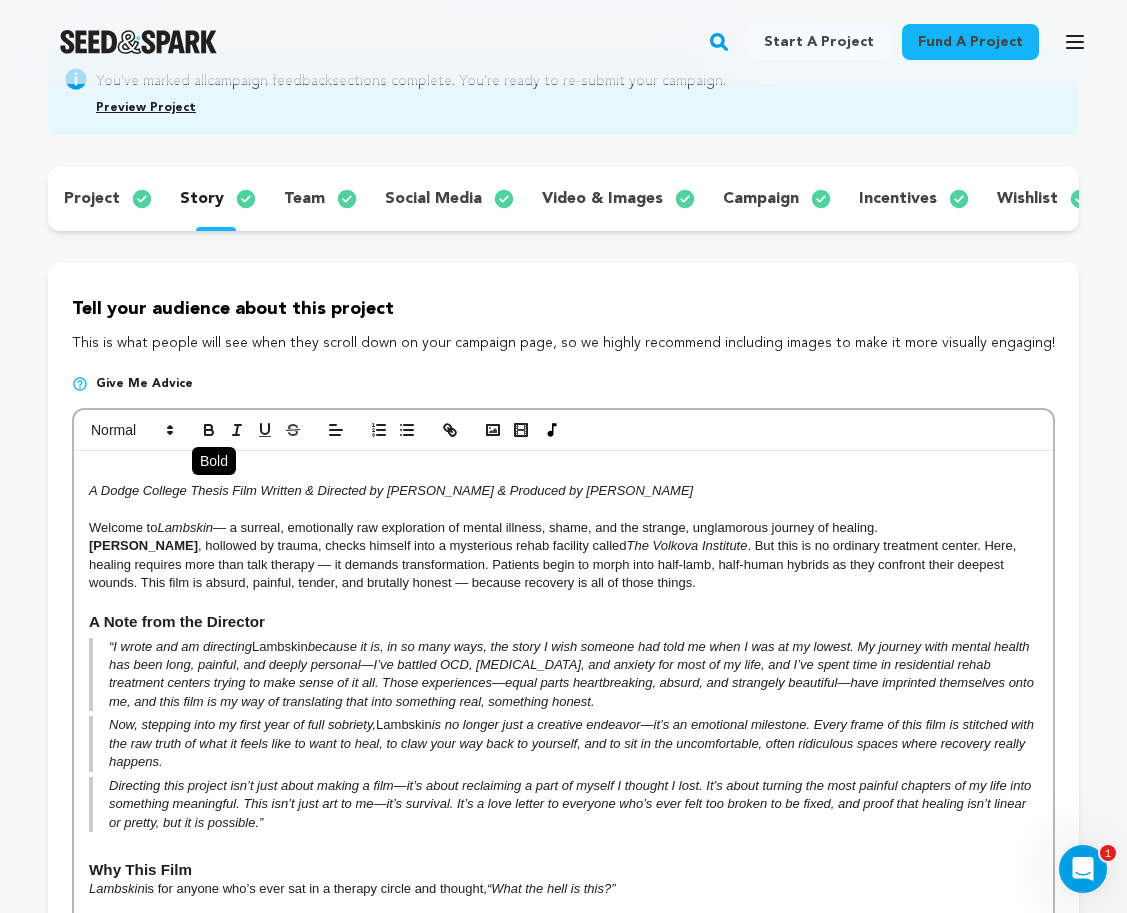 click 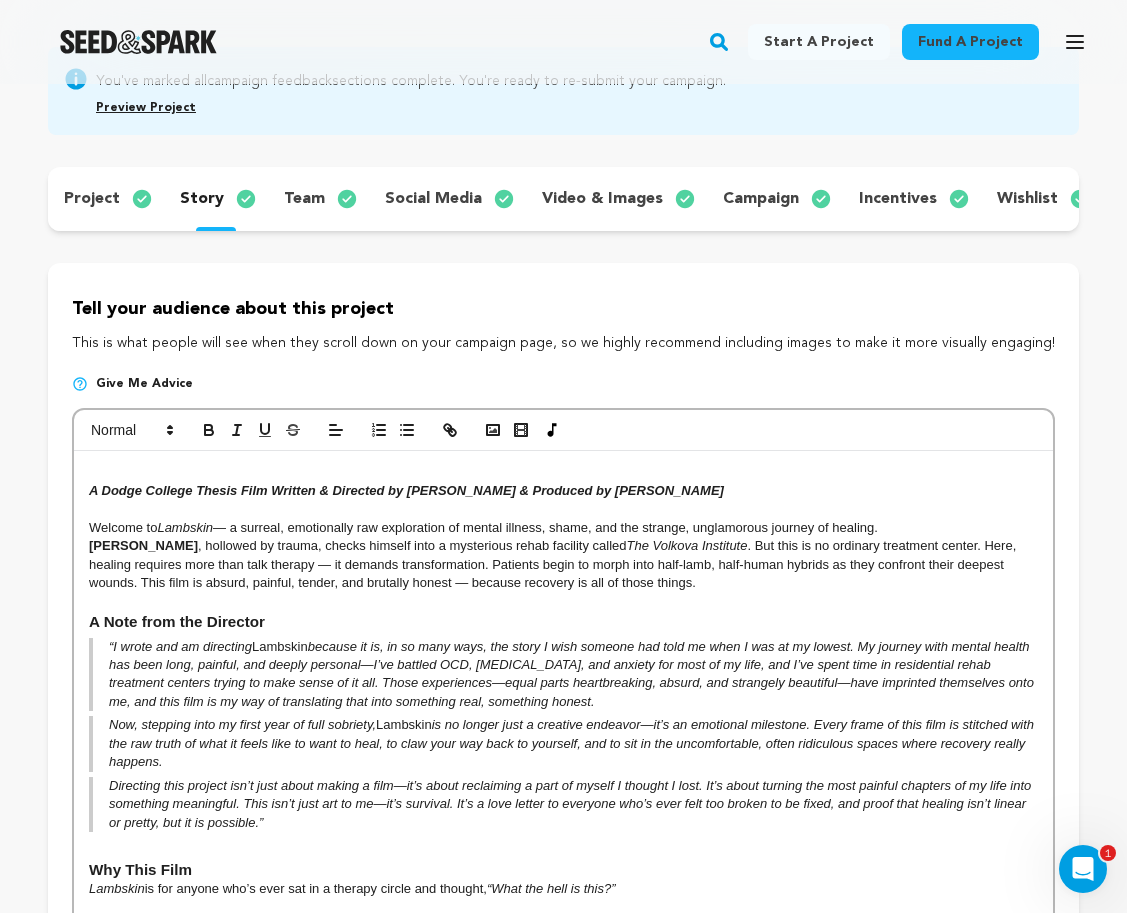 click on "[PERSON_NAME] , hollowed by trauma, checks himself into a mysterious rehab facility called  The [GEOGRAPHIC_DATA] . But this is no ordinary treatment center. Here, healing requires more than talk therapy — it demands transformation. Patients begin to morph into half-lamb, half-human hybrids as they confront their deepest wounds. This film is absurd, painful, tender, and brutally honest — because recovery is all of those things." at bounding box center [563, 564] 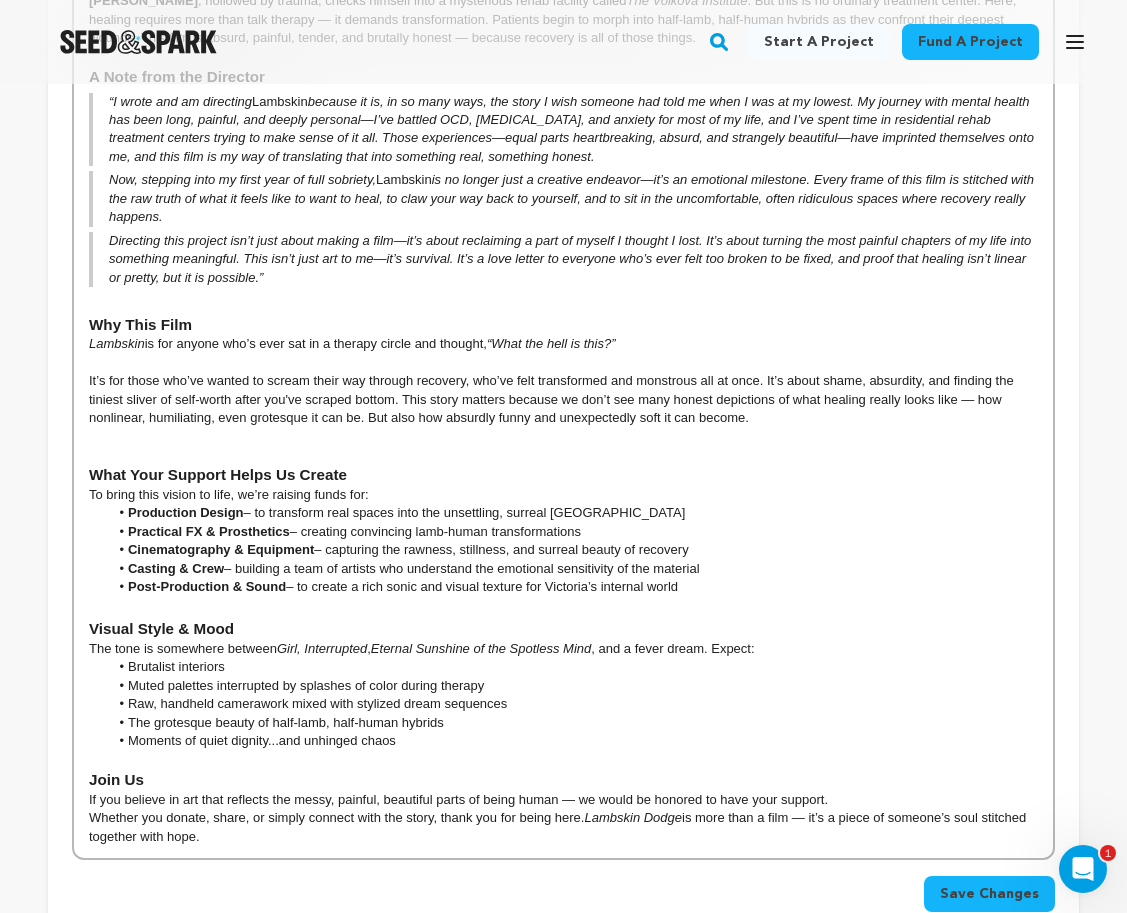 scroll, scrollTop: 732, scrollLeft: 0, axis: vertical 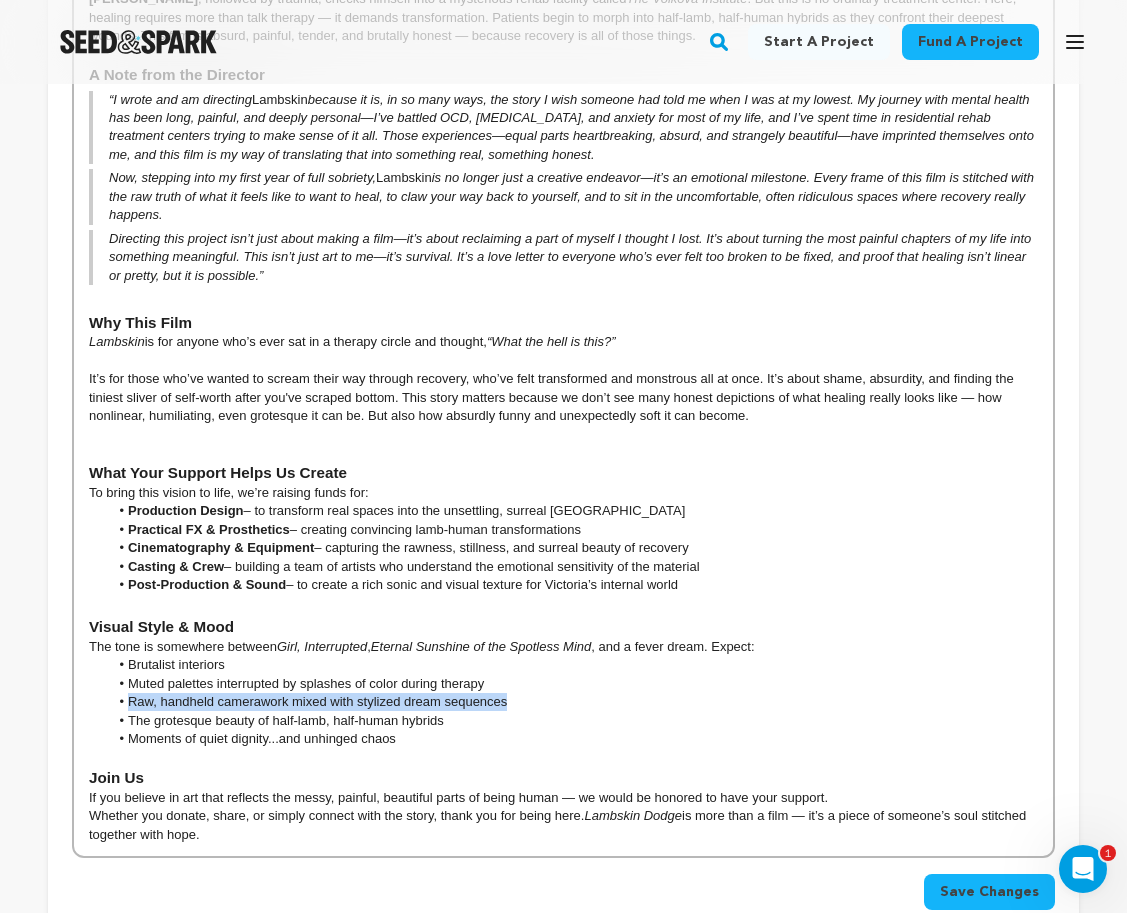 drag, startPoint x: 525, startPoint y: 677, endPoint x: 95, endPoint y: 674, distance: 430.01047 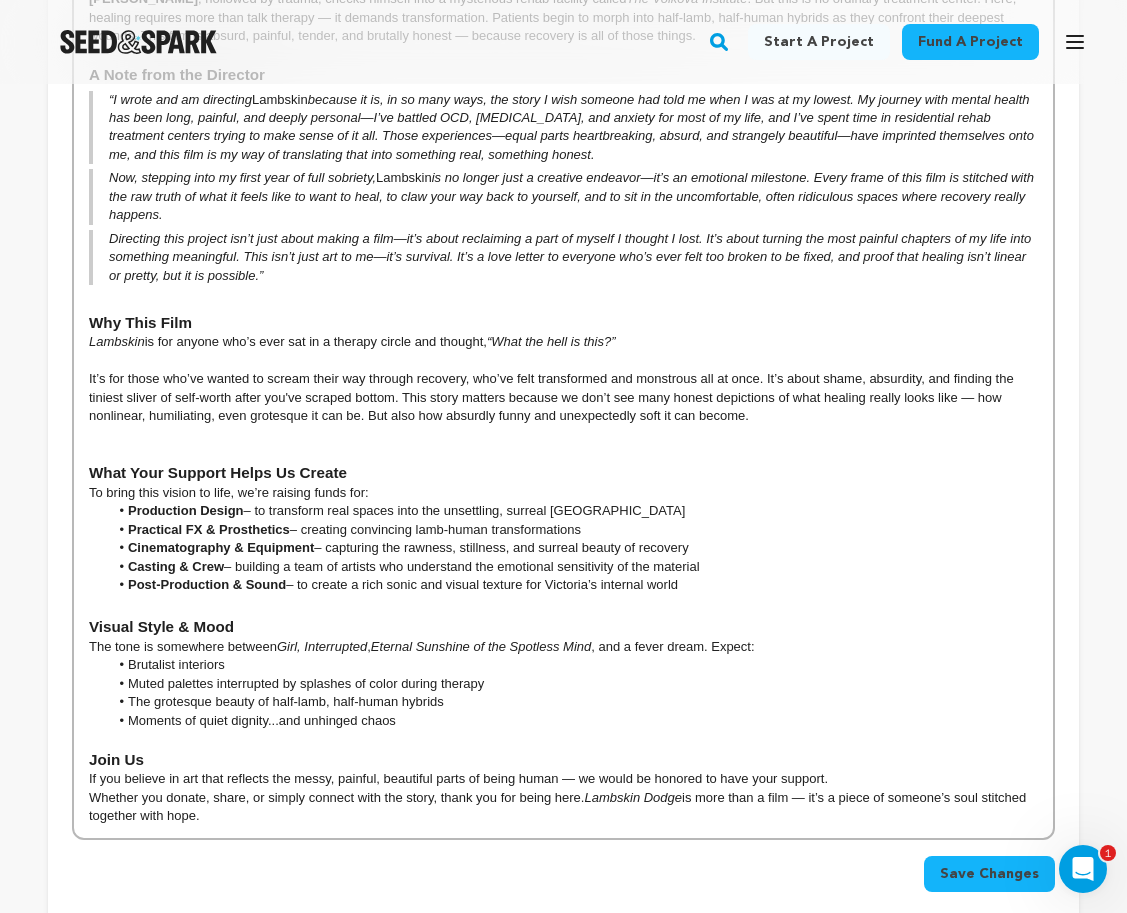 click on "Save Changes" at bounding box center (989, 874) 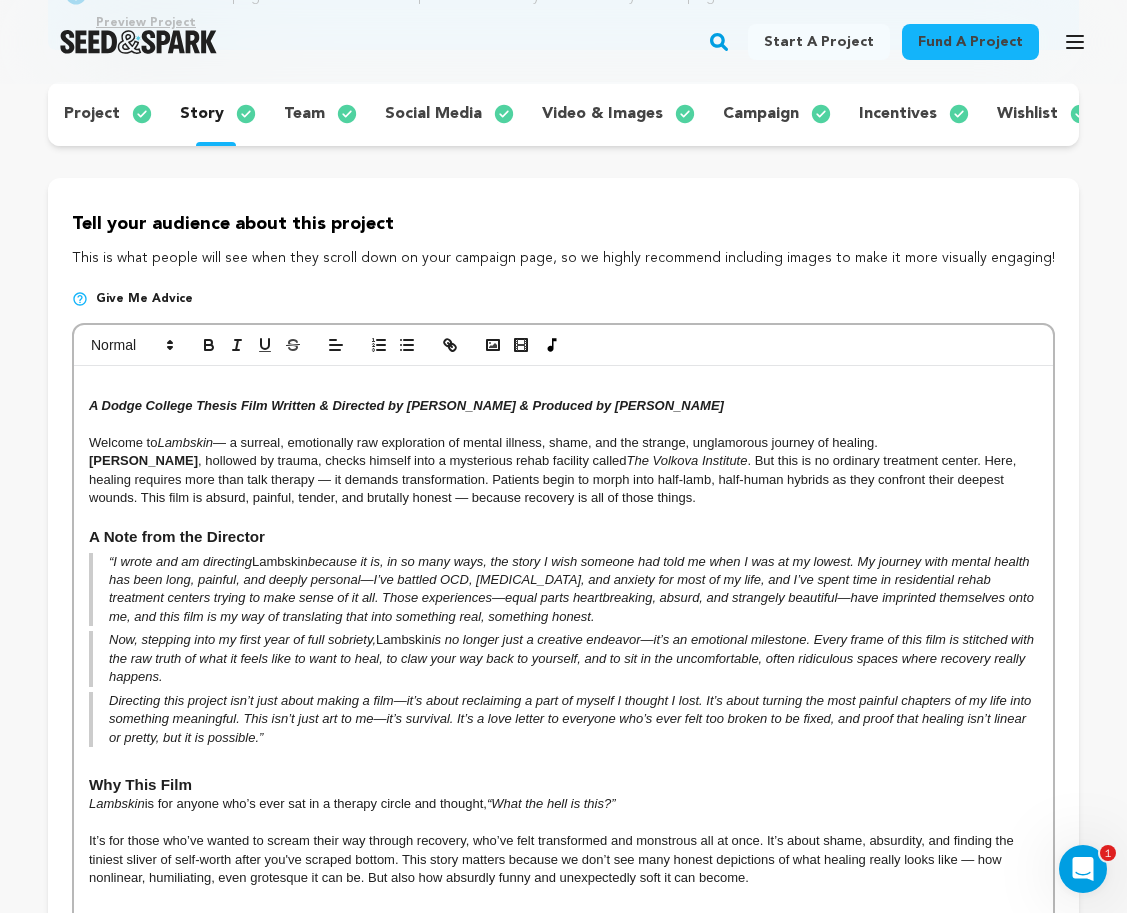 scroll, scrollTop: 30, scrollLeft: 0, axis: vertical 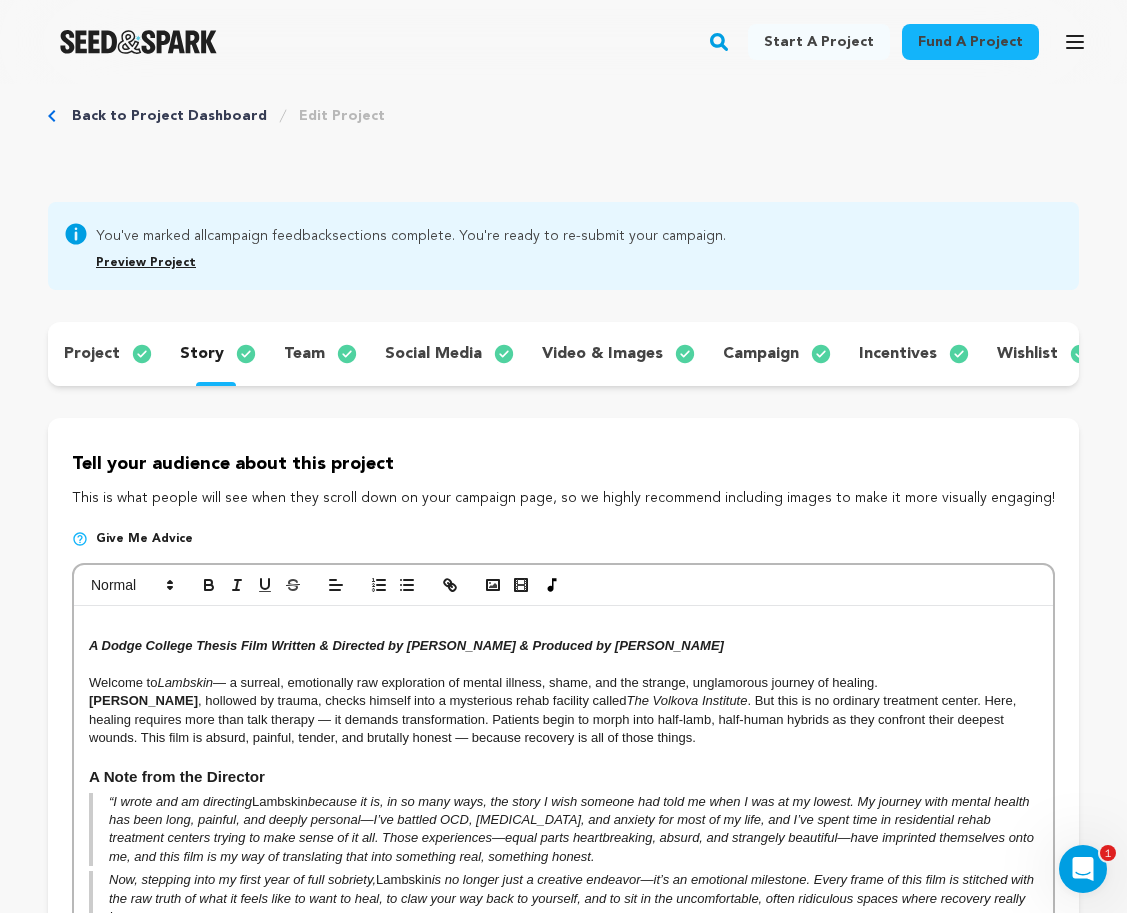 click on "video & images" at bounding box center [616, 354] 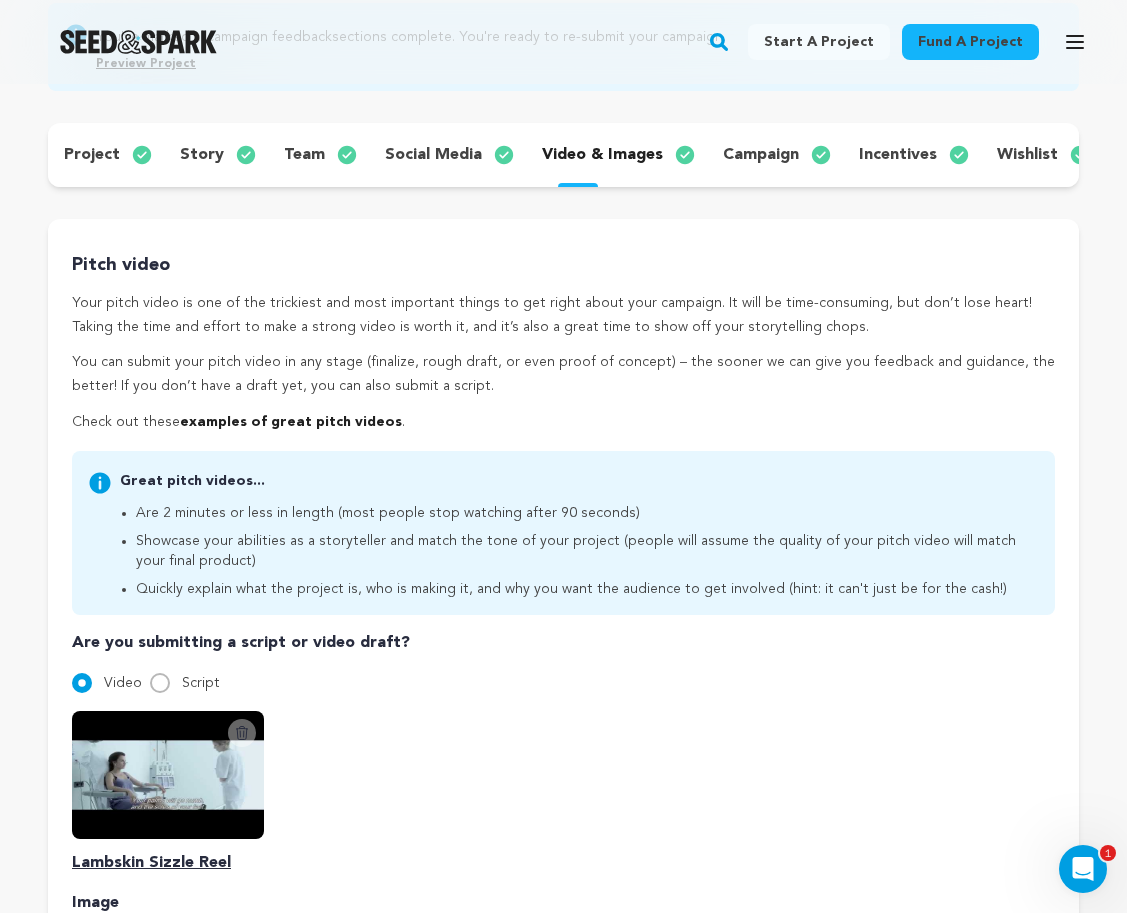 scroll, scrollTop: 244, scrollLeft: 0, axis: vertical 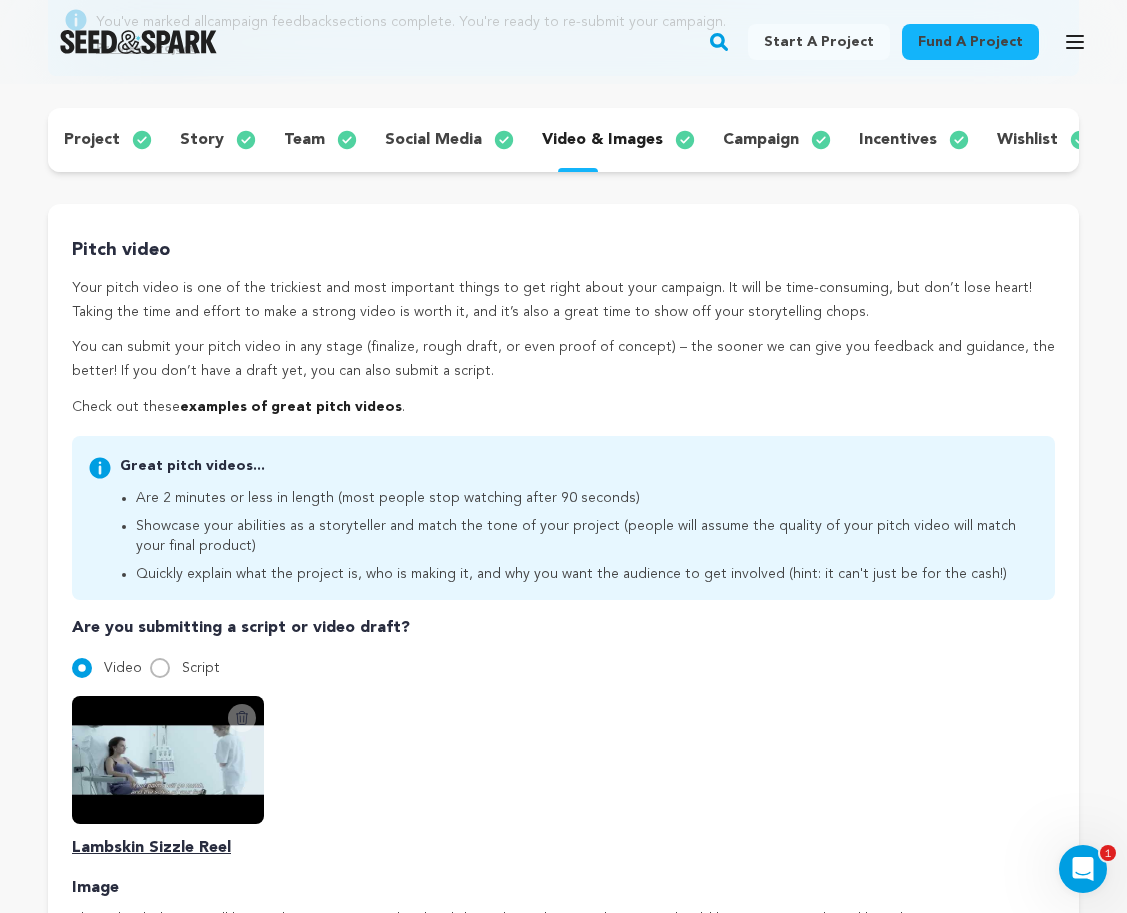 click on "story" at bounding box center [202, 140] 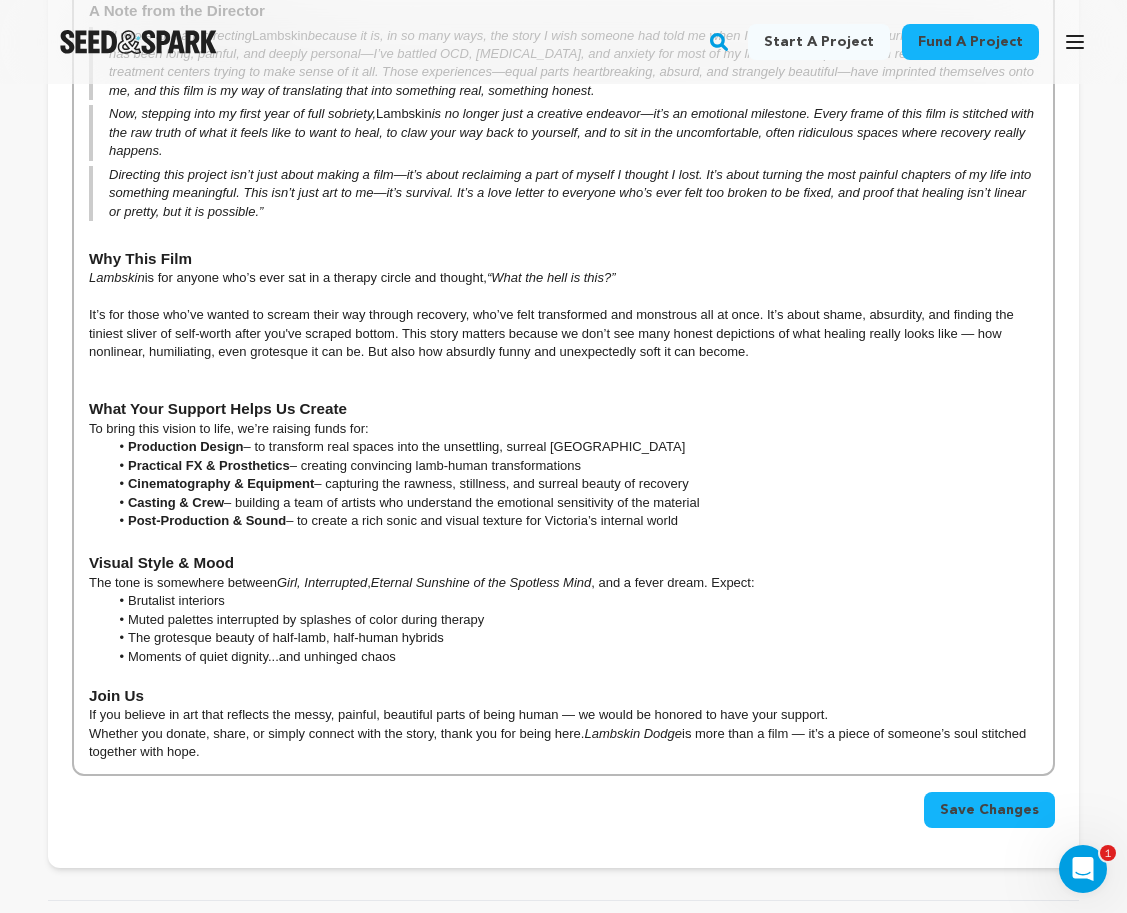 scroll, scrollTop: 800, scrollLeft: 0, axis: vertical 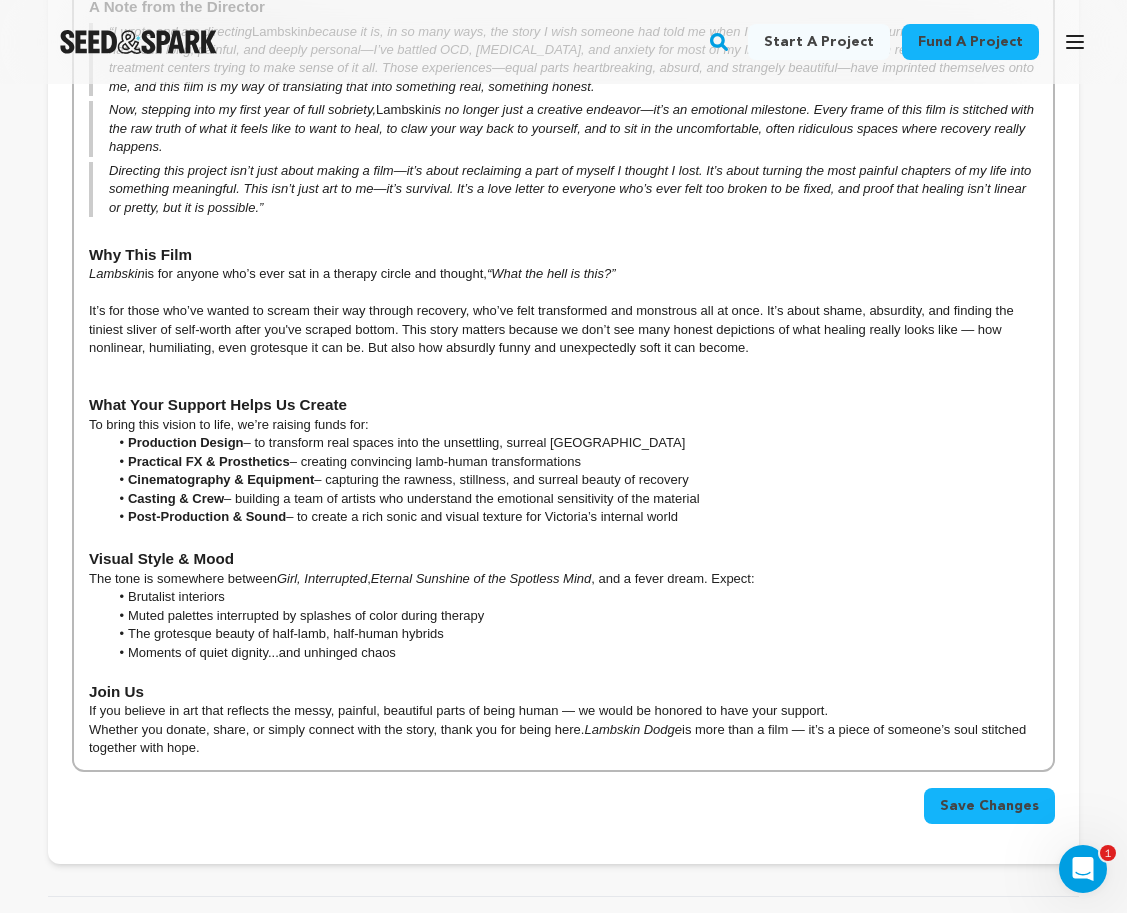 click on "Moments of quiet dignity...and unhinged chaos" at bounding box center (574, 653) 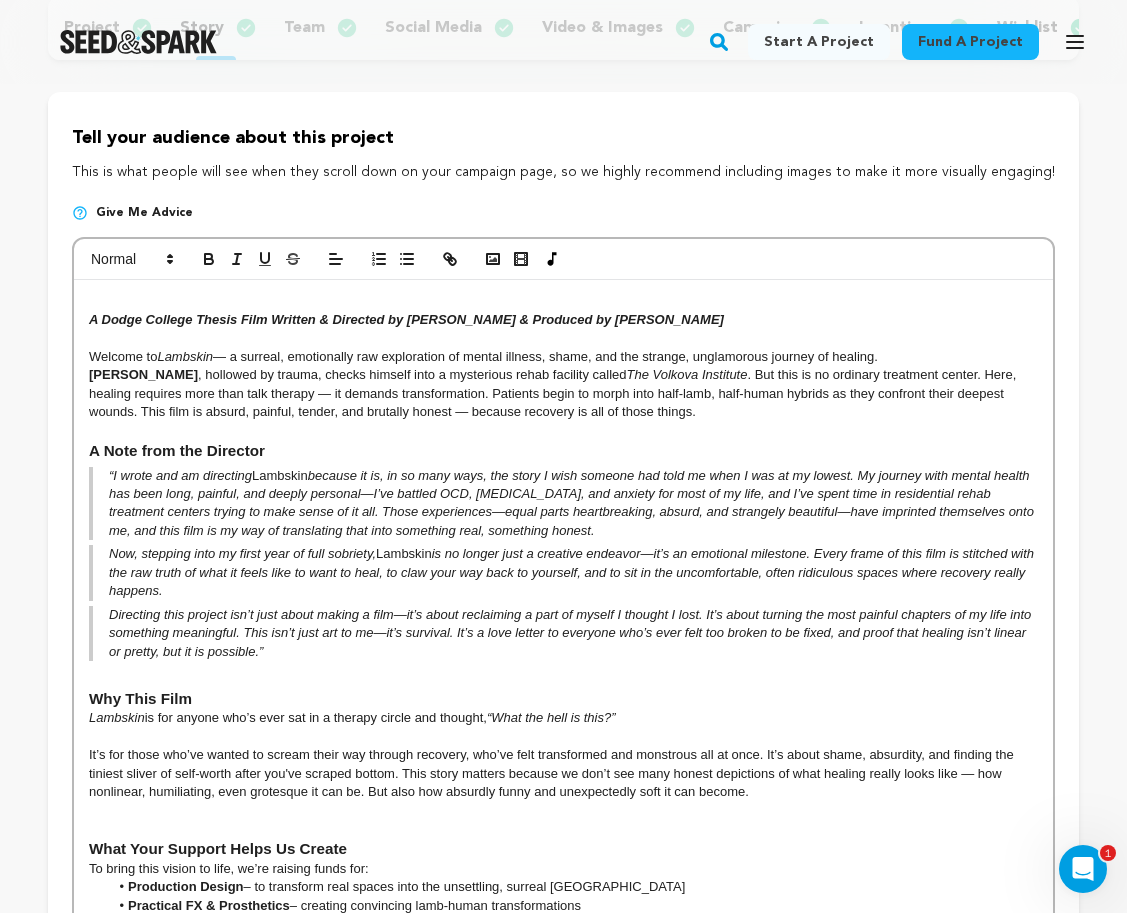 scroll, scrollTop: 357, scrollLeft: 0, axis: vertical 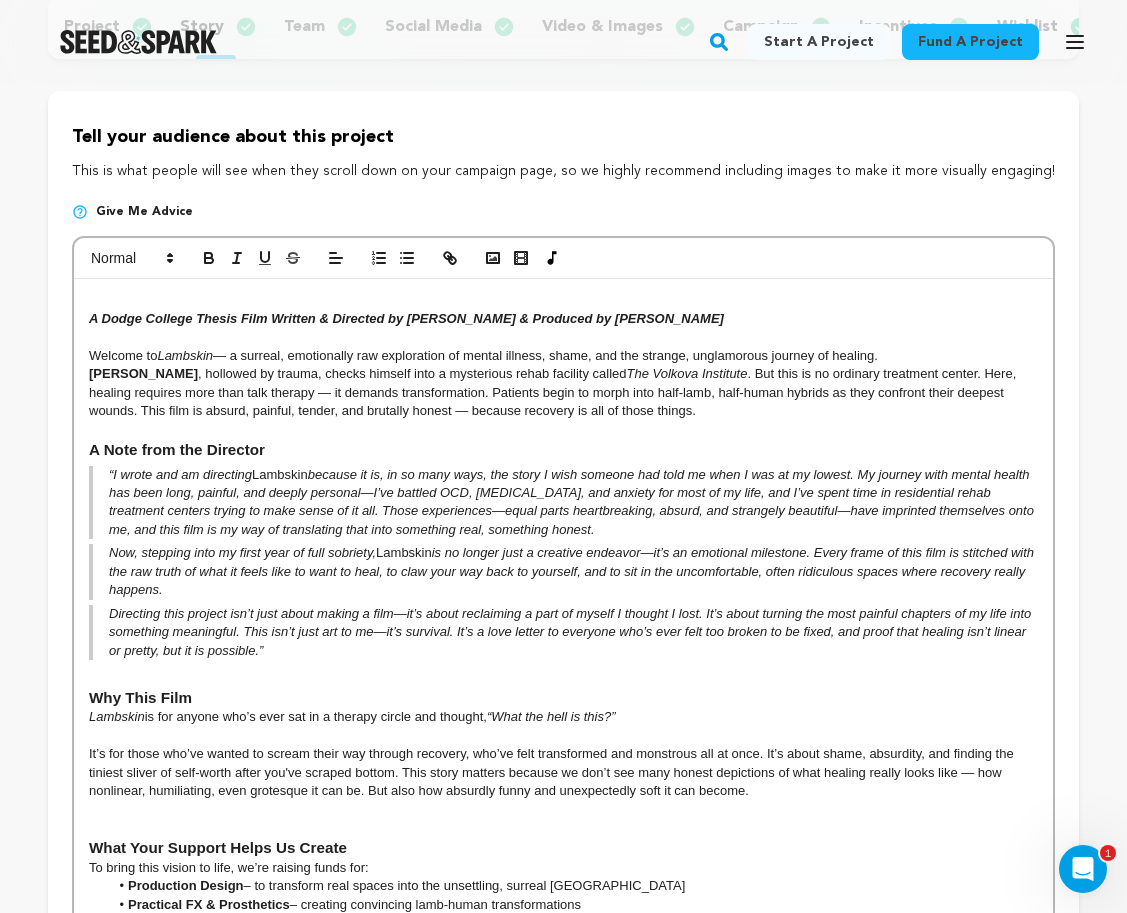click on "[PERSON_NAME] , hollowed by trauma, checks himself into a mysterious rehab facility called  The [GEOGRAPHIC_DATA] . But this is no ordinary treatment center. Here, healing requires more than talk therapy — it demands transformation. Patients begin to morph into half-lamb, half-human hybrids as they confront their deepest wounds. This film is absurd, painful, tender, and brutally honest — because recovery is all of those things." at bounding box center (563, 392) 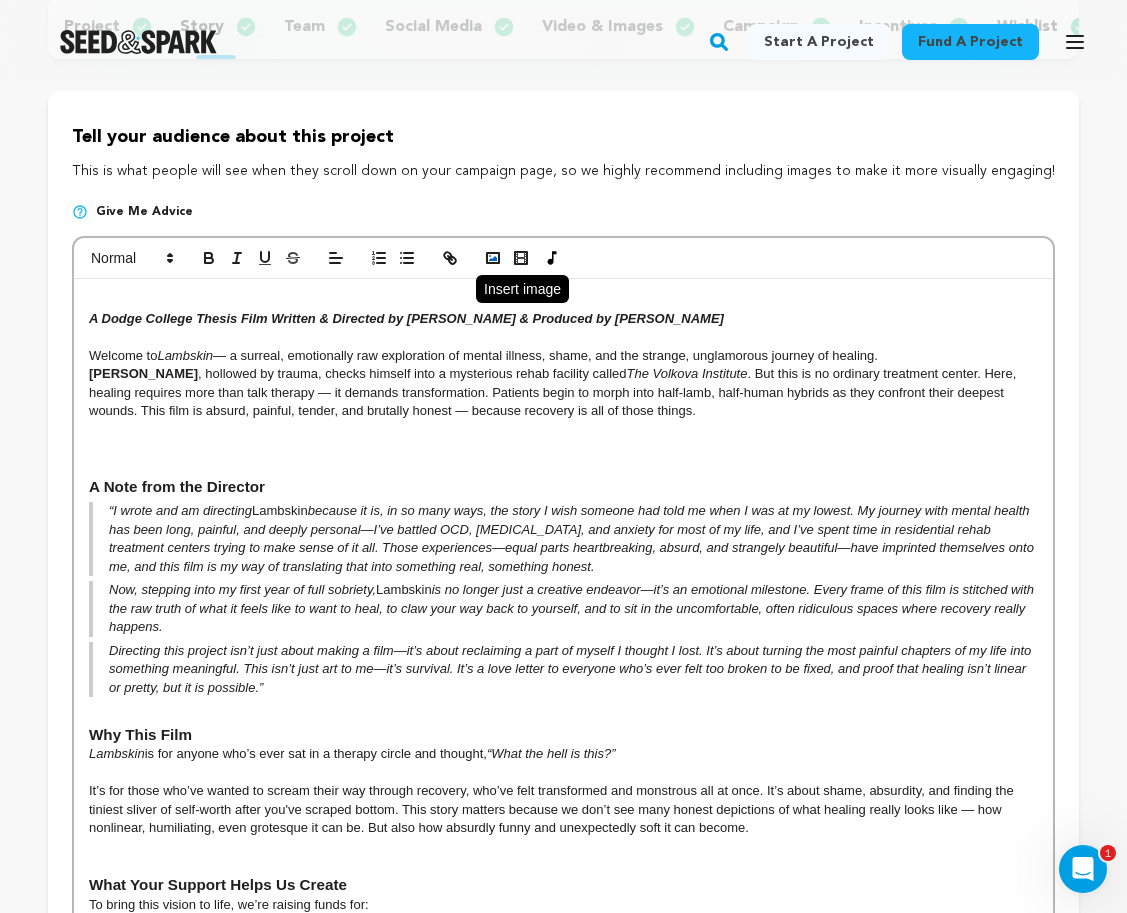 click 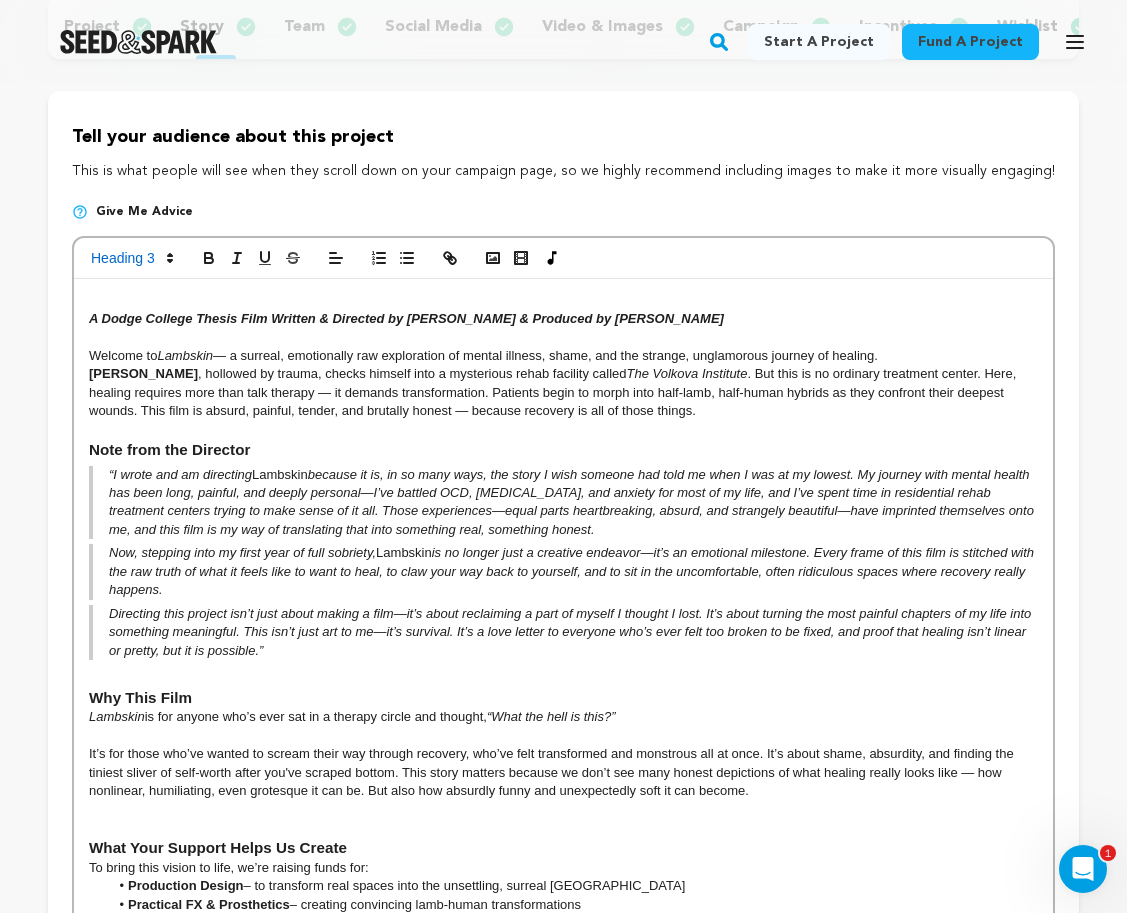click on "[PERSON_NAME] , hollowed by trauma, checks himself into a mysterious rehab facility called  The [GEOGRAPHIC_DATA] . But this is no ordinary treatment center. Here, healing requires more than talk therapy — it demands transformation. Patients begin to morph into half-lamb, half-human hybrids as they confront their deepest wounds. This film is absurd, painful, tender, and brutally honest — because recovery is all of those things." at bounding box center (563, 392) 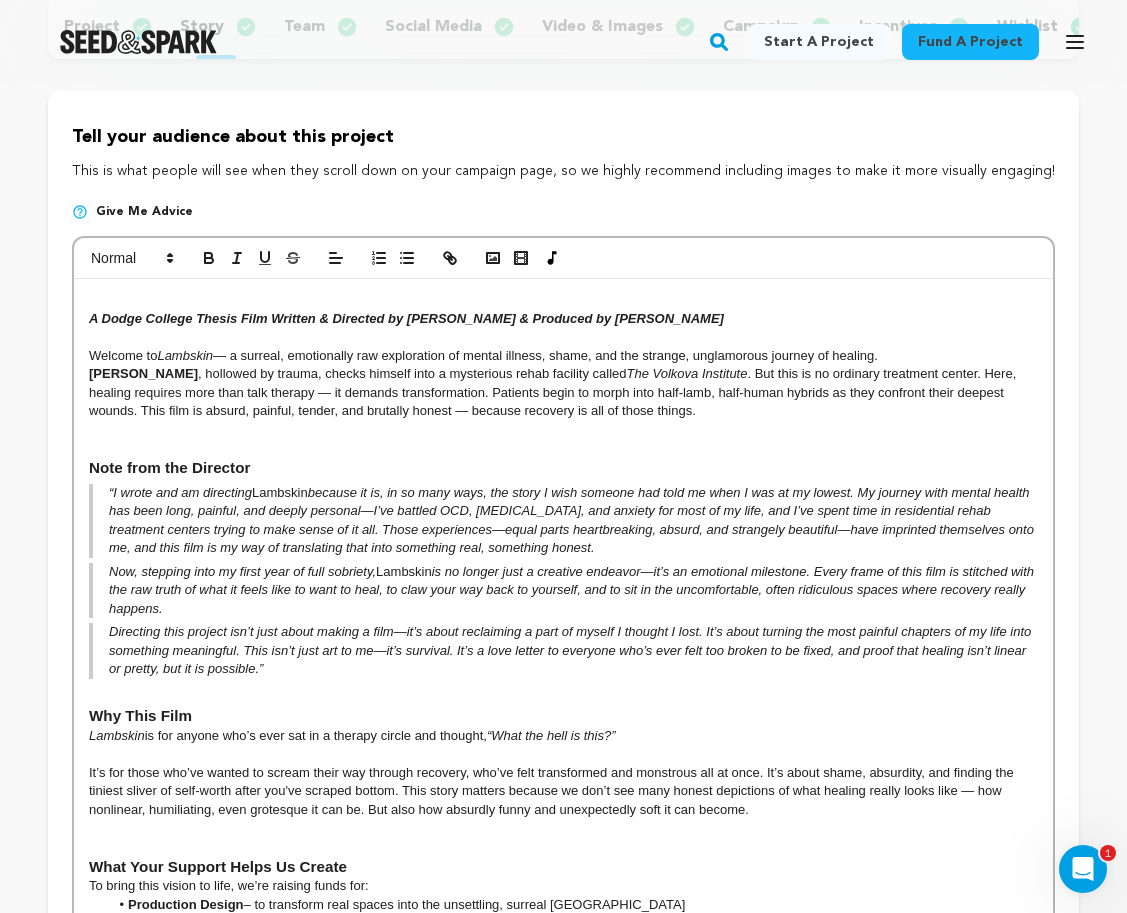 drag, startPoint x: 440, startPoint y: 249, endPoint x: 478, endPoint y: 213, distance: 52.34501 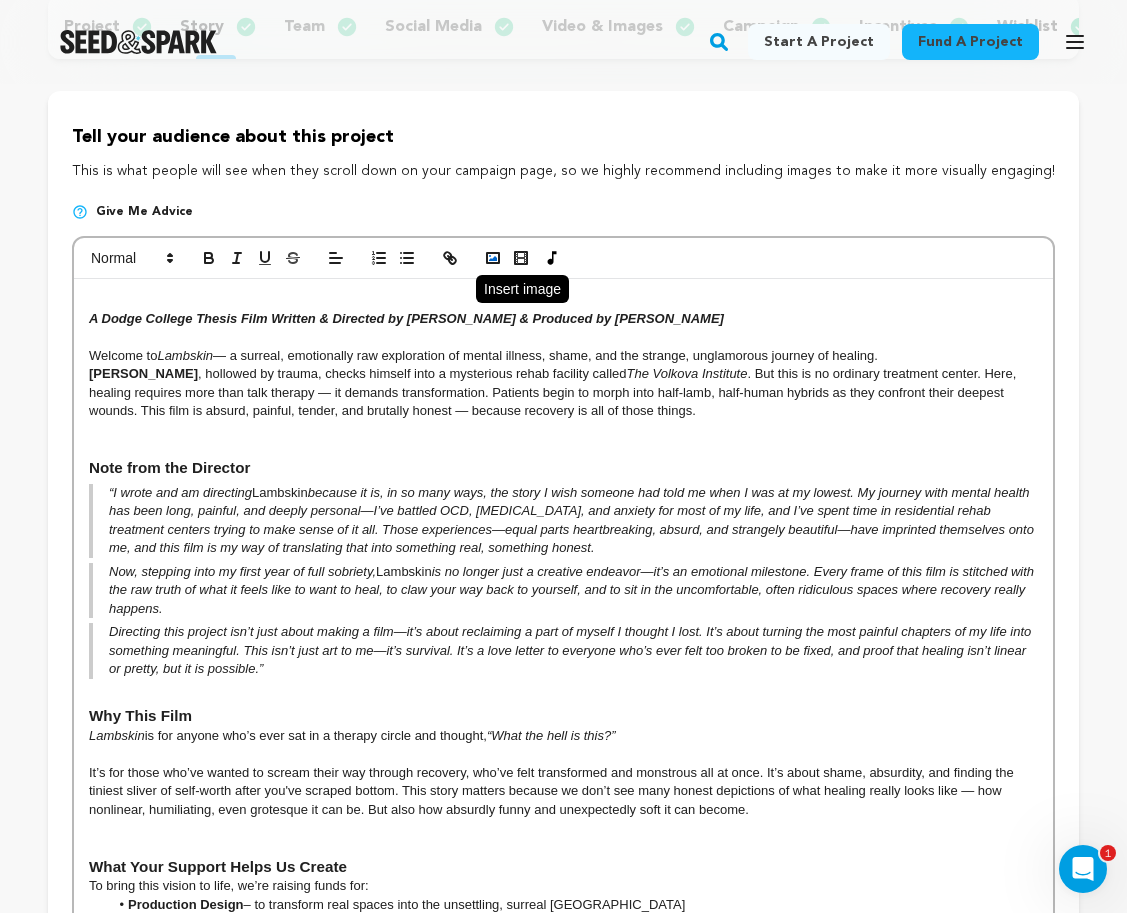 click 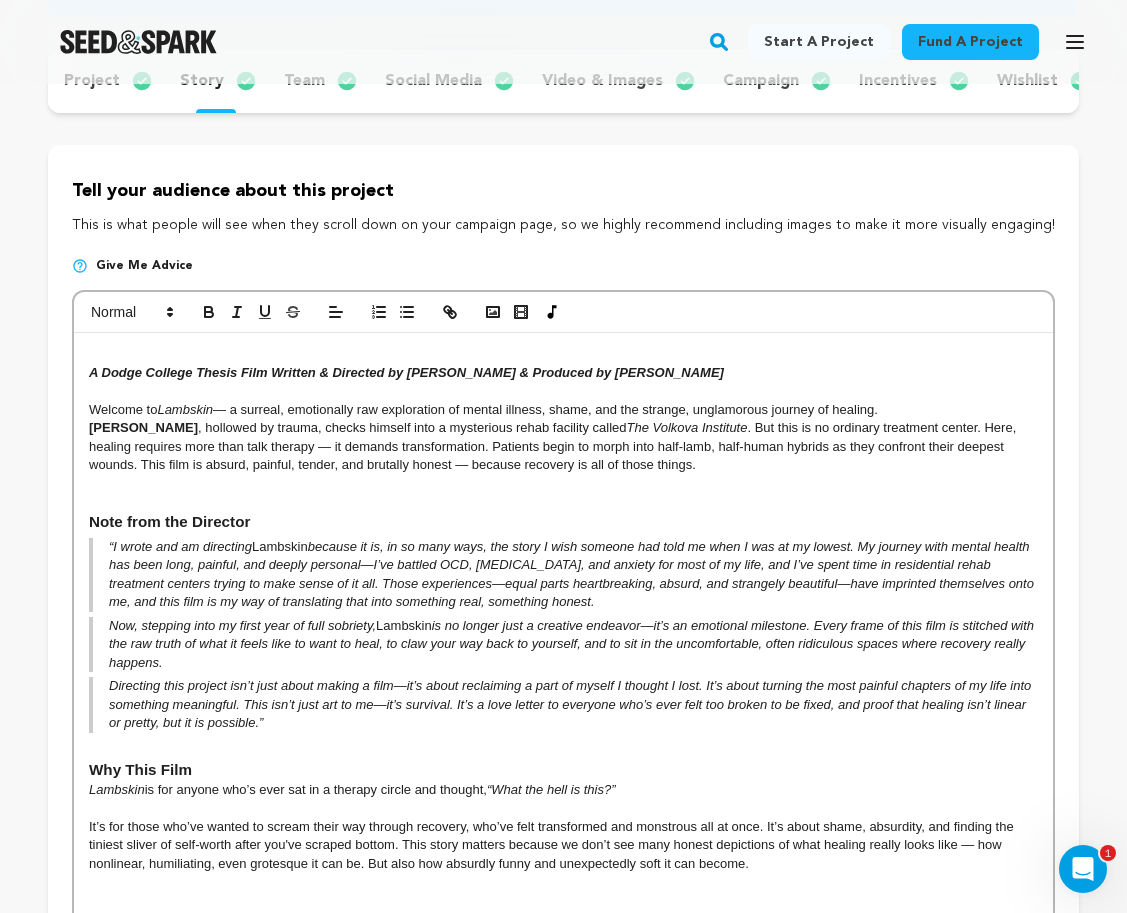 scroll, scrollTop: 219, scrollLeft: 0, axis: vertical 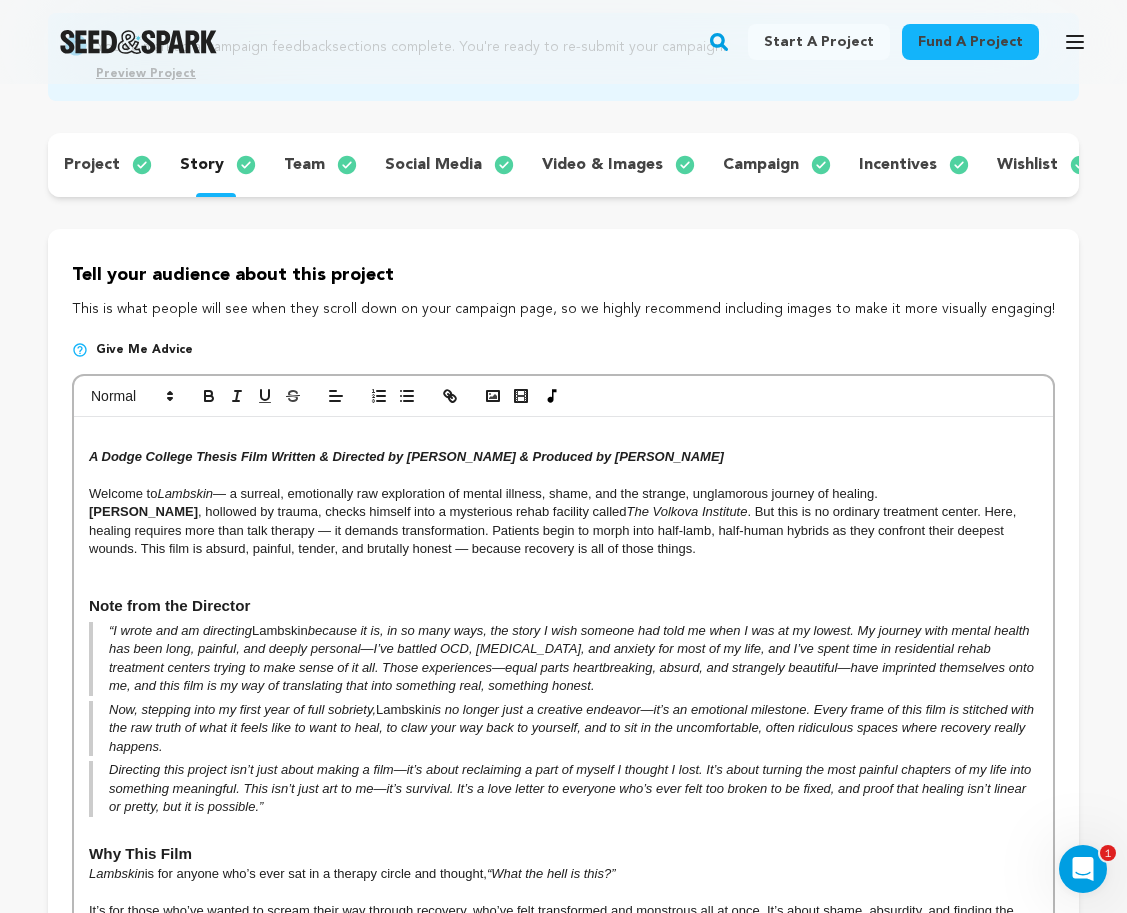click on "Note from the Director" at bounding box center (563, 606) 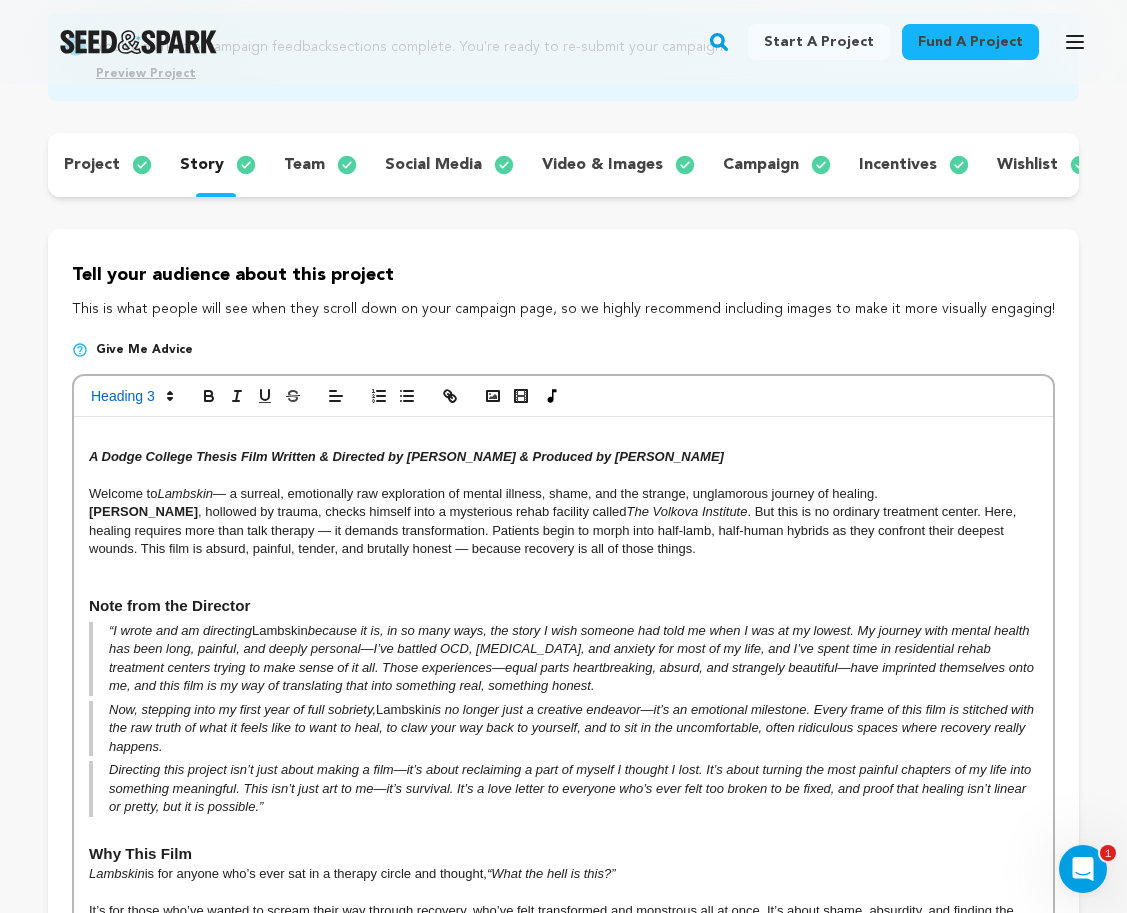 click at bounding box center (563, 586) 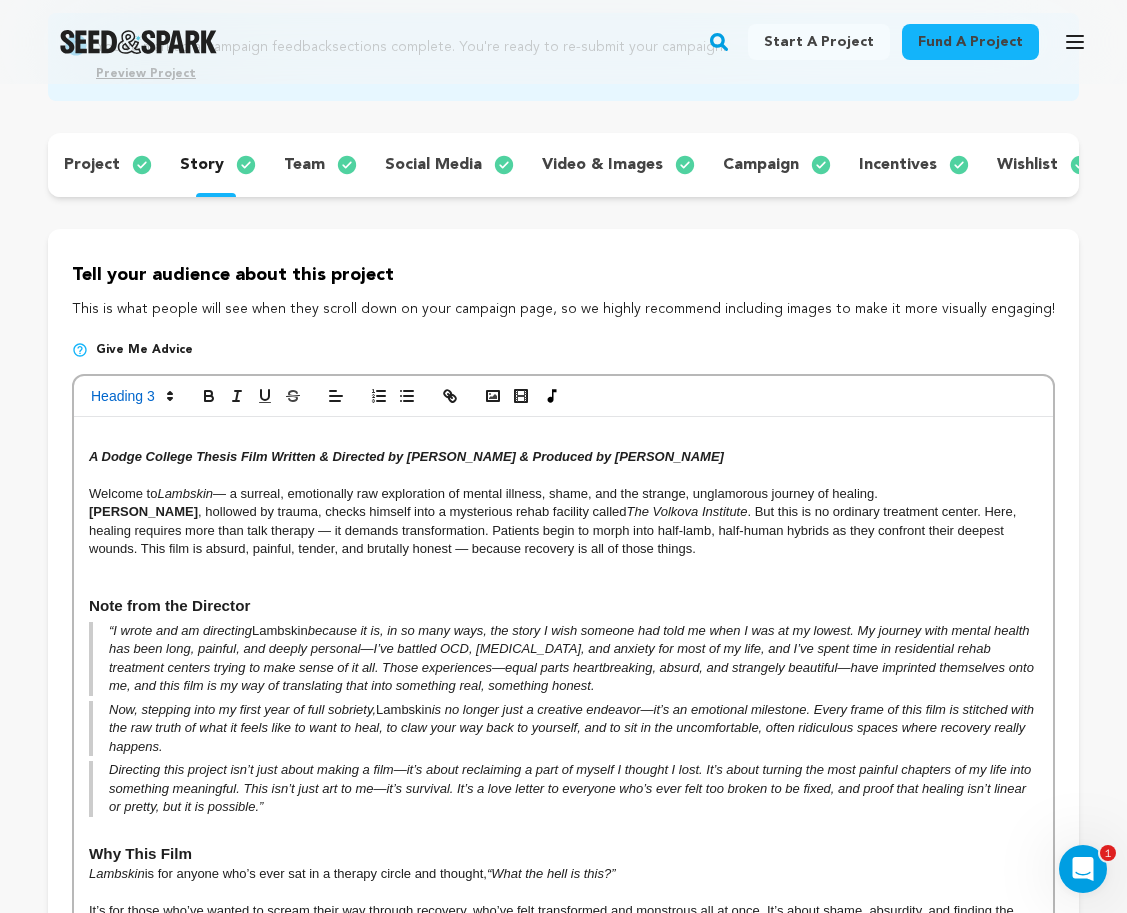 click on "[PERSON_NAME] , hollowed by trauma, checks himself into a mysterious rehab facility called  The [GEOGRAPHIC_DATA] . But this is no ordinary treatment center. Here, healing requires more than talk therapy — it demands transformation. Patients begin to morph into half-lamb, half-human hybrids as they confront their deepest wounds. This film is absurd, painful, tender, and brutally honest — because recovery is all of those things." at bounding box center (563, 530) 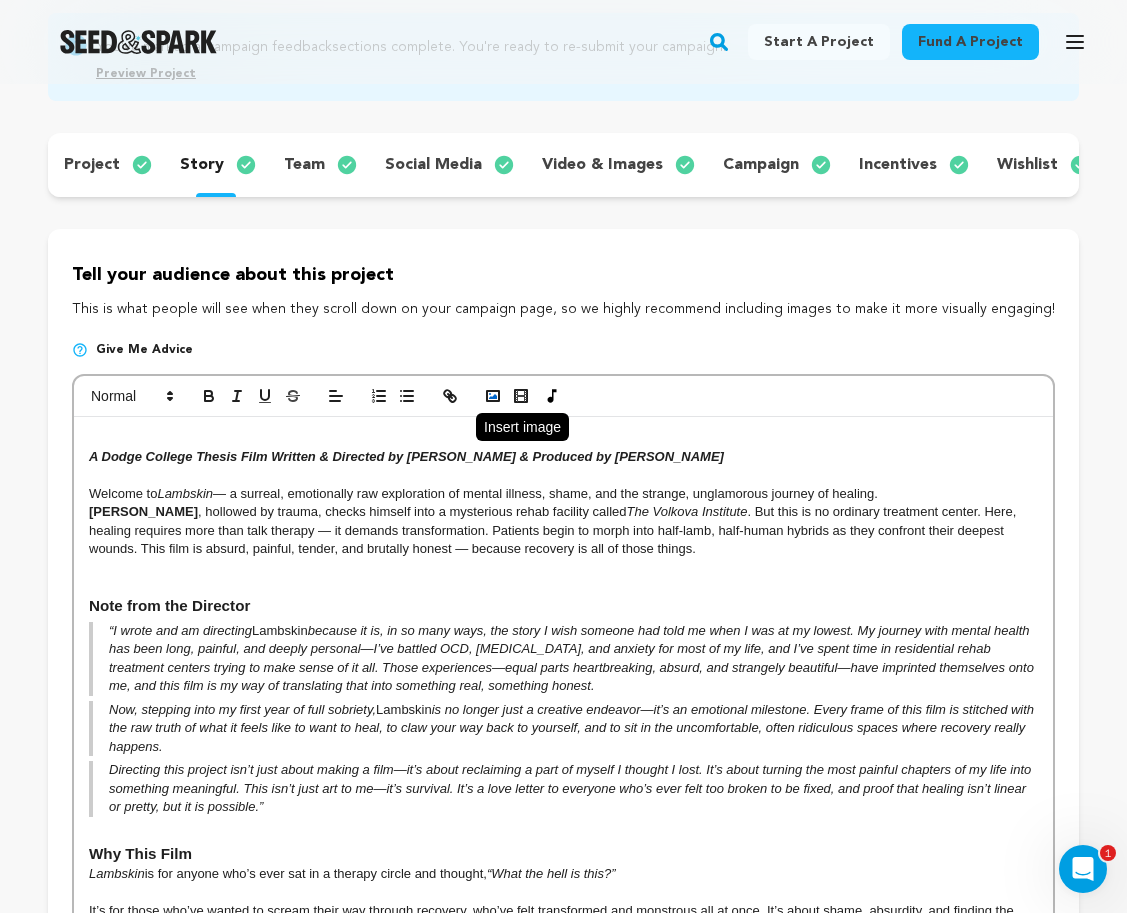 click 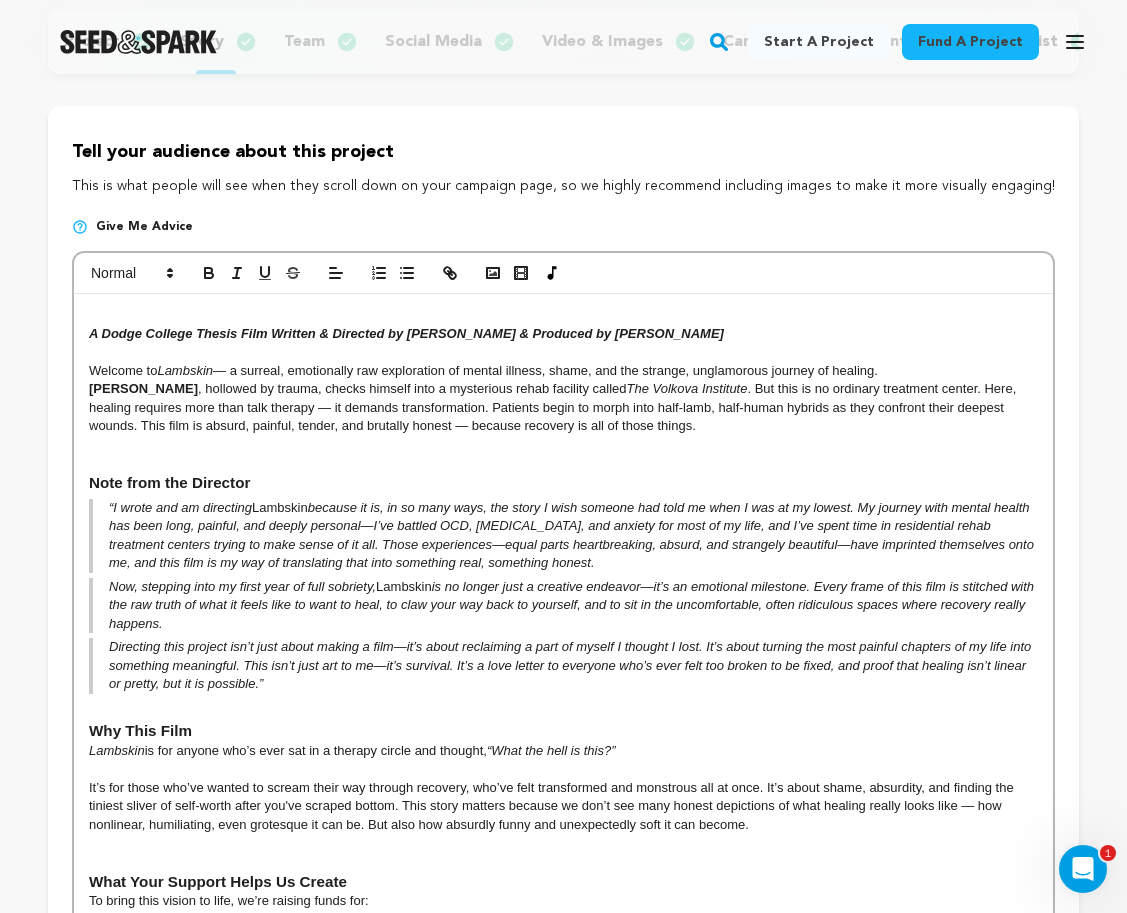 scroll, scrollTop: 340, scrollLeft: 0, axis: vertical 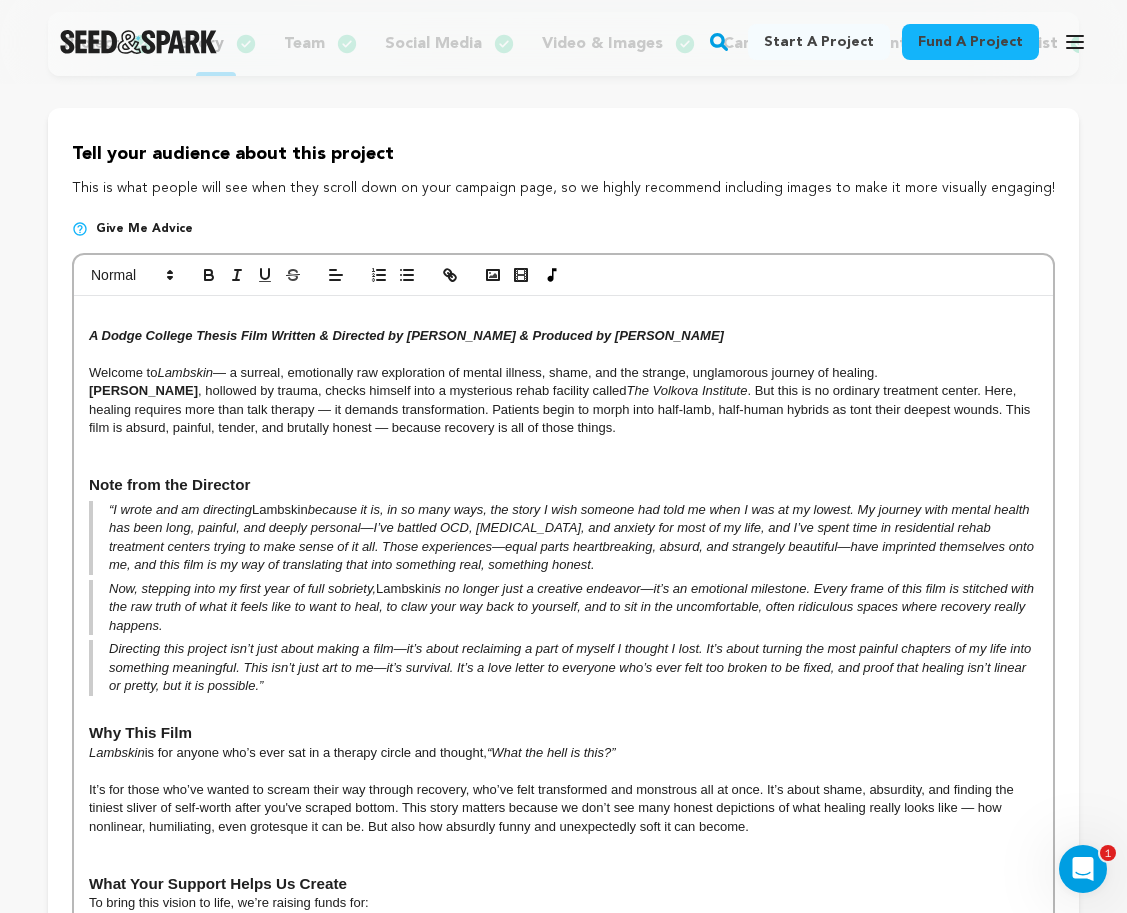 click on "Directing this project isn’t just about making a film—it’s about reclaiming a part of myself I thought I lost. It’s about turning the most painful chapters of my life into something meaningful. This isn’t just art to me—it’s survival. It’s a love letter to everyone who’s ever felt too broken to be fixed, and proof that healing isn’t linear or pretty, but it is possible.”" at bounding box center [563, 667] 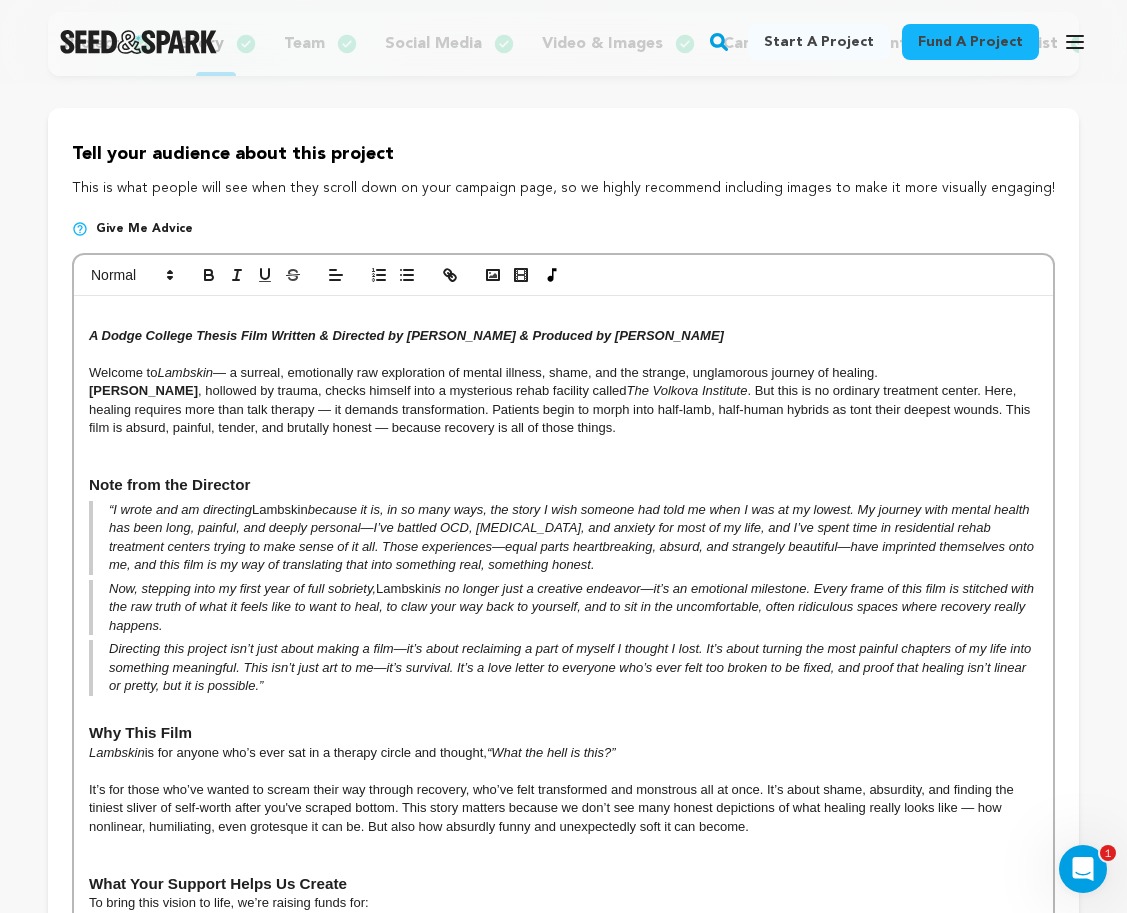 click on "Directing this project isn’t just about making a film—it’s about reclaiming a part of myself I thought I lost. It’s about turning the most painful chapters of my life into something meaningful. This isn’t just art to me—it’s survival. It’s a love letter to everyone who’s ever felt too broken to be fixed, and proof that healing isn’t linear or pretty, but it is possible.”" at bounding box center (563, 667) 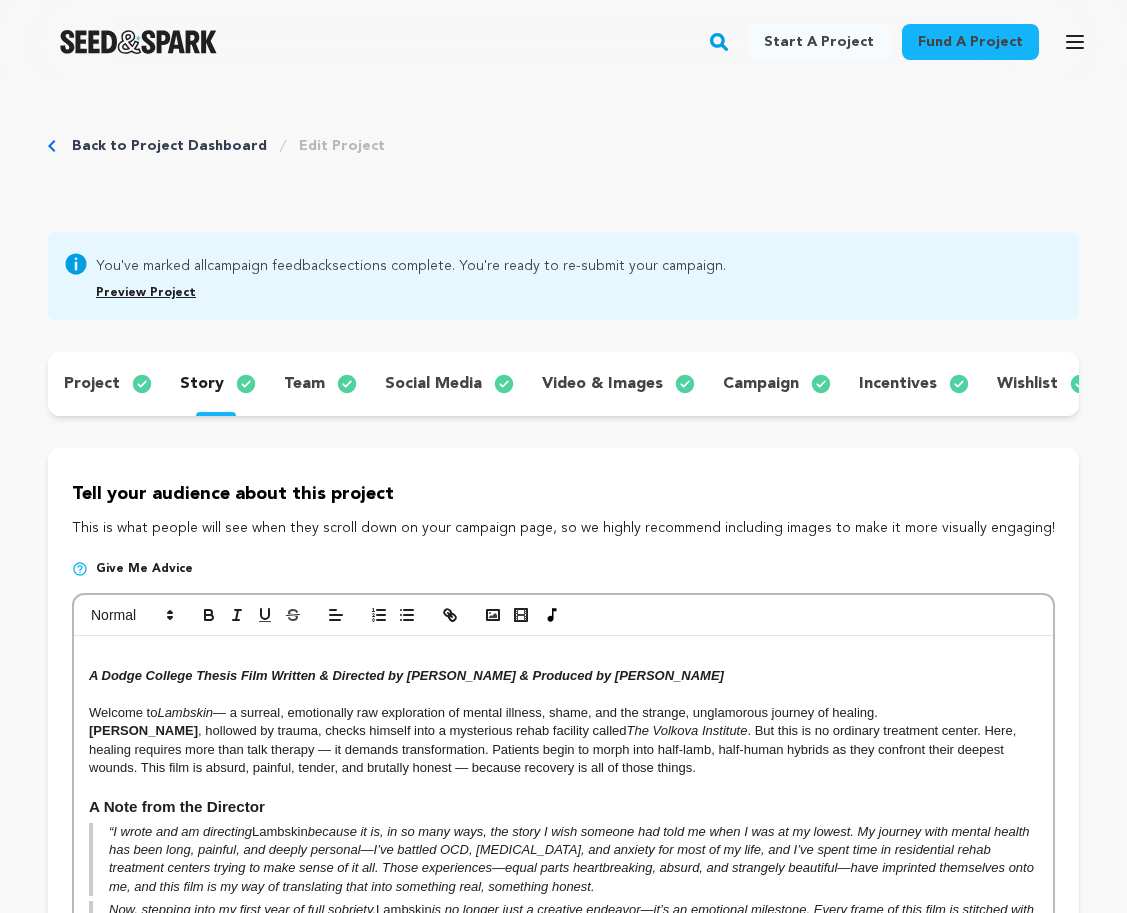 scroll, scrollTop: 0, scrollLeft: 0, axis: both 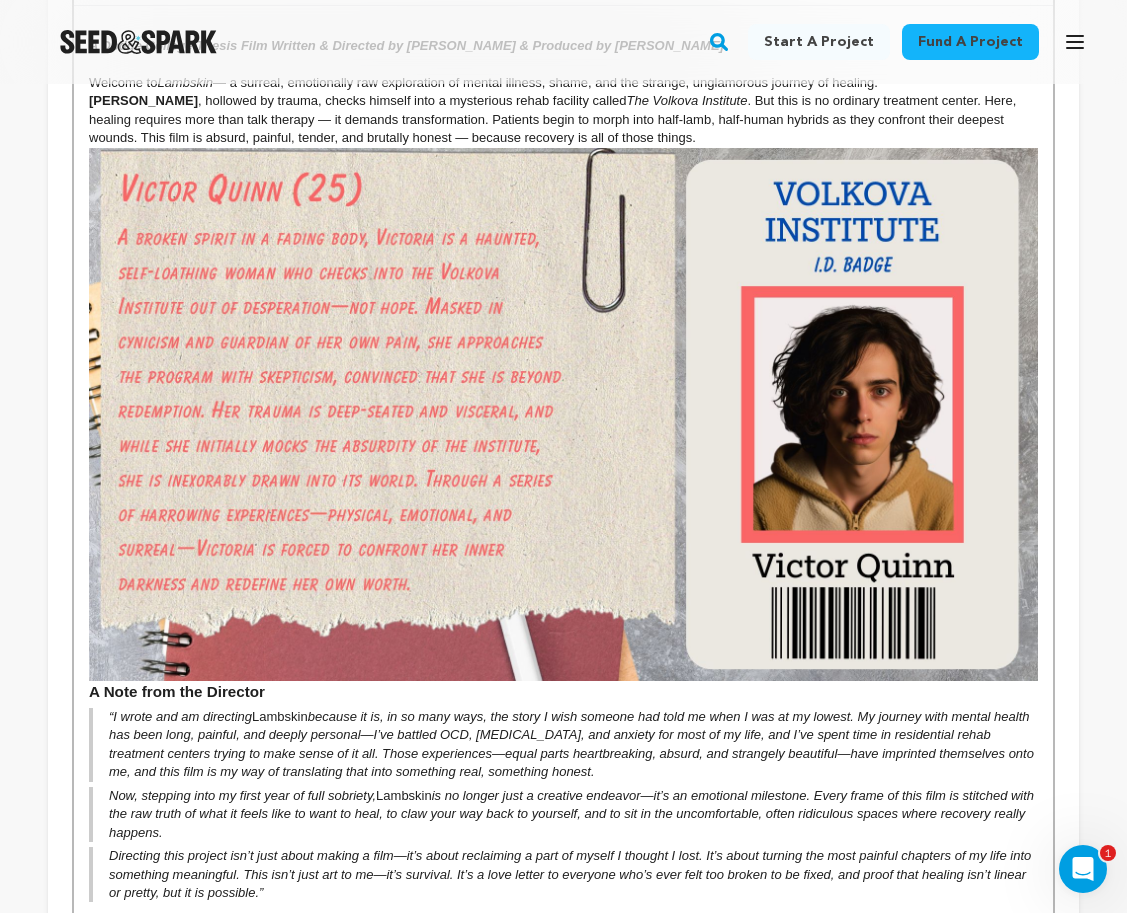 click at bounding box center [563, 415] 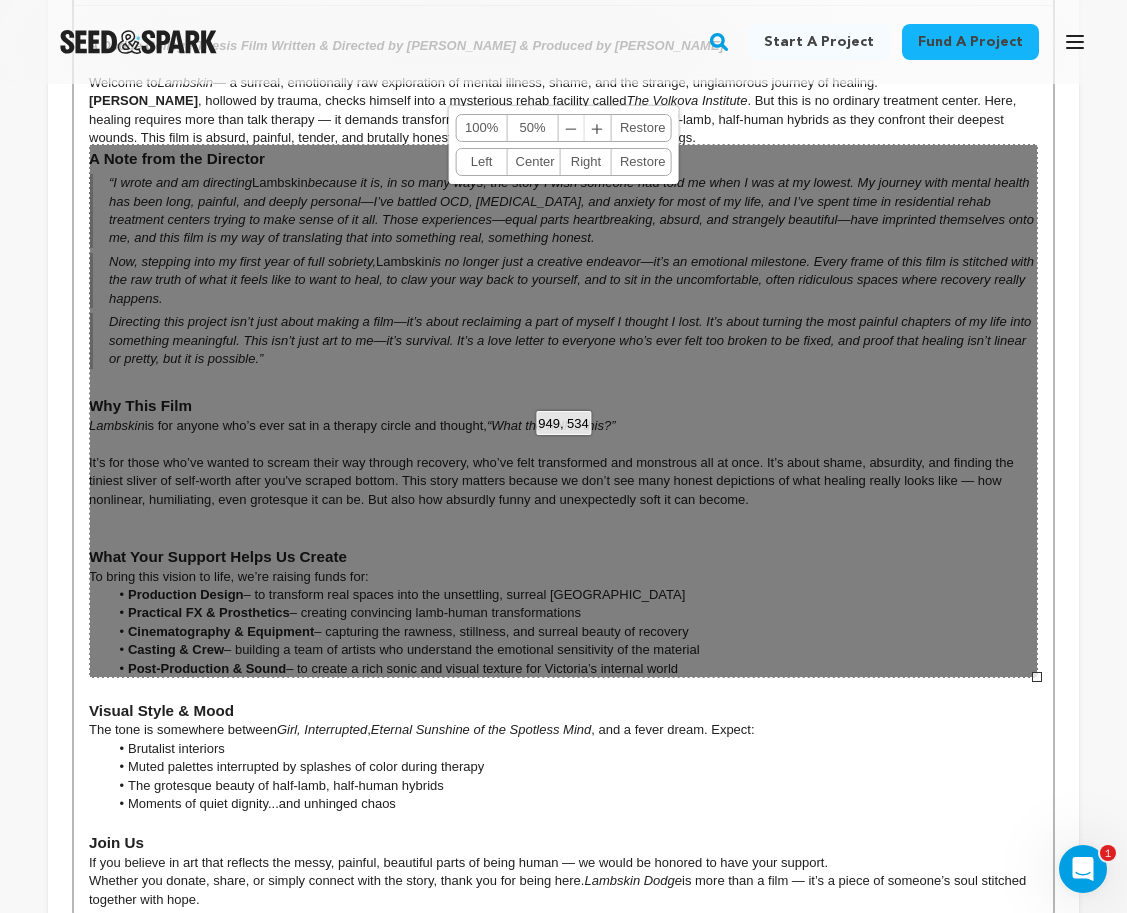 click on "Join Us" at bounding box center (563, 843) 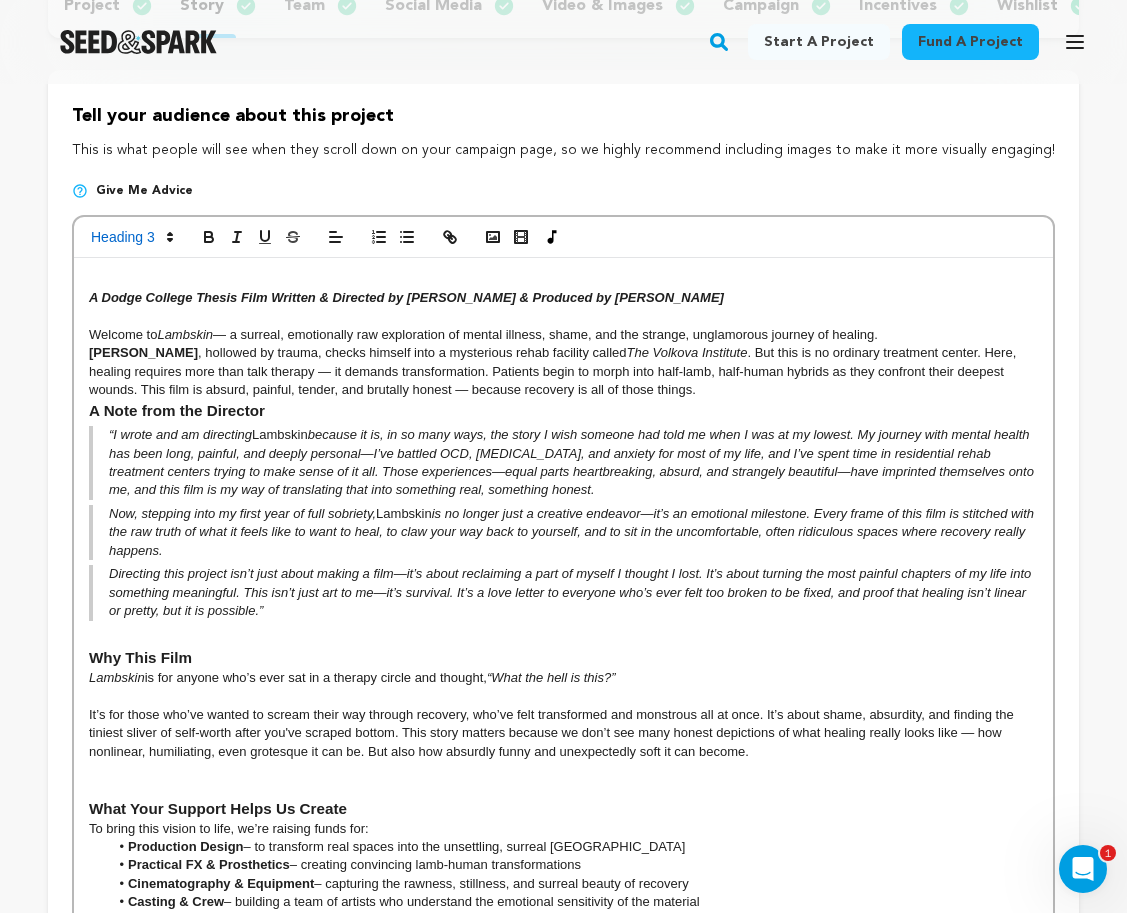 scroll, scrollTop: 372, scrollLeft: 0, axis: vertical 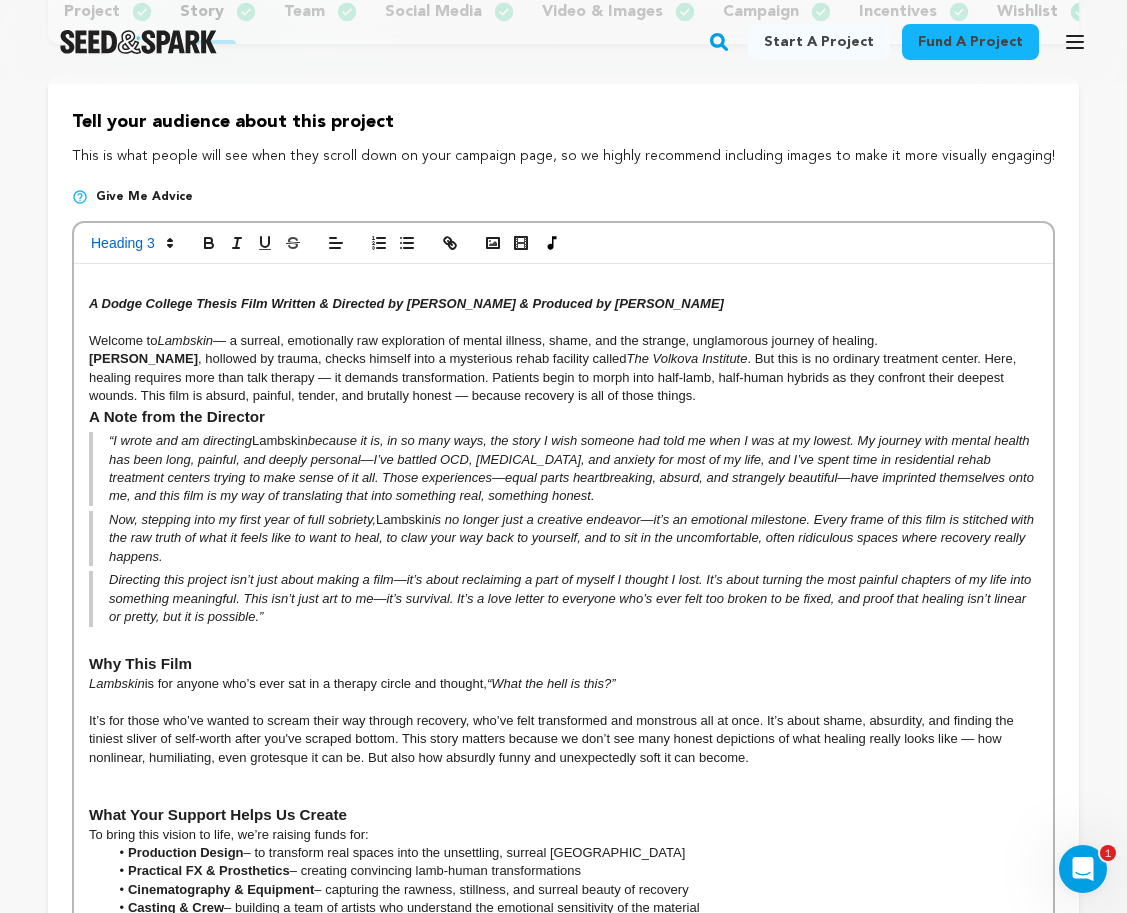 click on "A Dodge College Thesis Film Written & Directed by [PERSON_NAME] & Produced by [PERSON_NAME] Welcome to  [PERSON_NAME]   — a surreal, emotionally raw exploration of mental illness, shame, and the strange, unglamorous journey of healing. [PERSON_NAME] , hollowed by trauma, checks himself into a mysterious rehab facility called  The [GEOGRAPHIC_DATA] . But this is no ordinary treatment center. Here, healing requires more than talk therapy — it demands transformation. Patients begin to morph into half-lamb, half-human hybrids as they confront their deepest wounds. This film is absurd, painful, tender, and brutally honest — because recovery is all of those things. A Note from the Director “I wrote and am directing  Lambskin  Now, stepping into my first year of full sobriety,  [PERSON_NAME]  Why This Film Lambskin  is for anyone who’s ever sat in a therapy circle and thought,  “What the hell is this?” What Your Support Helps Us Create To bring this vision to life, we’re raising funds for: ," at bounding box center [563, 721] 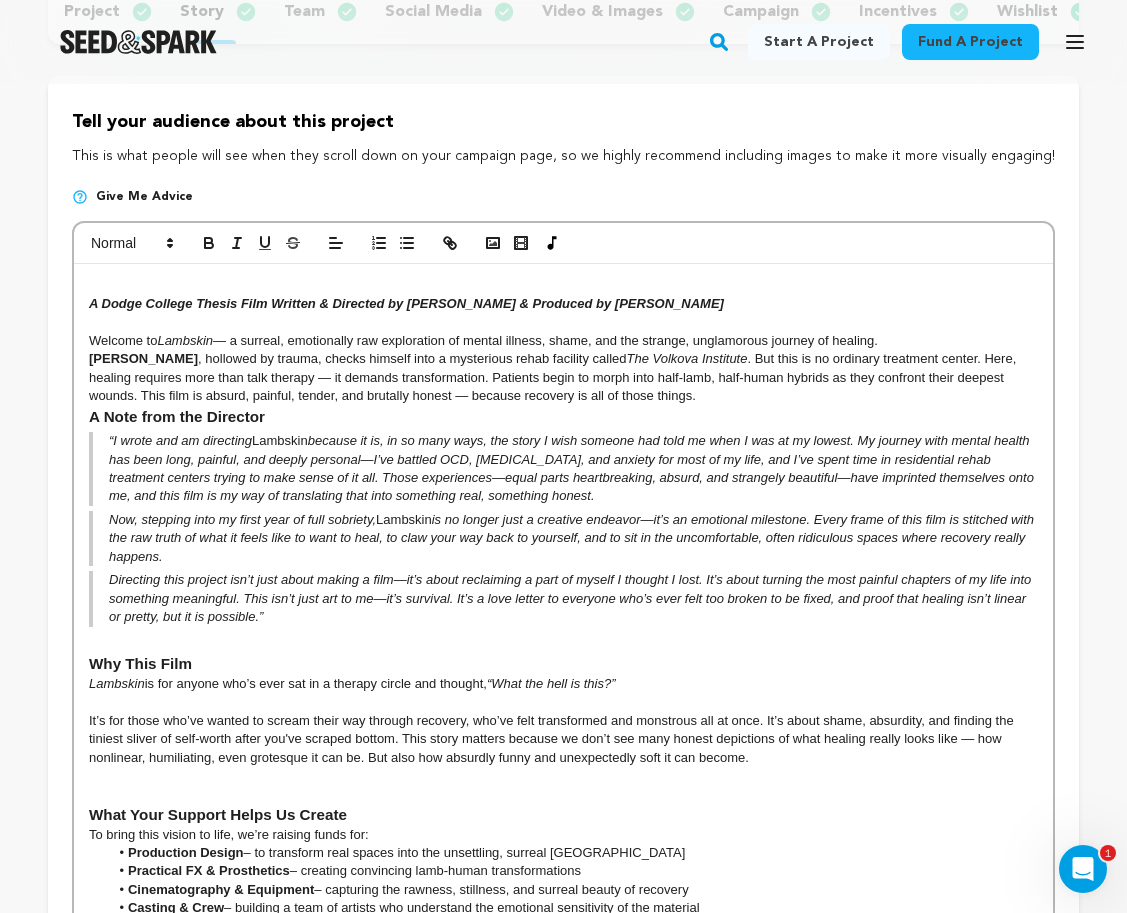 click on "[PERSON_NAME] , hollowed by trauma, checks himself into a mysterious rehab facility called  The [GEOGRAPHIC_DATA] . But this is no ordinary treatment center. Here, healing requires more than talk therapy — it demands transformation. Patients begin to morph into half-lamb, half-human hybrids as they confront their deepest wounds. This film is absurd, painful, tender, and brutally honest — because recovery is all of those things." at bounding box center (563, 377) 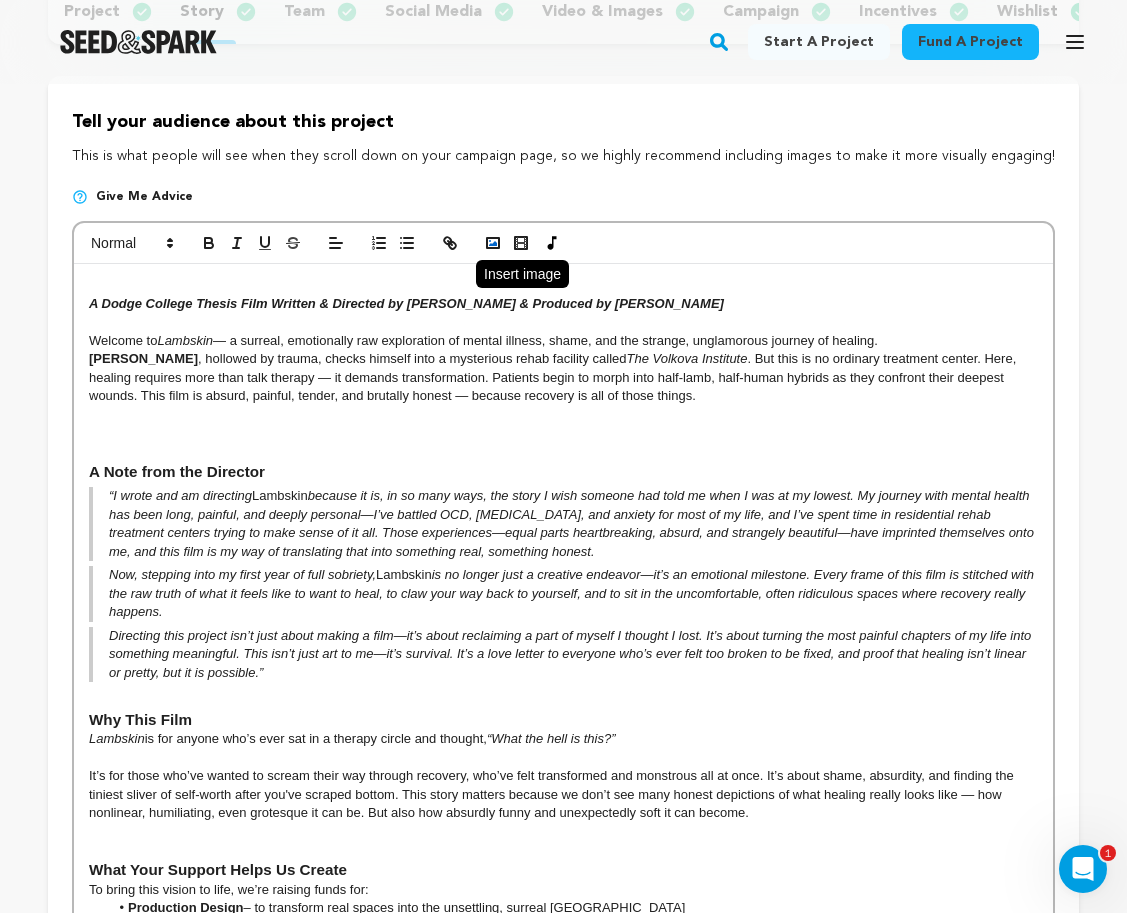 click 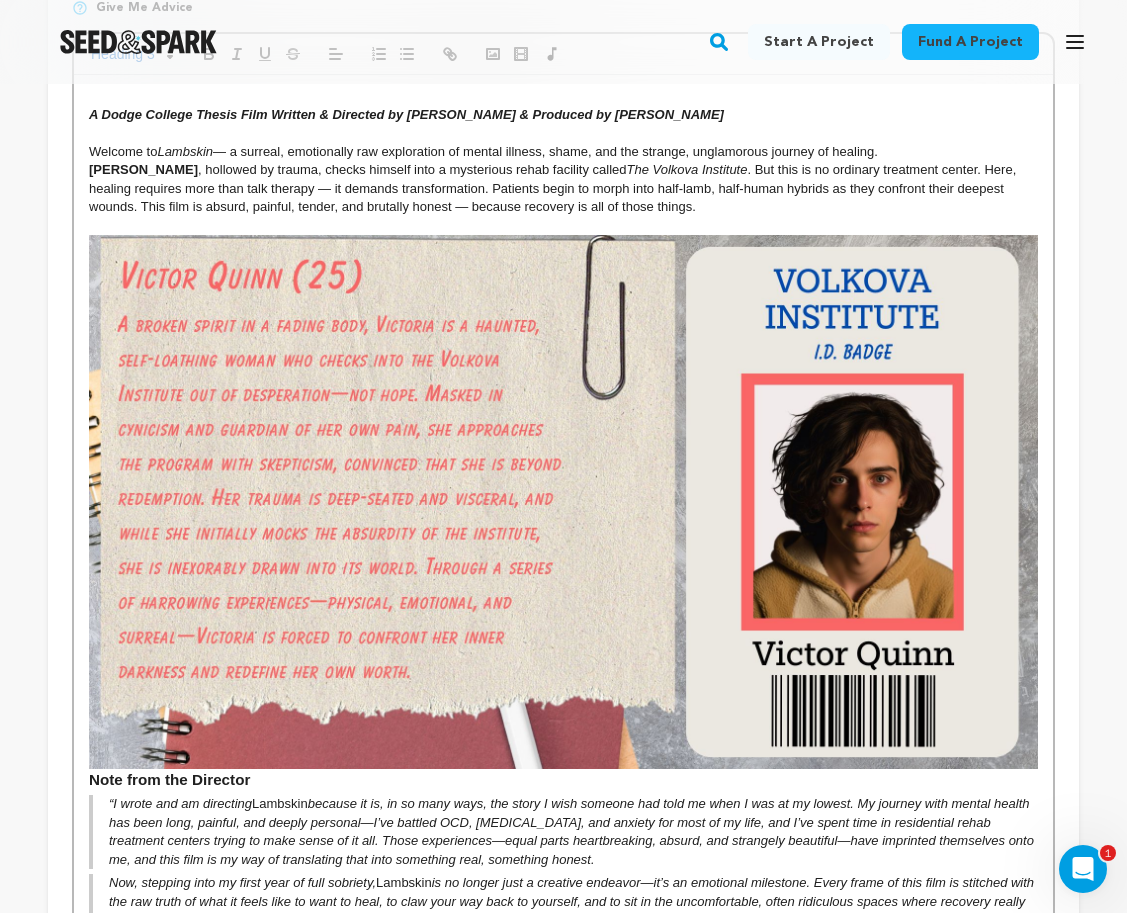 scroll, scrollTop: 565, scrollLeft: 0, axis: vertical 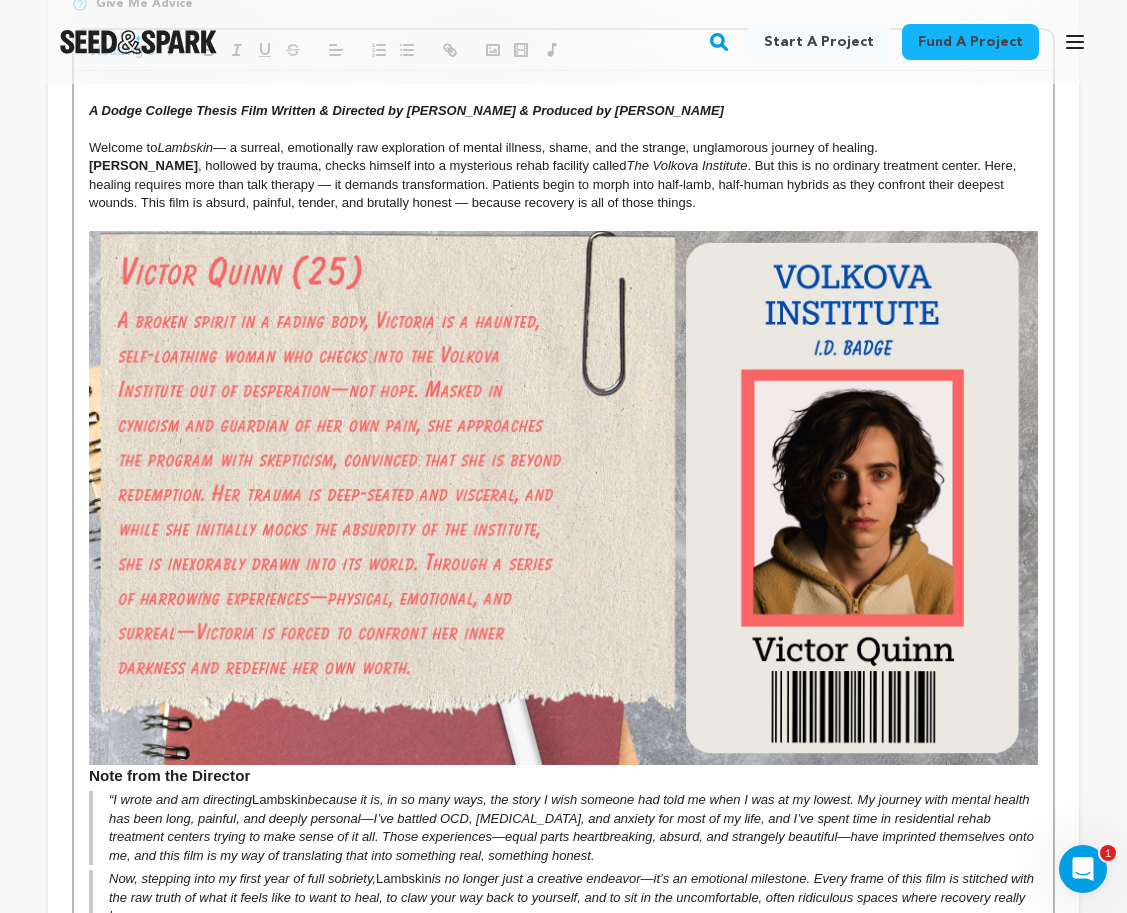 click at bounding box center (563, 498) 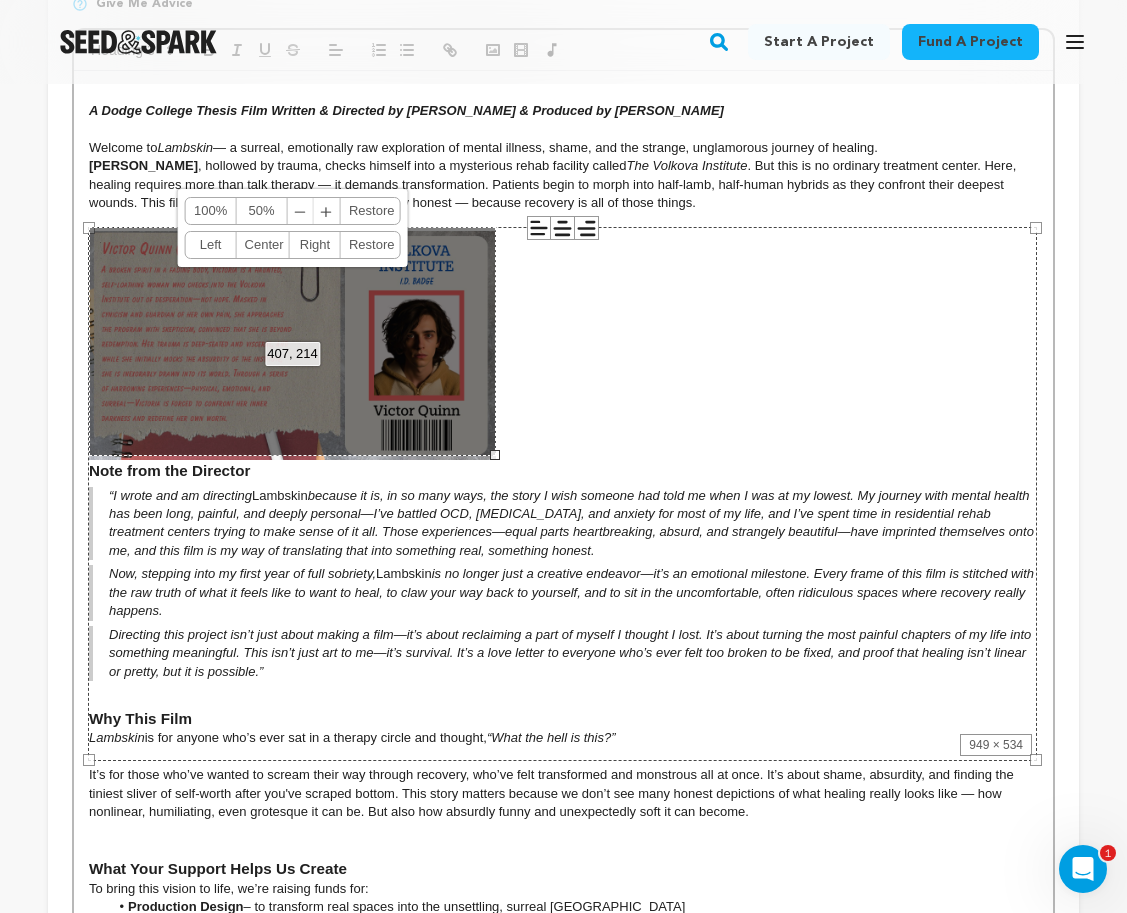 drag, startPoint x: 1035, startPoint y: 757, endPoint x: 484, endPoint y: 433, distance: 639.20026 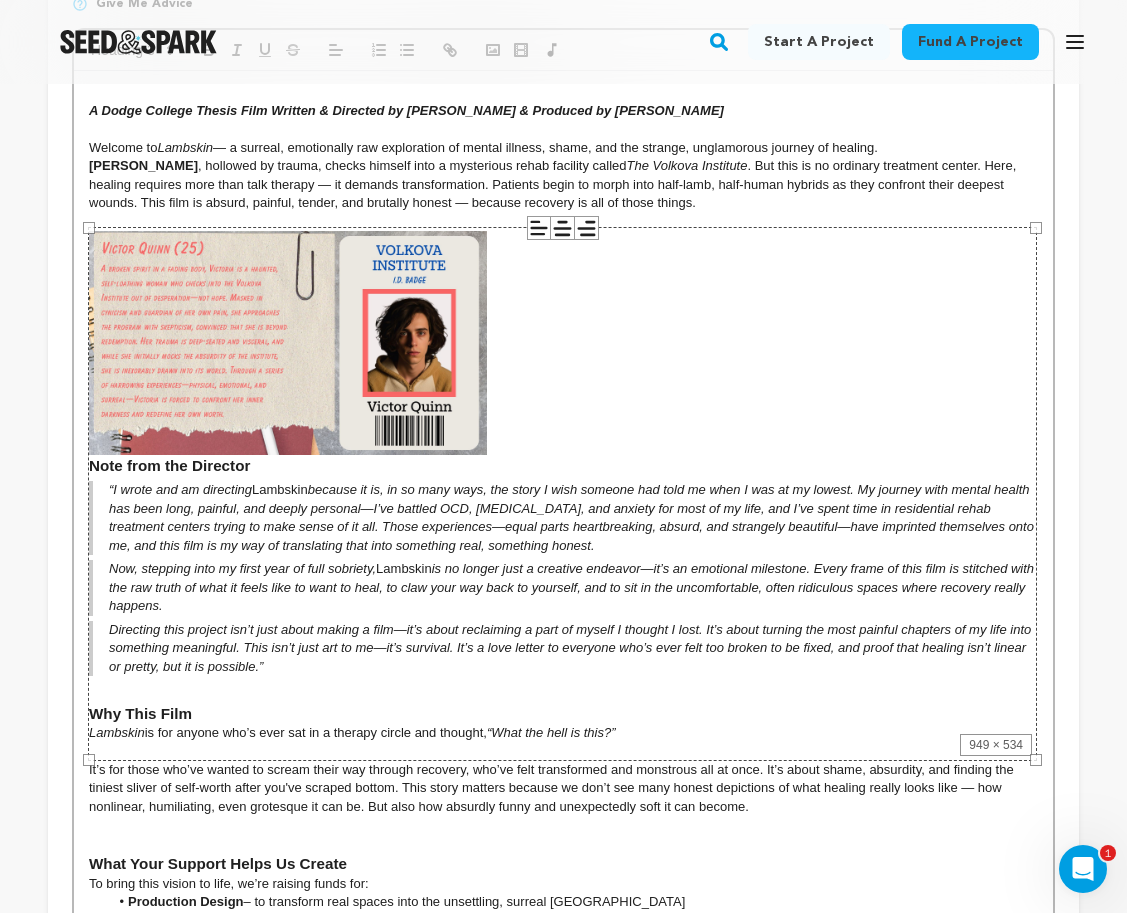 click on "949 × 534" at bounding box center [562, 494] 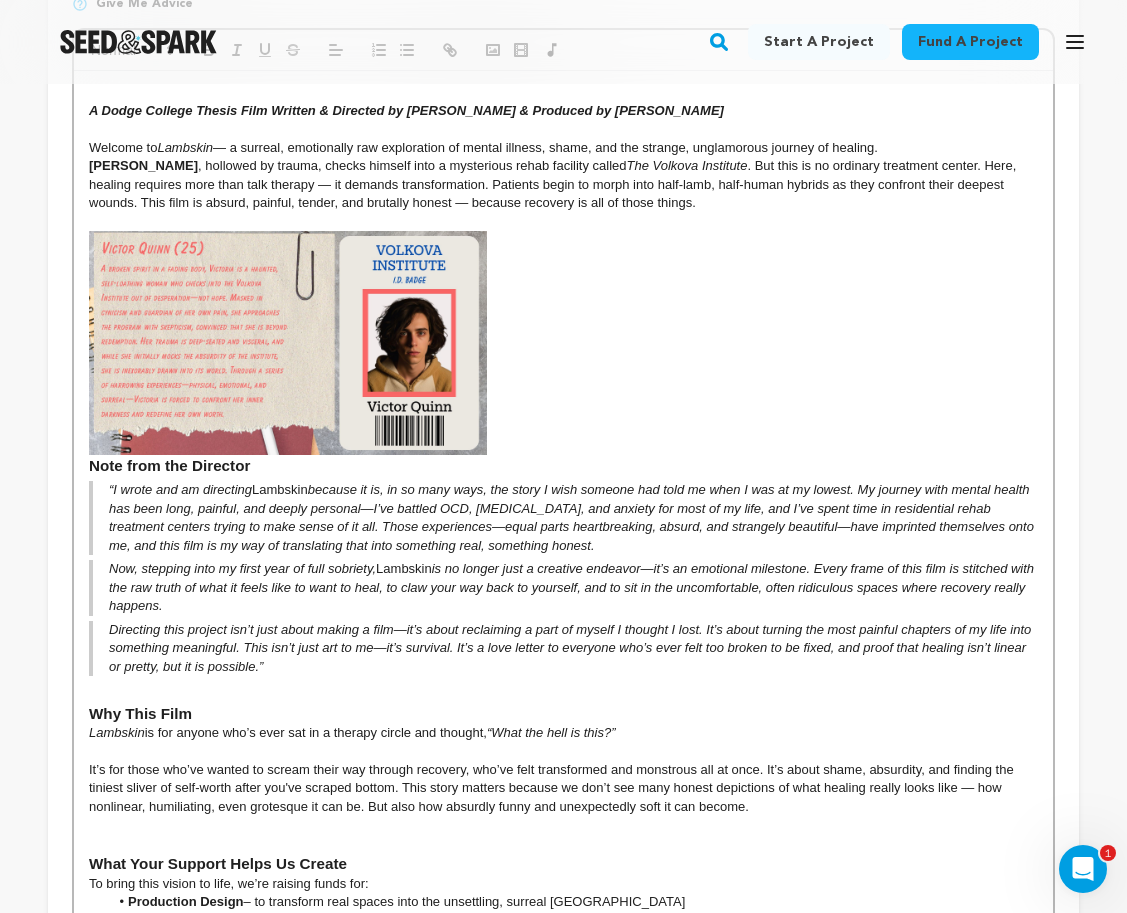 click on "Note from the Director" at bounding box center [563, 352] 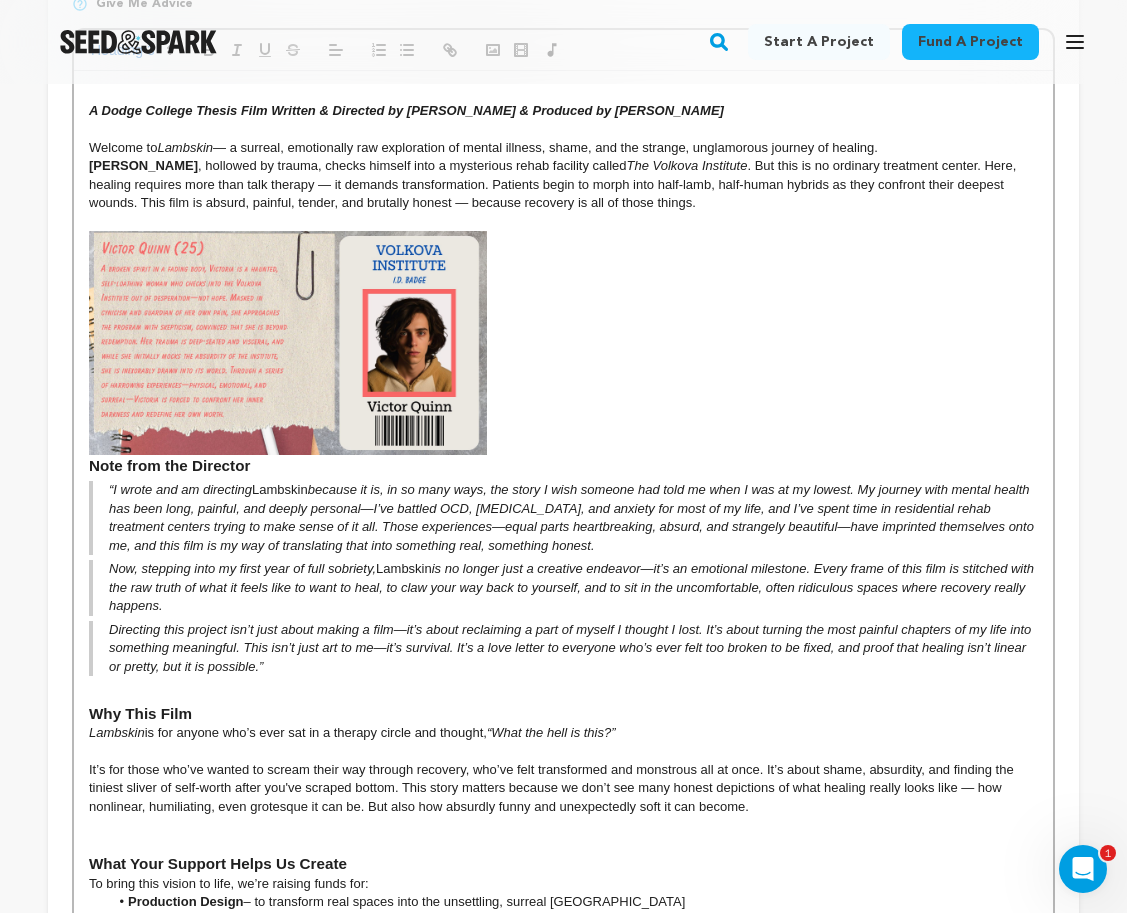 click on "Note from the Director" at bounding box center [563, 352] 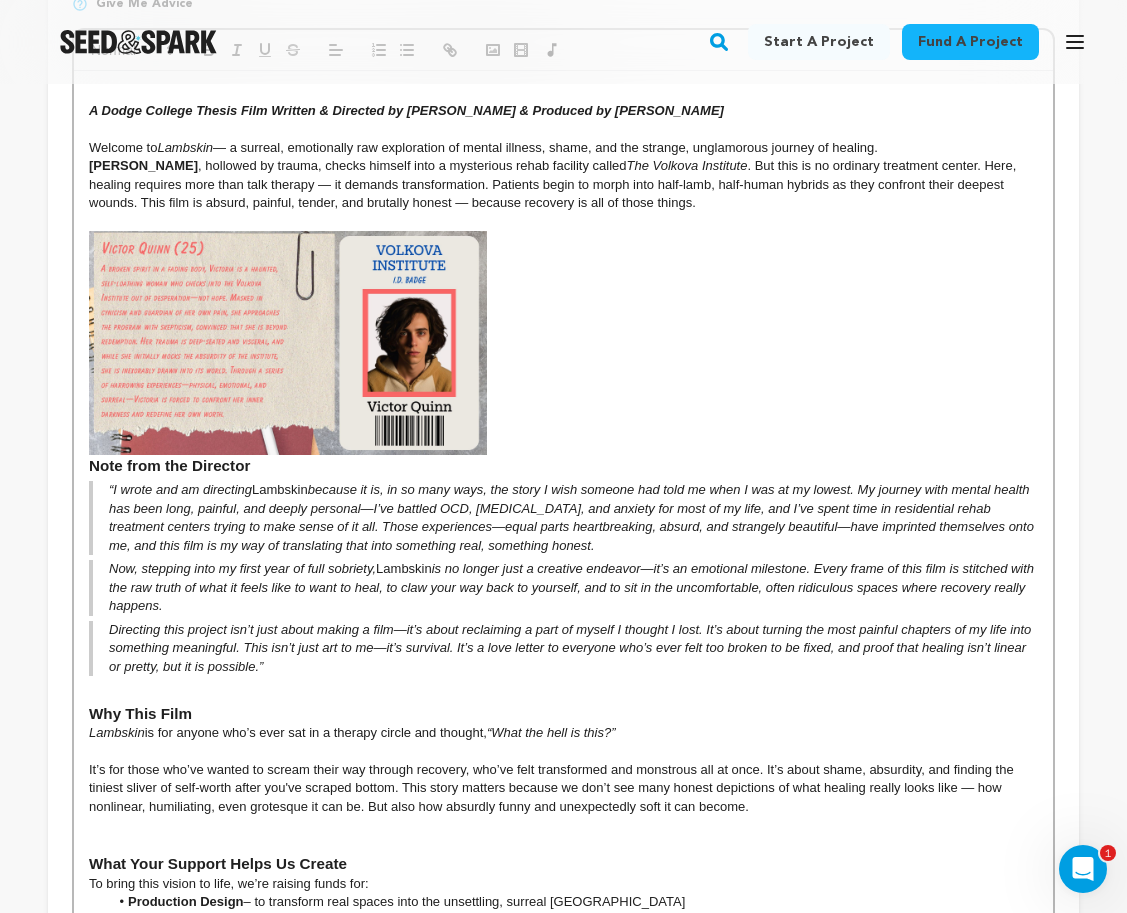 click on "A Dodge College Thesis Film Written & Directed by [PERSON_NAME] & Produced by [PERSON_NAME] Welcome to  [PERSON_NAME]   — a surreal, emotionally raw exploration of mental illness, shame, and the strange, unglamorous journey of healing. [PERSON_NAME] , hollowed by trauma, checks himself into a mysterious rehab facility called  The [GEOGRAPHIC_DATA] . But this is no ordinary treatment center. Here, healing requires more than talk therapy — it demands transformation. Patients begin to morph into half-lamb, half-human hybrids as they confront their deepest wounds. This film is absurd, painful, tender, and brutally honest — because recovery is all of those things.  Note from the Director “I wrote and am directing  Lambskin  Now, stepping into my first year of full sobriety,  [PERSON_NAME]  Why This Film Lambskin  is for anyone who’s ever sat in a therapy circle and thought,  “What the hell is this?” What Your Support Helps Us Create To bring this vision to life, we’re raising funds for: ,  Join Us" at bounding box center (563, 649) 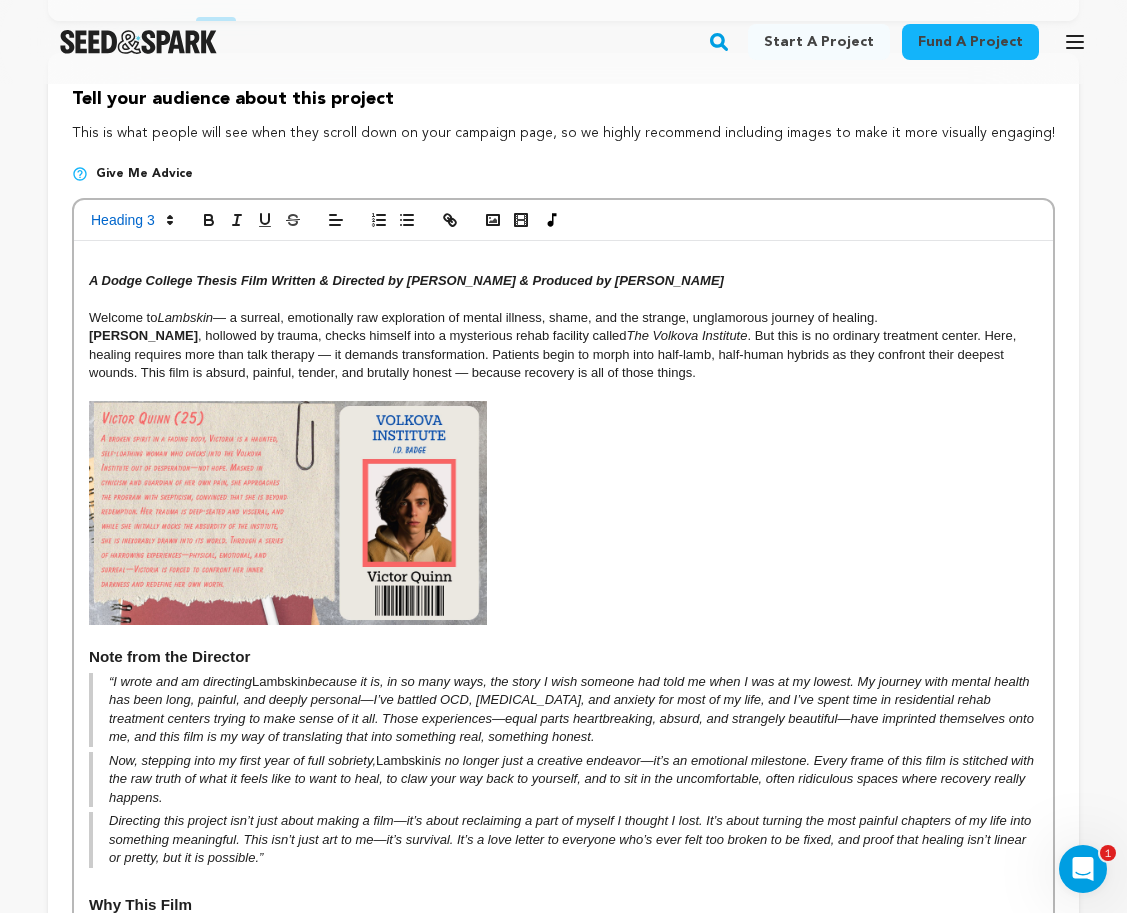 scroll, scrollTop: 393, scrollLeft: 0, axis: vertical 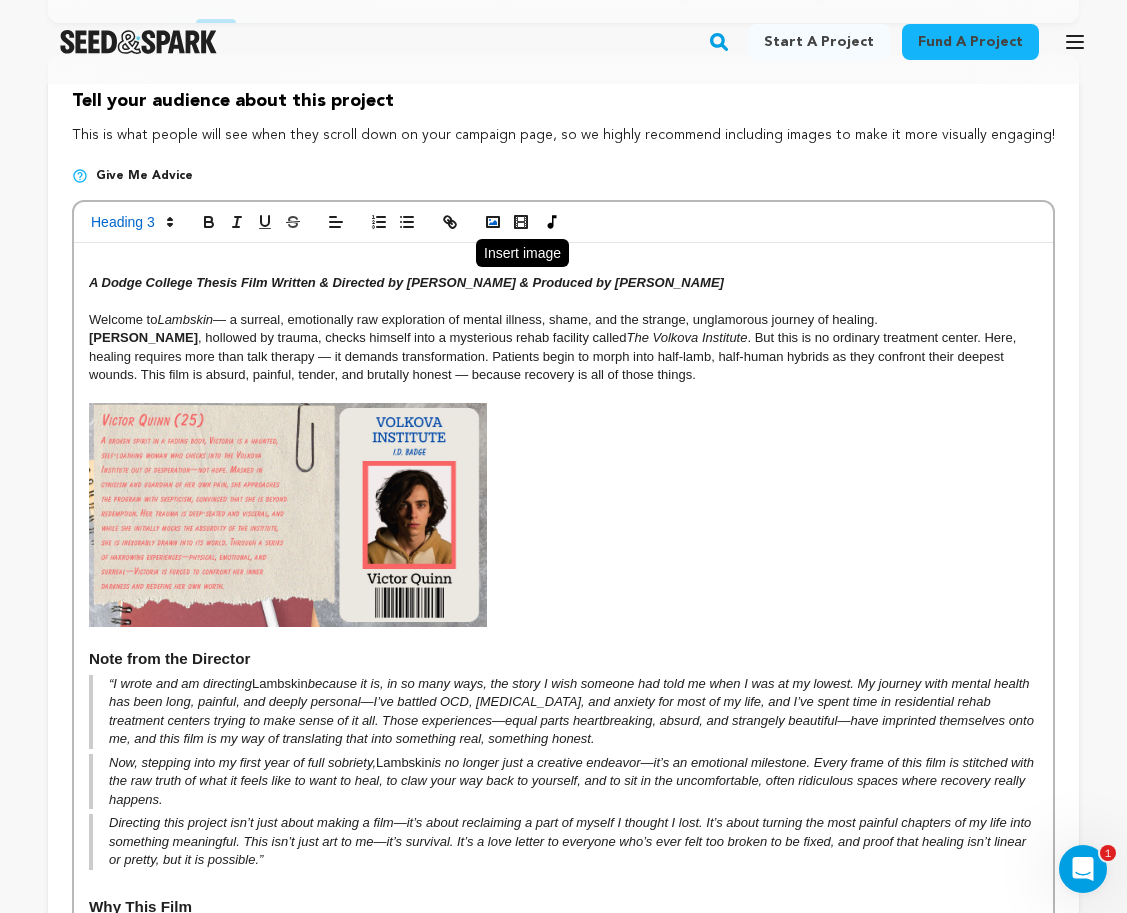 click 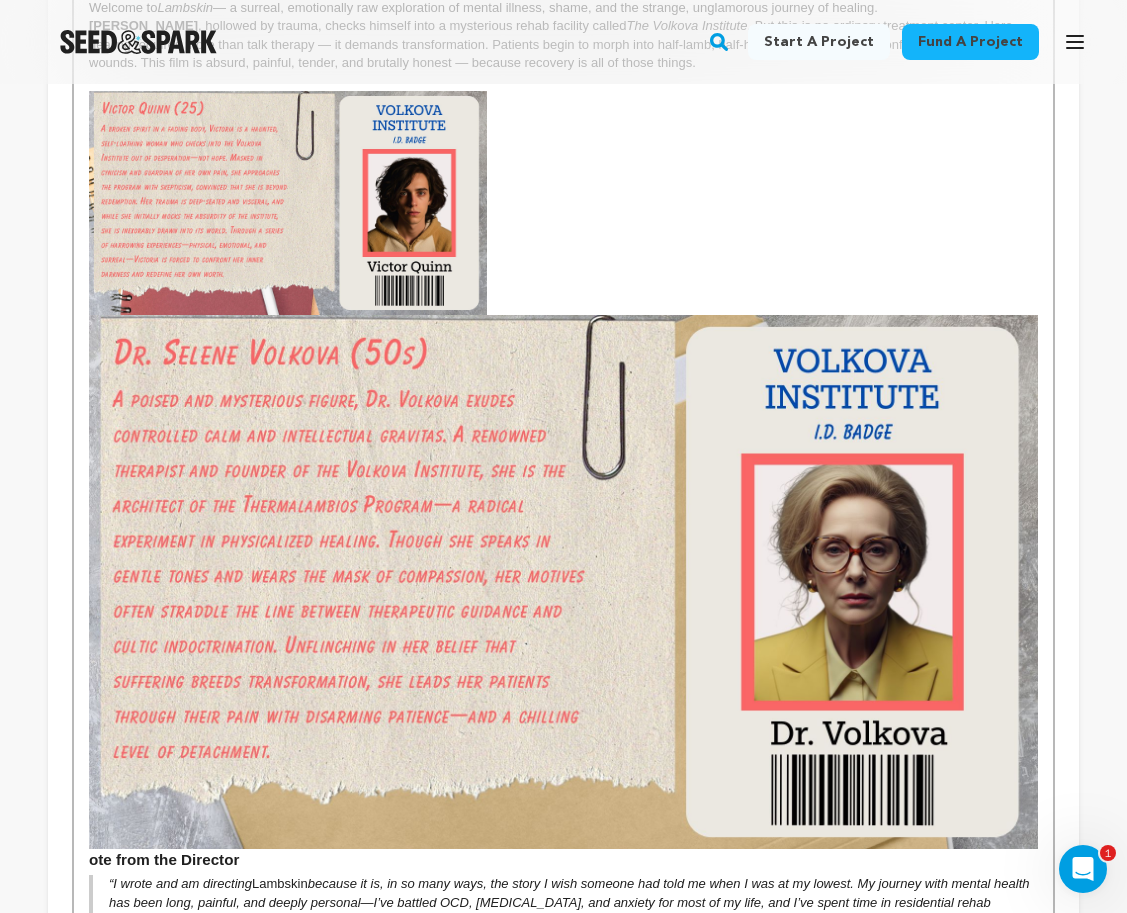 scroll, scrollTop: 767, scrollLeft: 0, axis: vertical 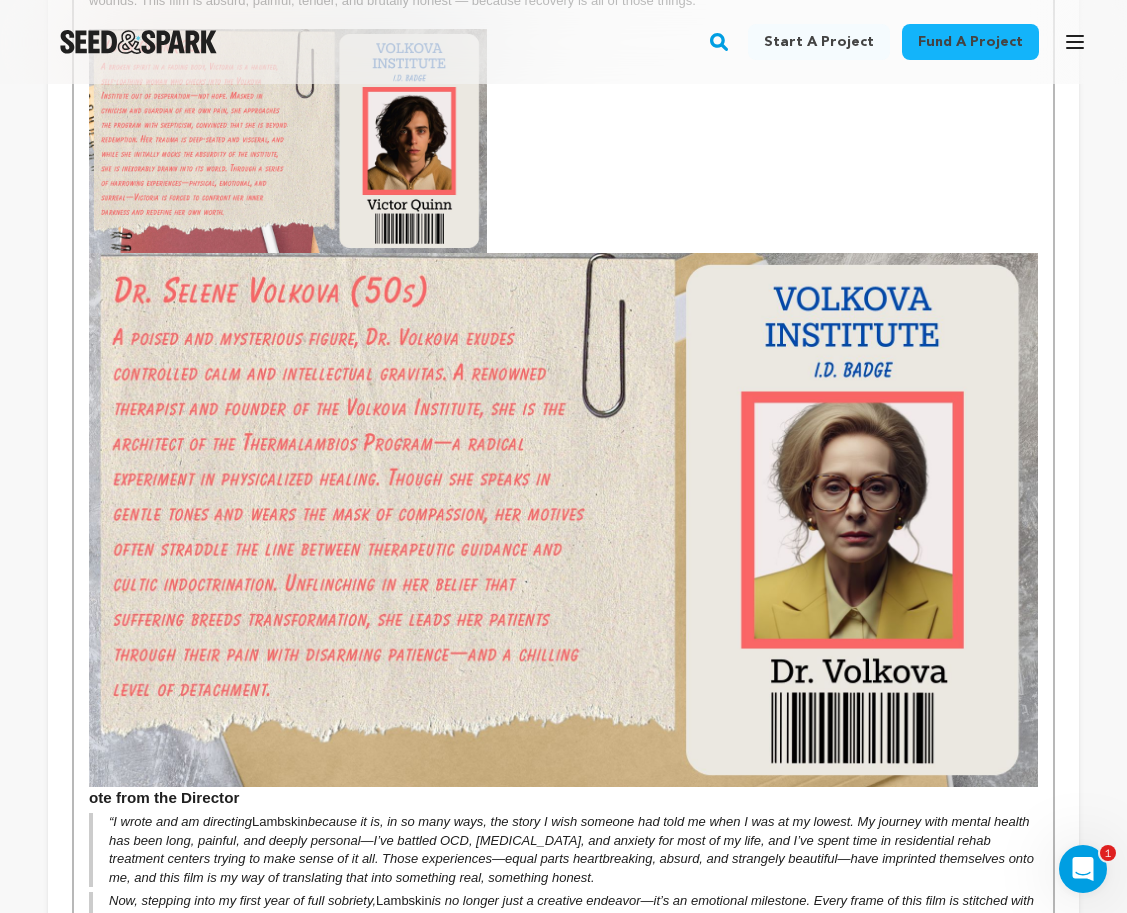 click at bounding box center [563, 520] 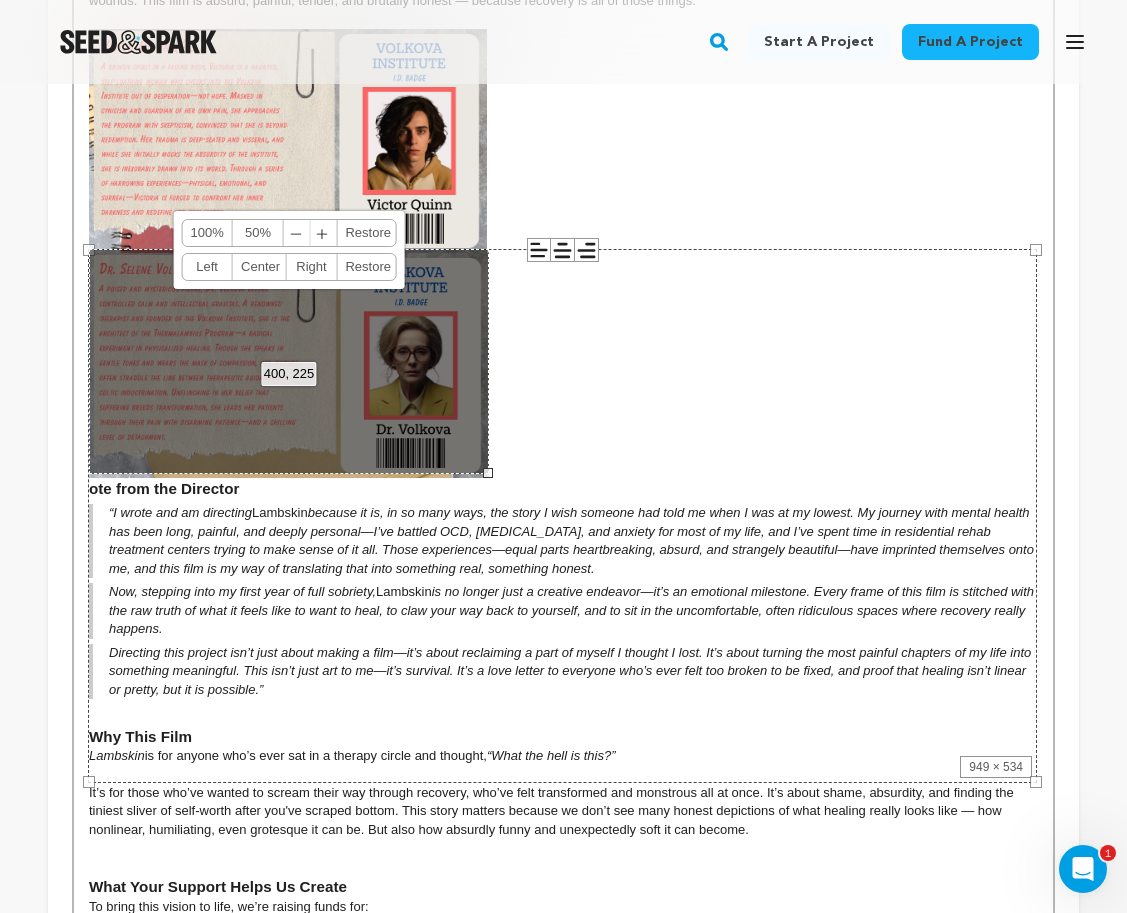 drag, startPoint x: 1036, startPoint y: 783, endPoint x: 486, endPoint y: 473, distance: 631.3478 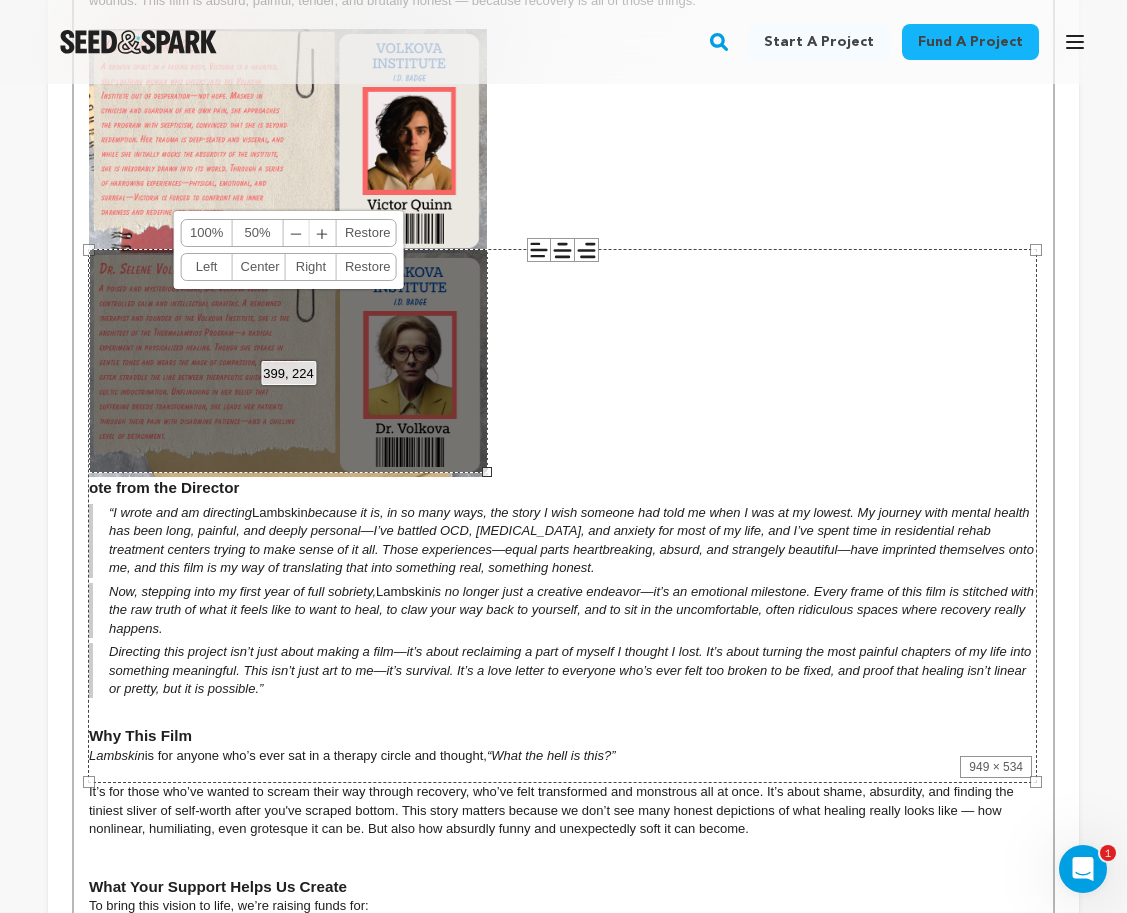 click on "949 × 534" at bounding box center (562, 516) 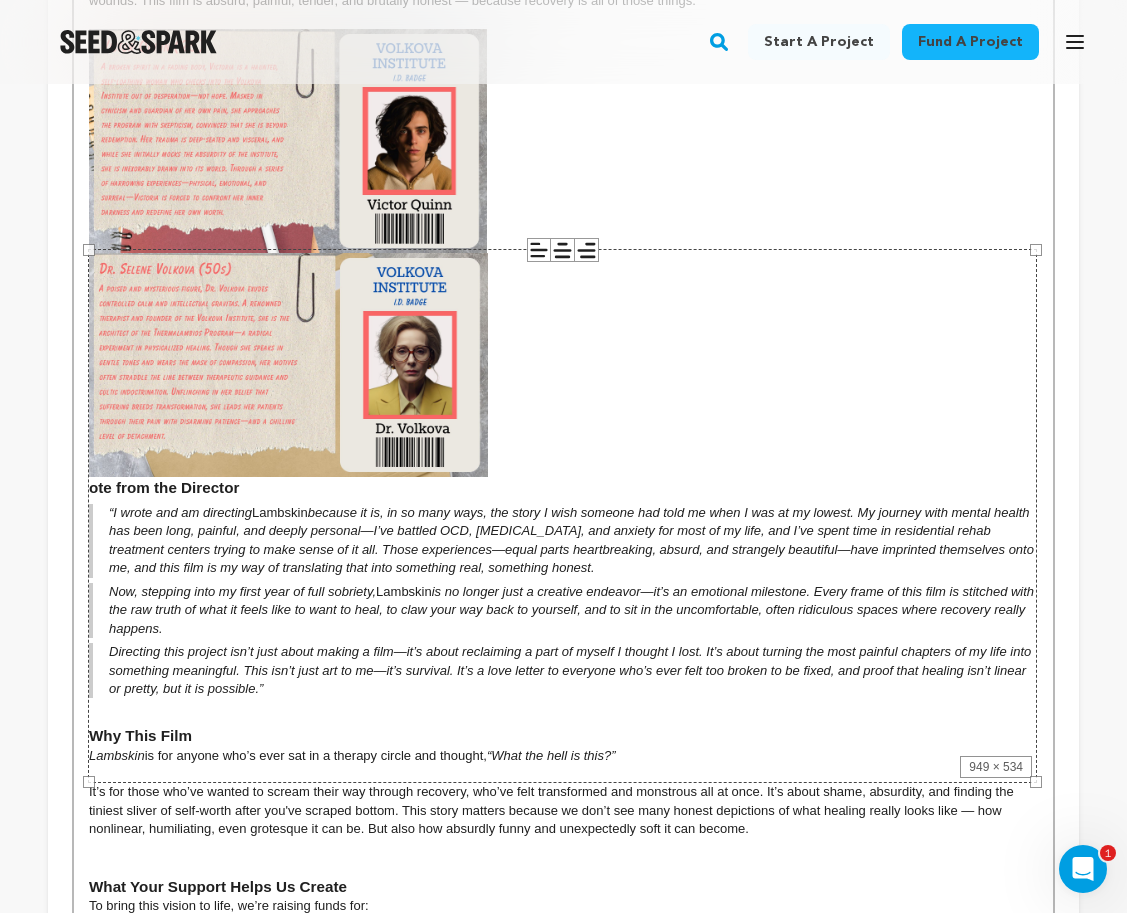 click on "A Dodge College Thesis Film Written & Directed by [PERSON_NAME] & Produced by [PERSON_NAME] Welcome to  [PERSON_NAME]   — a surreal, emotionally raw exploration of mental illness, shame, and the strange, unglamorous journey of healing. [PERSON_NAME] , hollowed by trauma, checks himself into a mysterious rehab facility called  The [GEOGRAPHIC_DATA] . But this is no ordinary treatment center. Here, healing requires more than talk therapy — it demands transformation. Patients begin to morph into half-lamb, half-human hybrids as they confront their deepest wounds. This film is absurd, painful, tender, and brutally honest — because recovery is all of those things. [PERSON_NAME] from the Director “I wrote and am directing  Lambskin  Now, stepping into my first year of full sobriety,  [PERSON_NAME]  Why This Film Lambskin  is for anyone who’s ever sat in a therapy circle and thought,  “What the hell is this?” What Your Support Helps Us Create To bring this vision to life, we’re raising funds for: ,  Join Us" at bounding box center [563, 559] 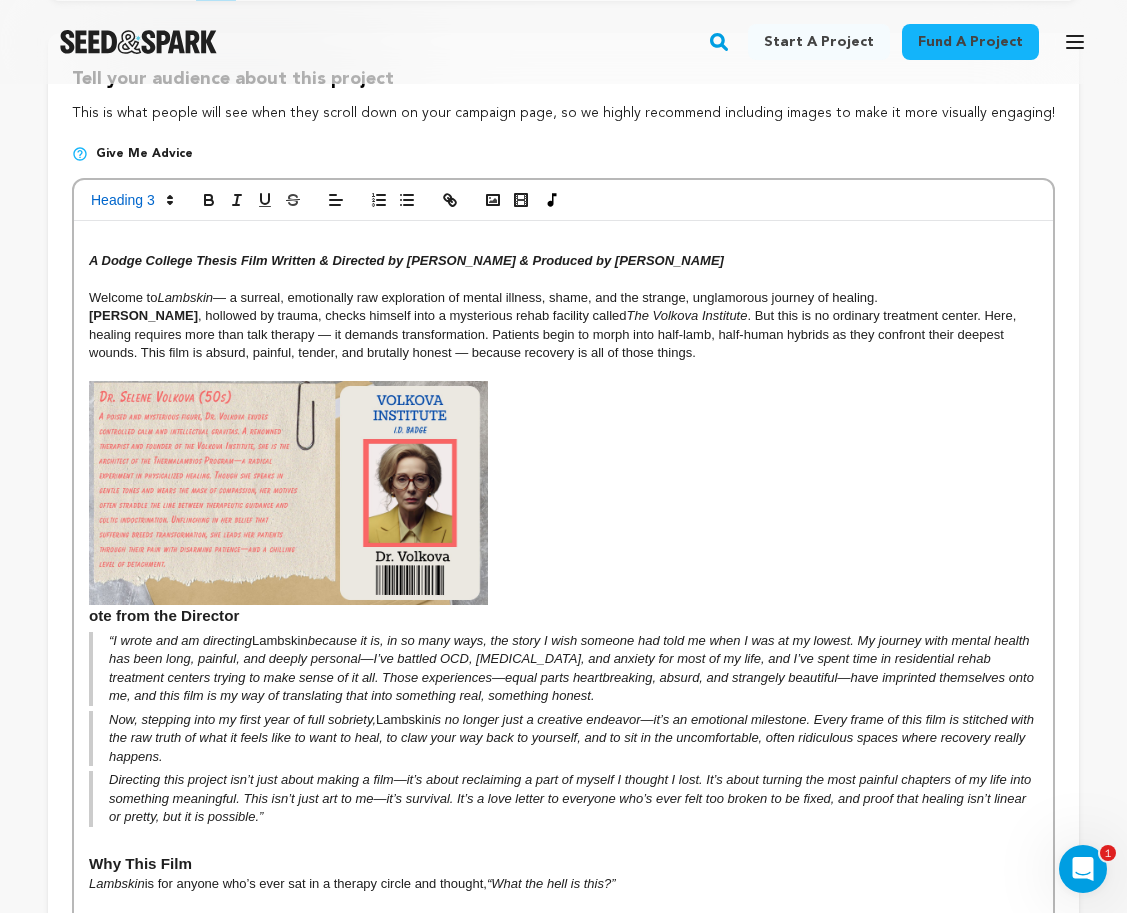 scroll, scrollTop: 423, scrollLeft: 0, axis: vertical 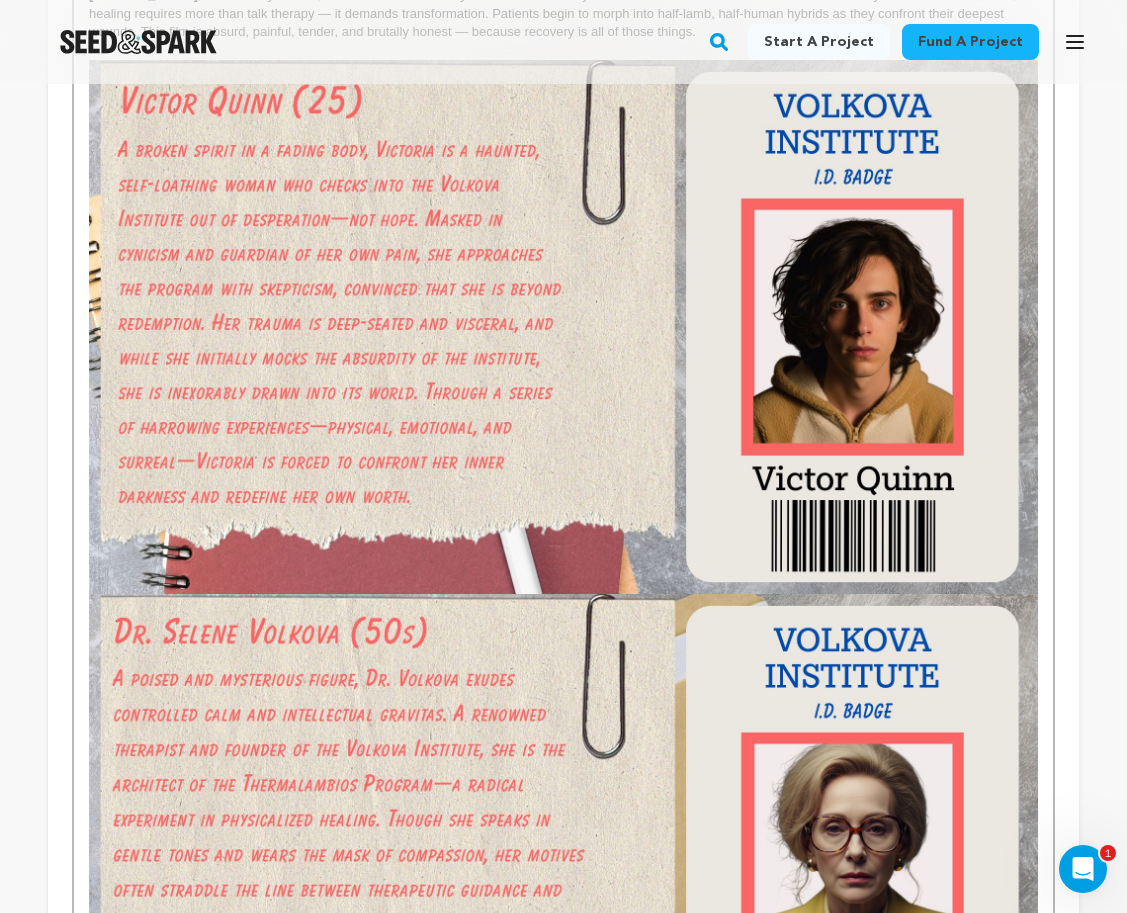 click at bounding box center [563, 327] 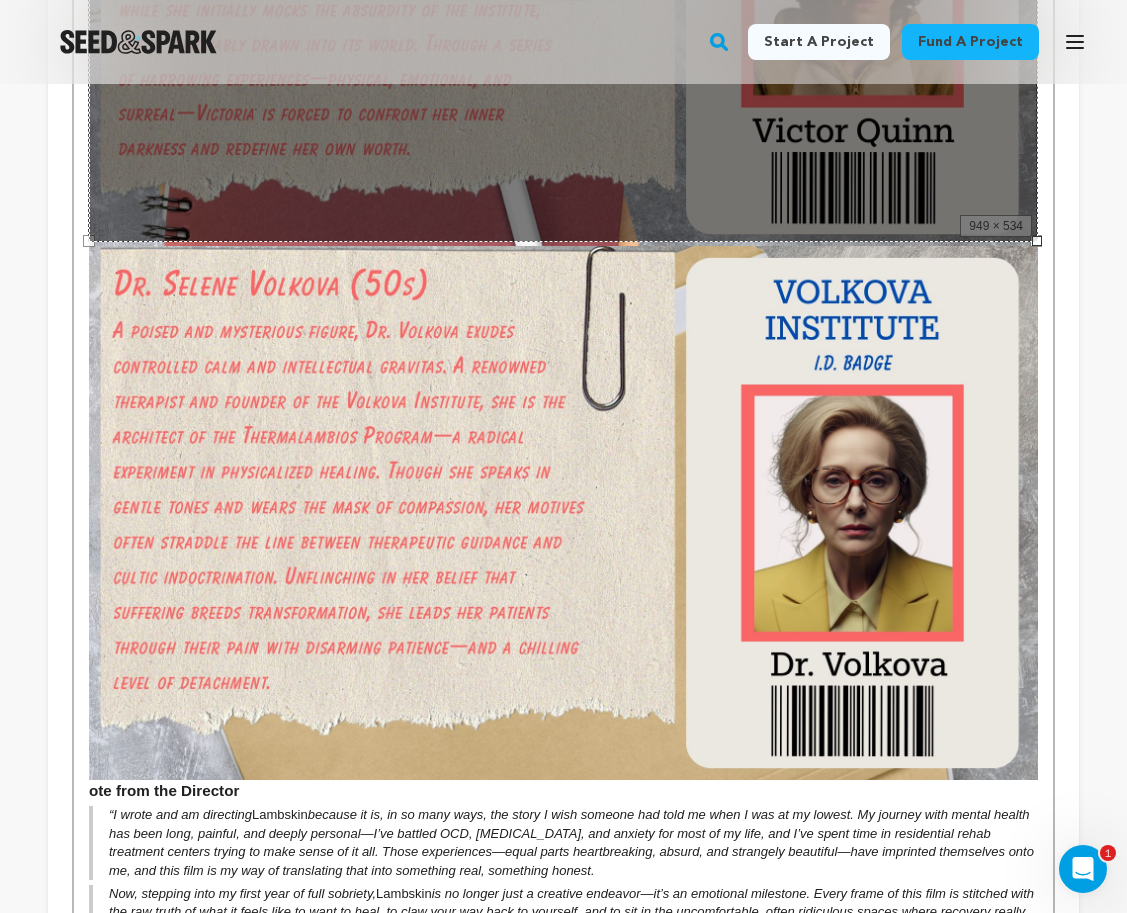 scroll, scrollTop: 1150, scrollLeft: 0, axis: vertical 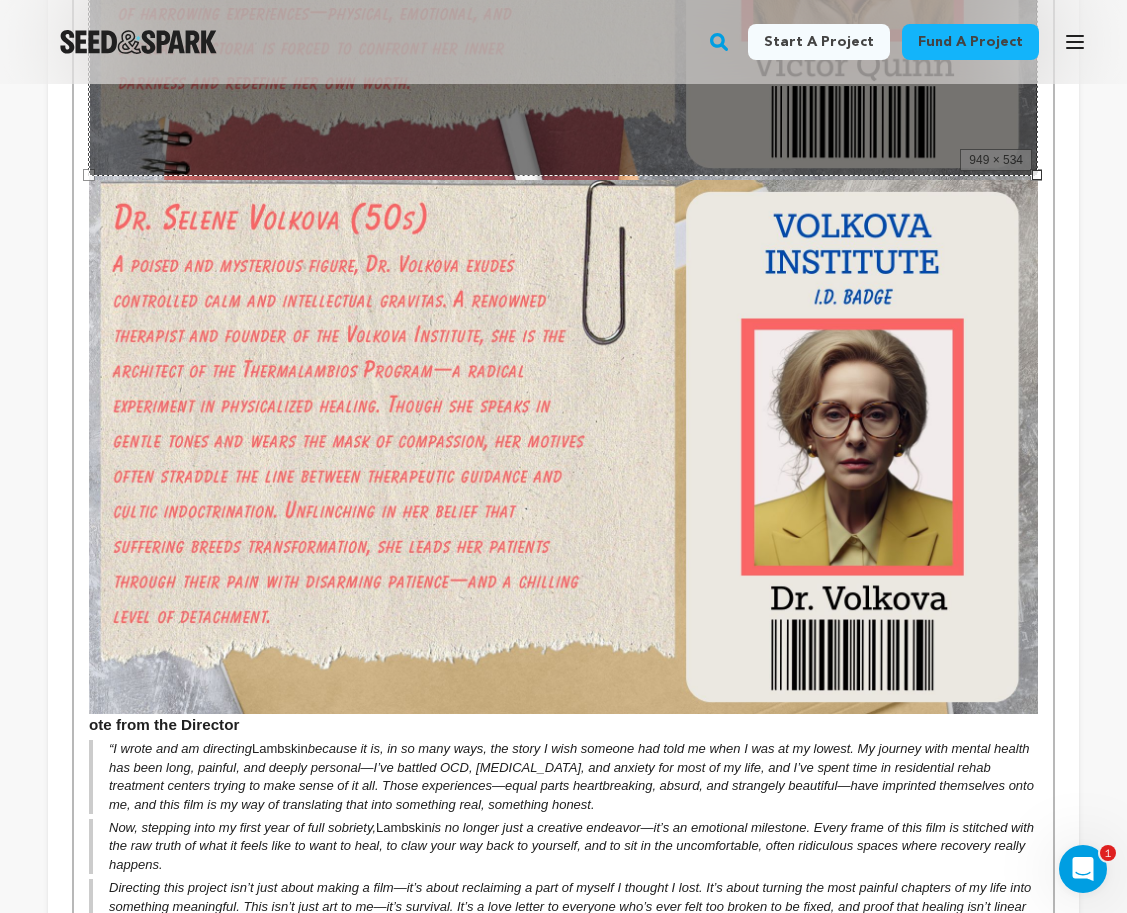 click at bounding box center (563, 447) 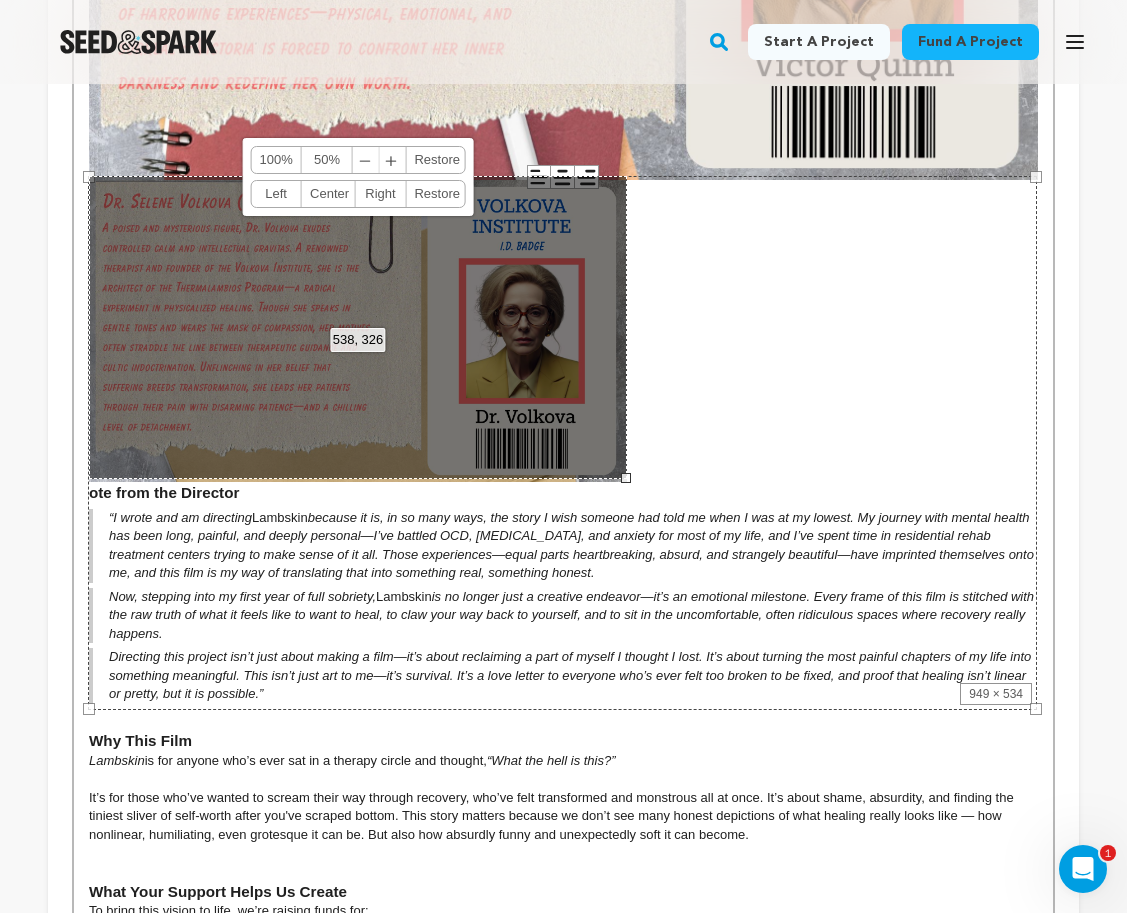drag, startPoint x: 1035, startPoint y: 708, endPoint x: 603, endPoint y: 493, distance: 482.5443 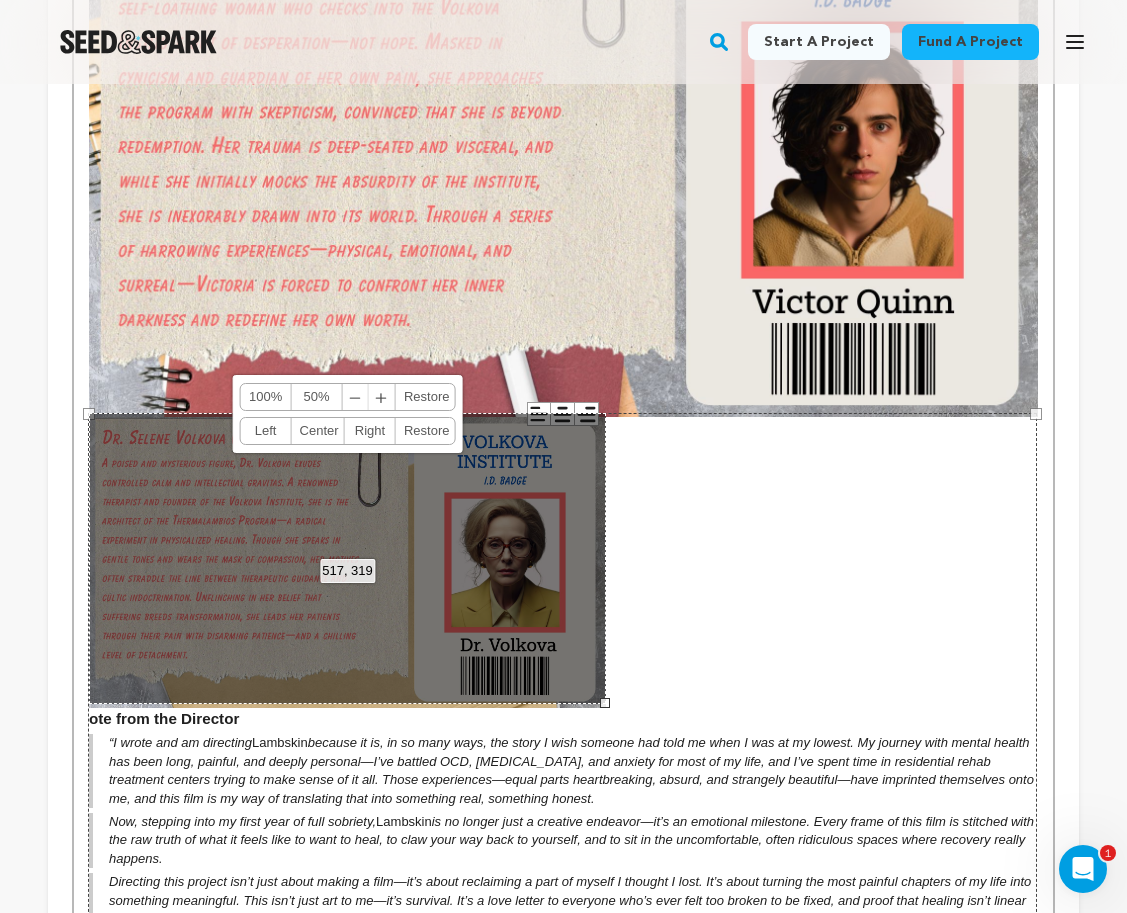 click at bounding box center [563, 150] 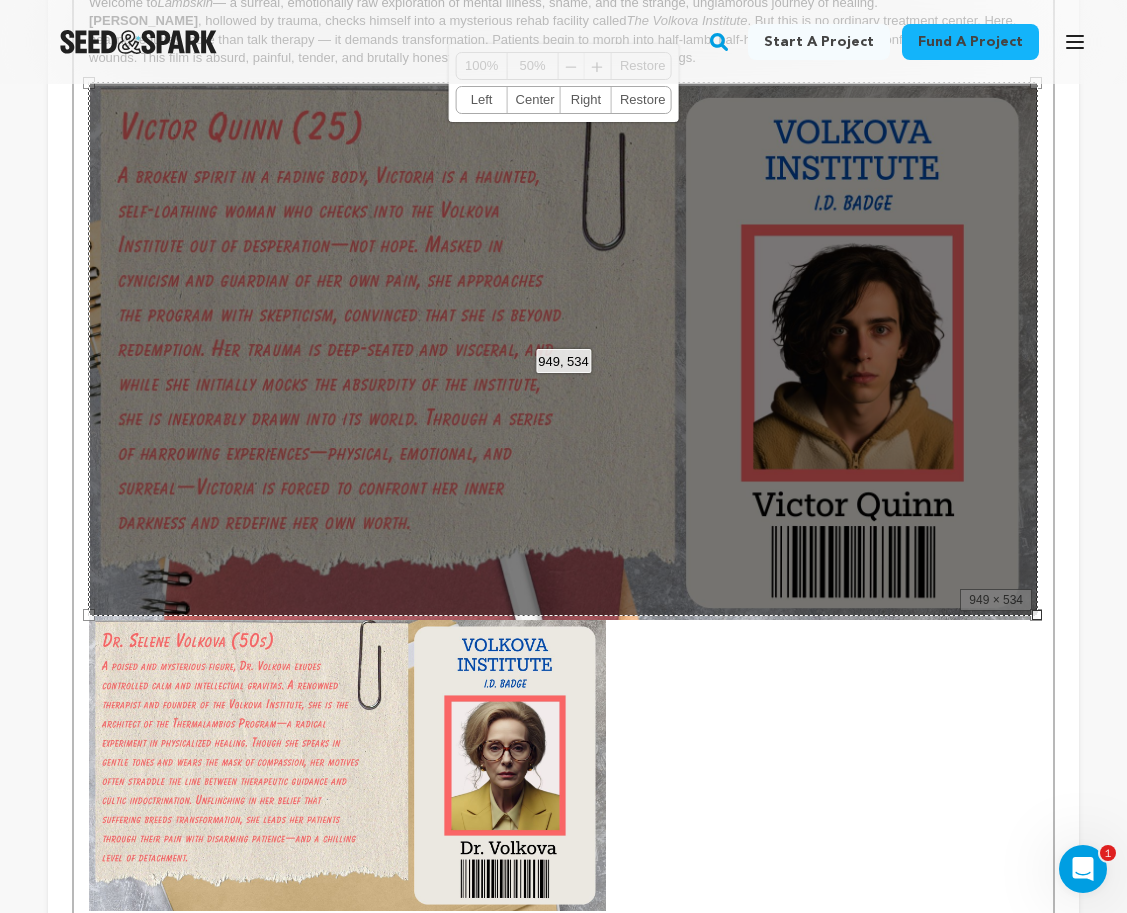 scroll, scrollTop: 701, scrollLeft: 0, axis: vertical 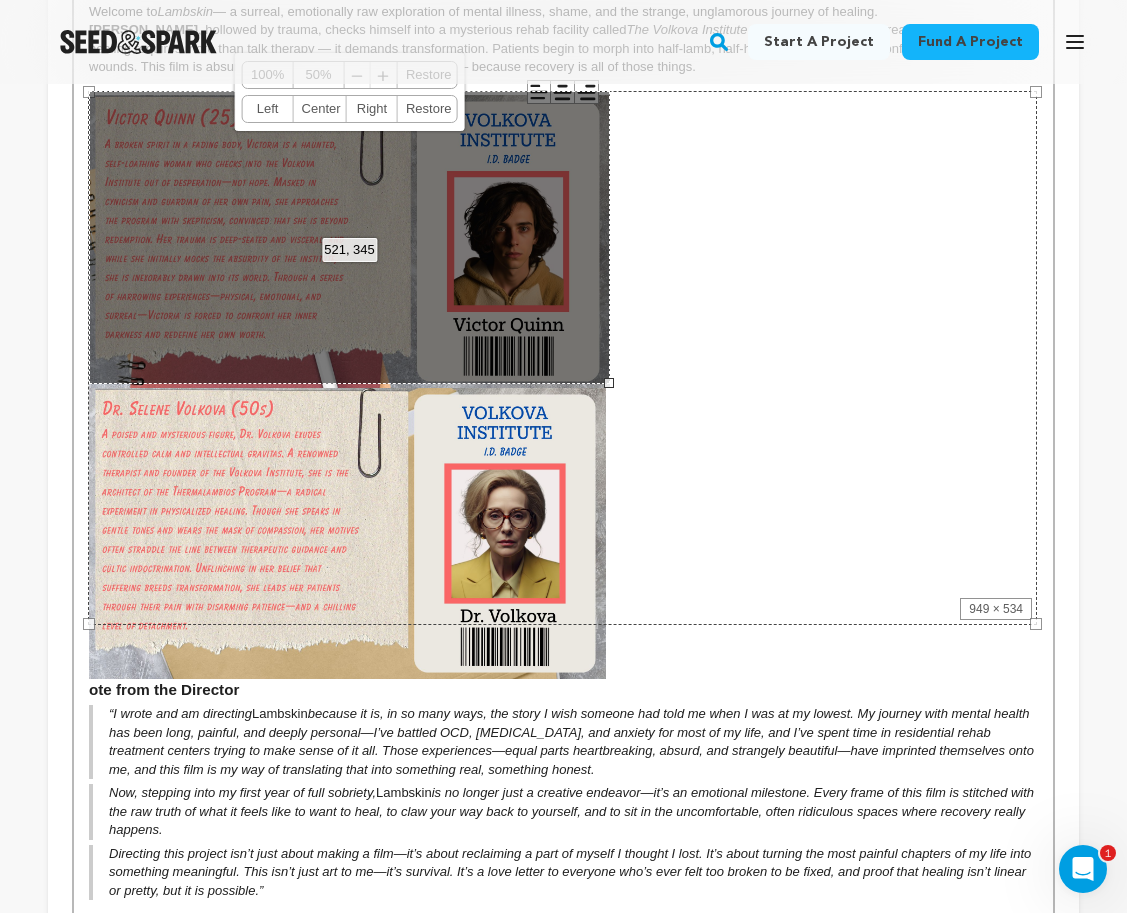 drag, startPoint x: 1037, startPoint y: 620, endPoint x: 608, endPoint y: 430, distance: 469.19186 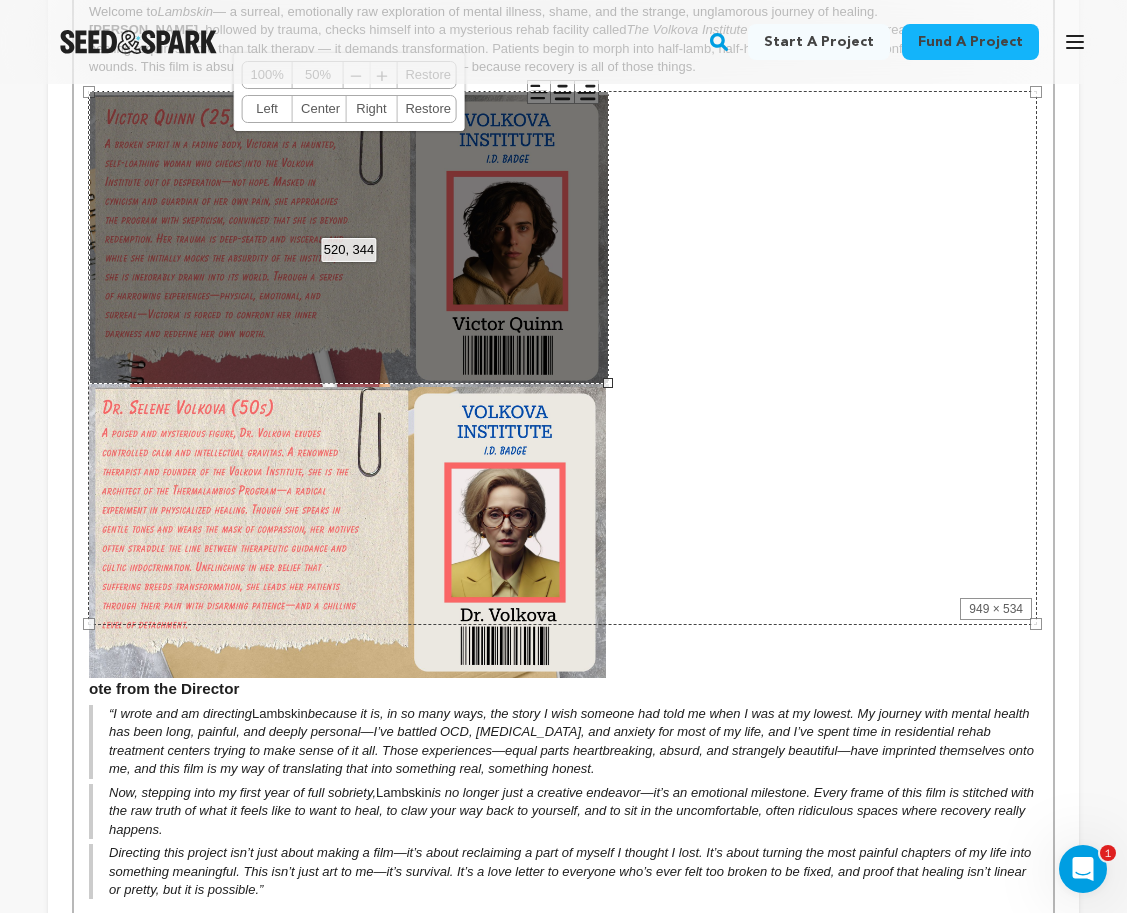 click on "949 × 534" at bounding box center [562, 358] 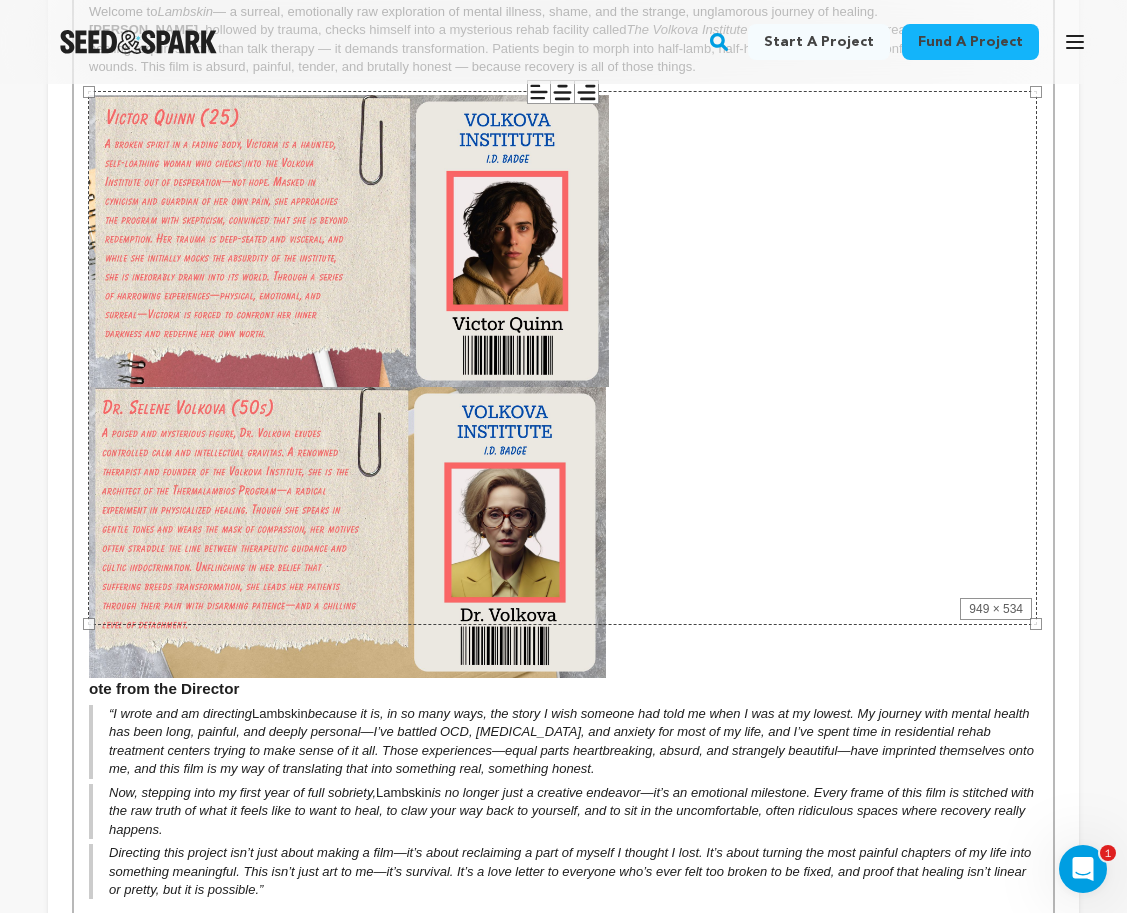 click on "949 × 534" at bounding box center [562, 358] 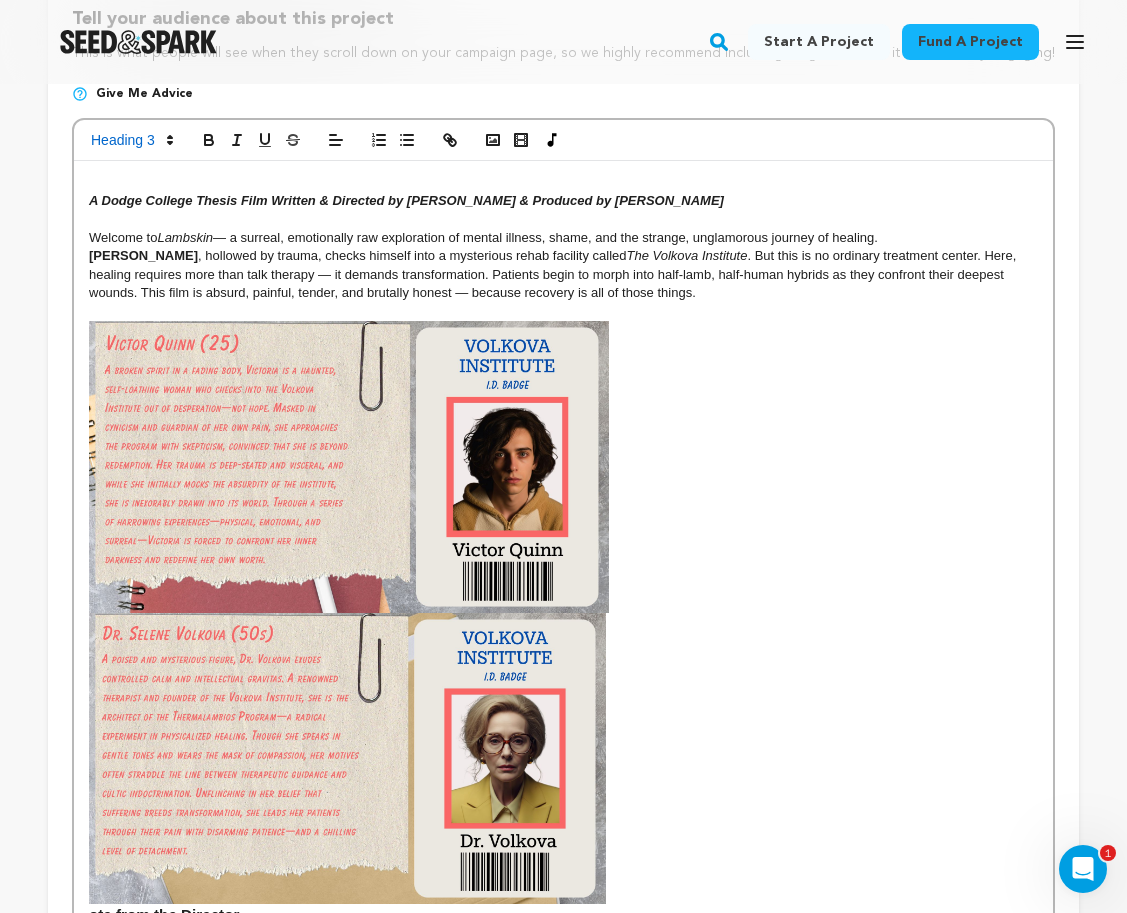scroll, scrollTop: 475, scrollLeft: 0, axis: vertical 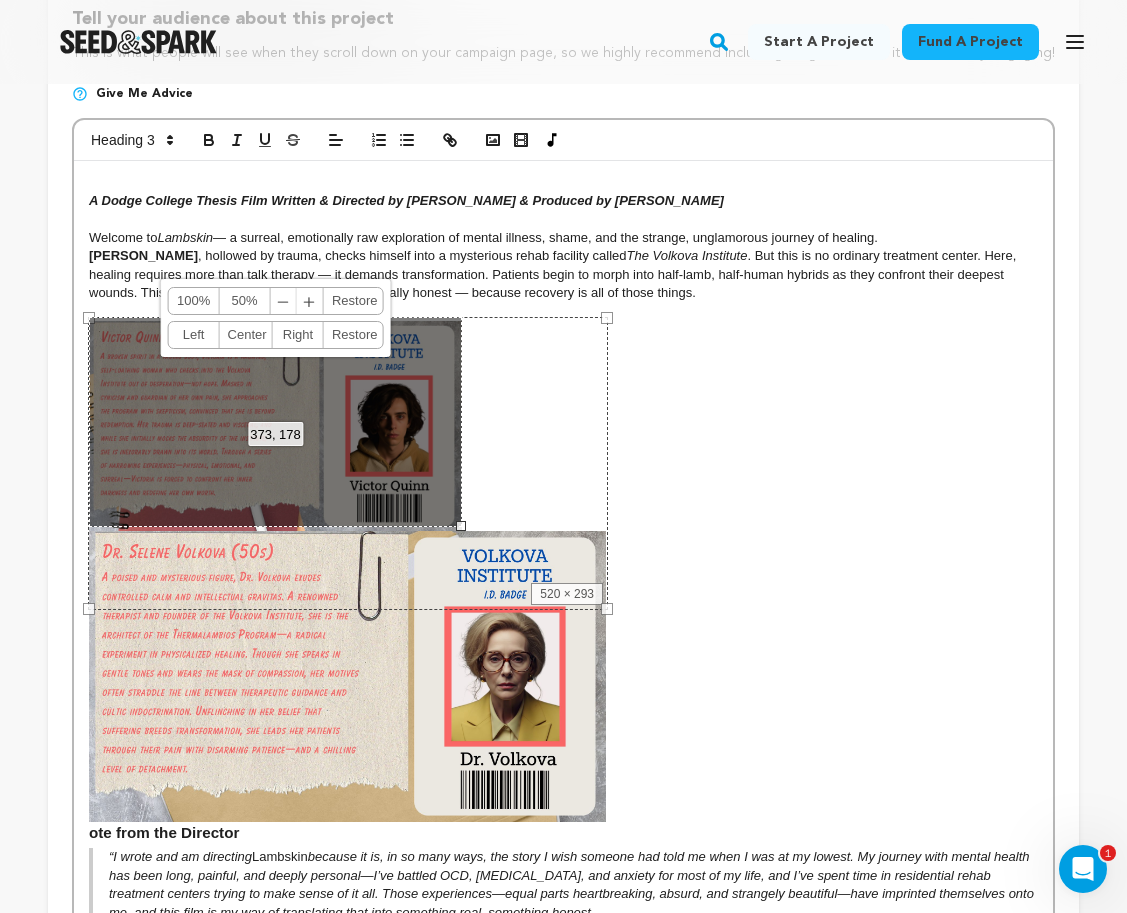 drag, startPoint x: 608, startPoint y: 609, endPoint x: 458, endPoint y: 494, distance: 189.01057 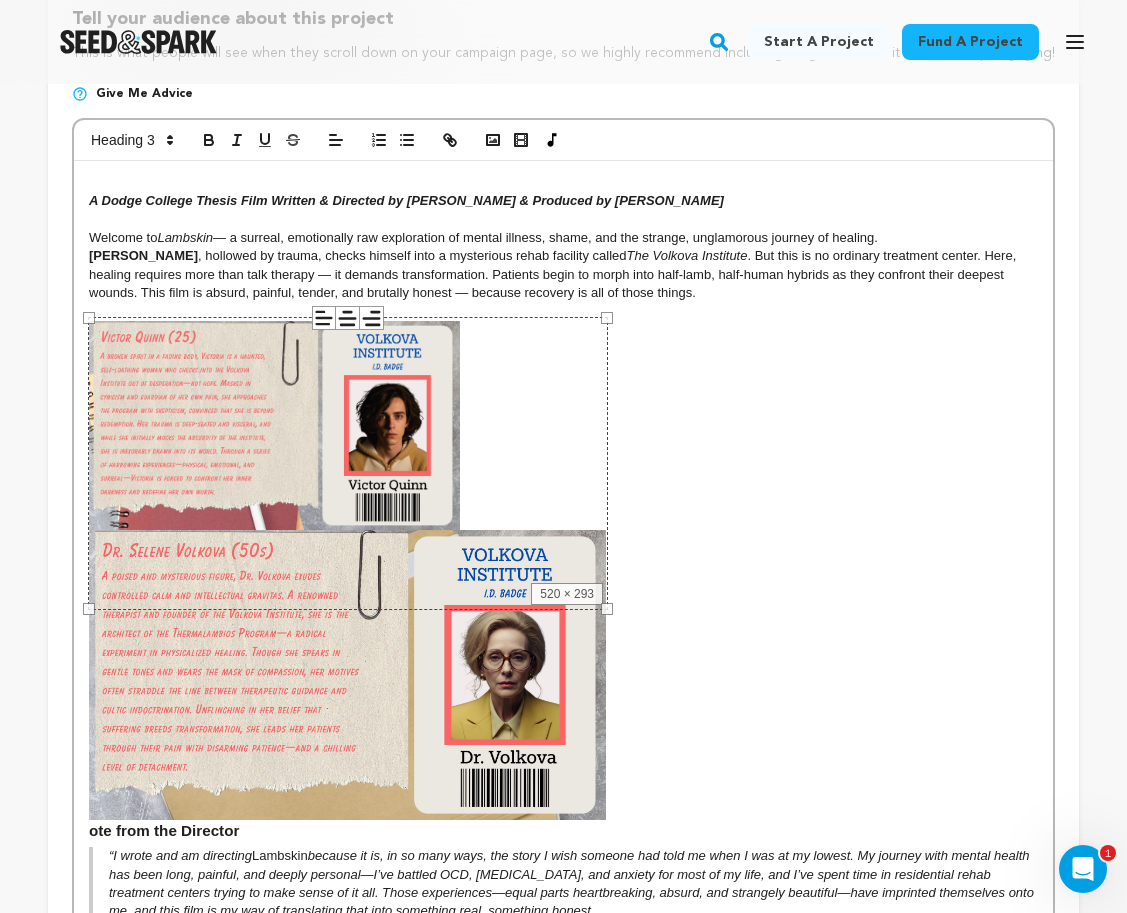 click on "ote from the Director" at bounding box center (563, 580) 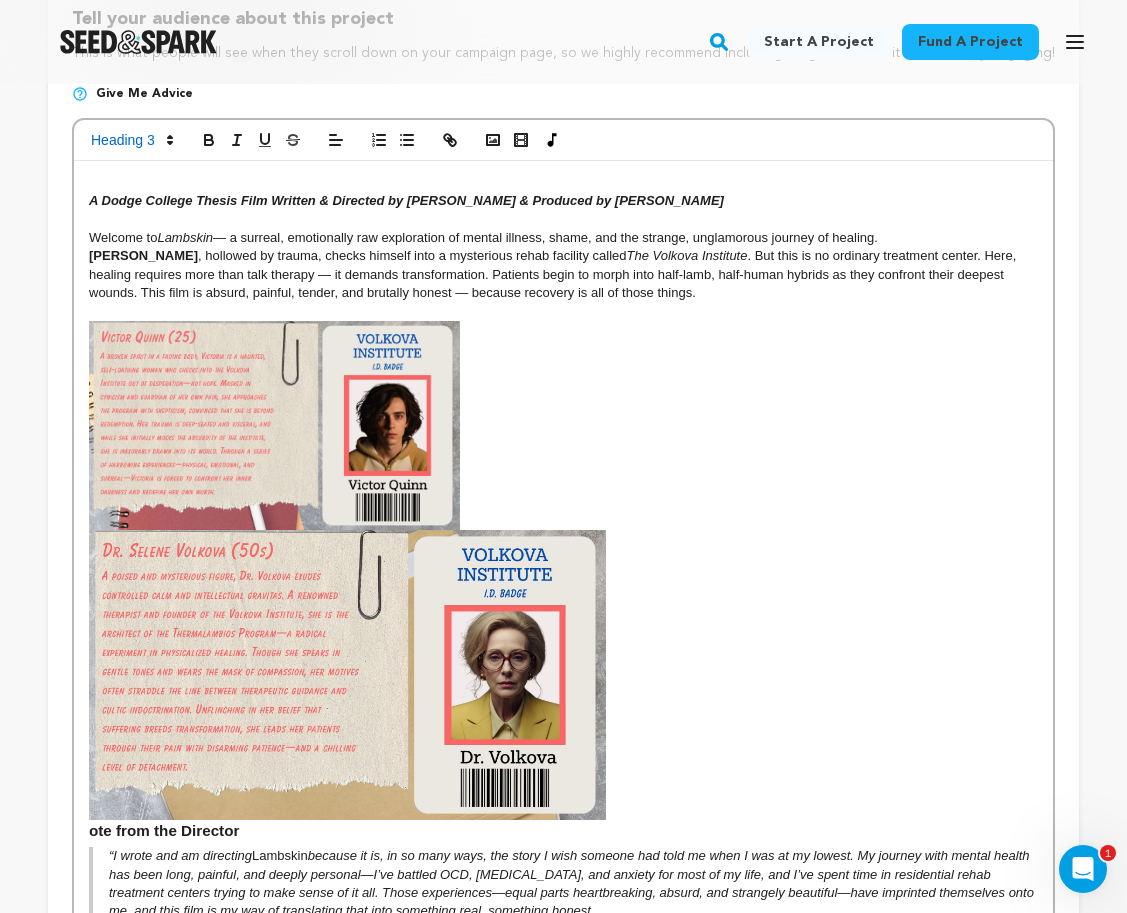 click at bounding box center [347, 675] 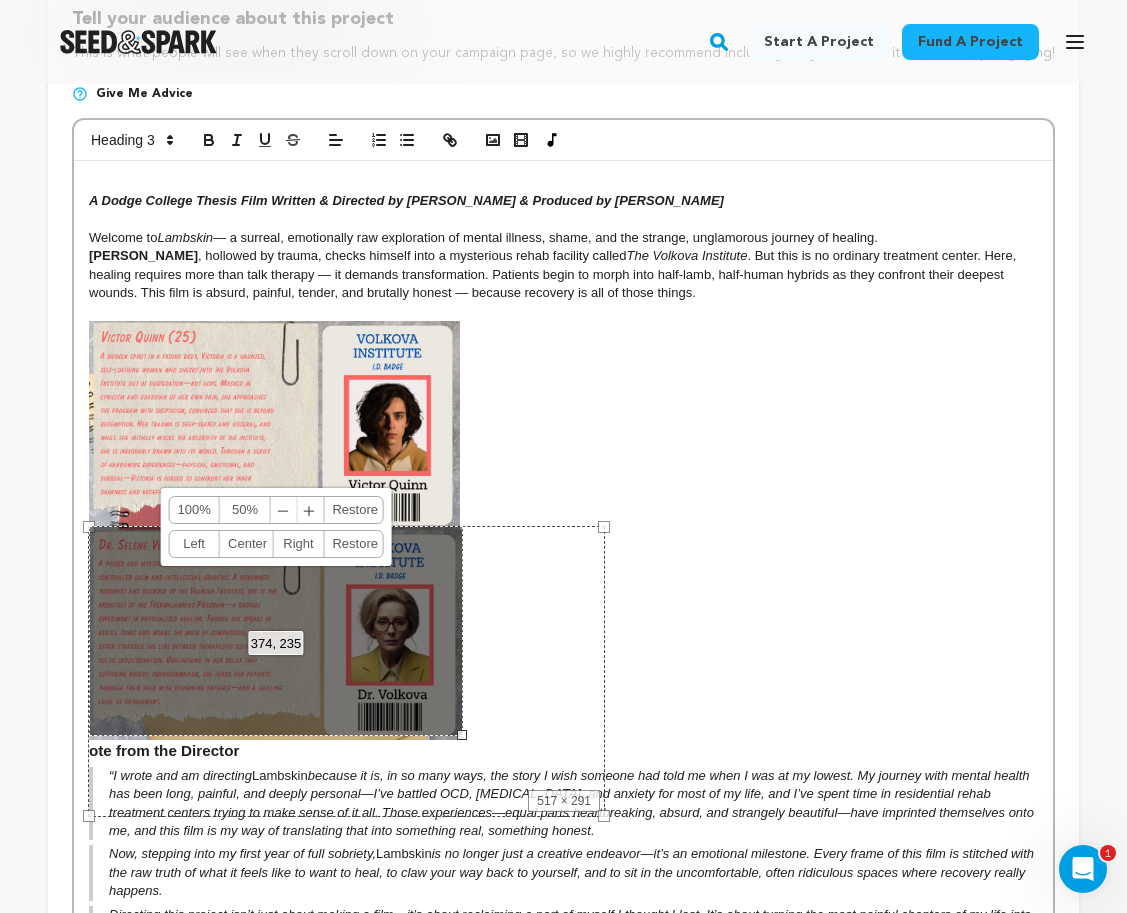 drag, startPoint x: 607, startPoint y: 815, endPoint x: 464, endPoint y: 759, distance: 153.57408 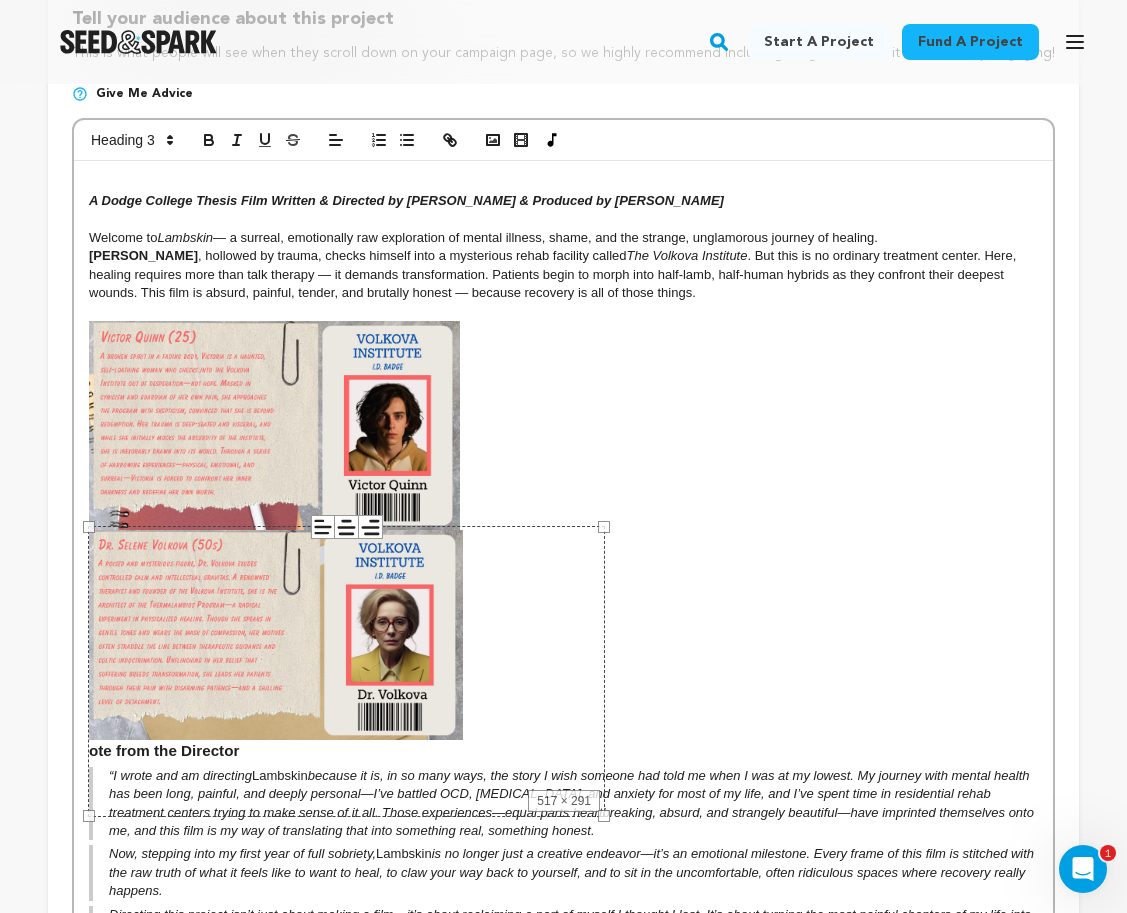 click on "ote from the Director" at bounding box center [563, 540] 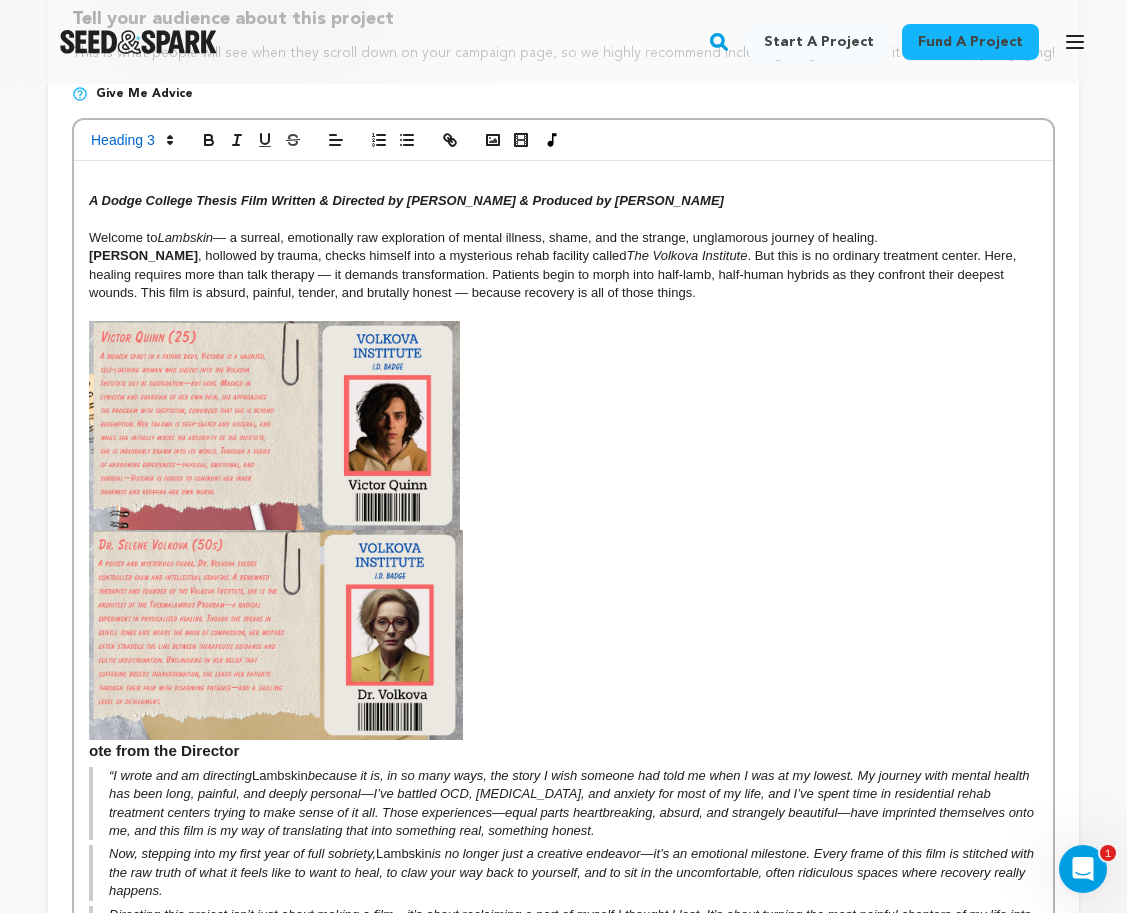 click on "ote from the Director" at bounding box center (563, 540) 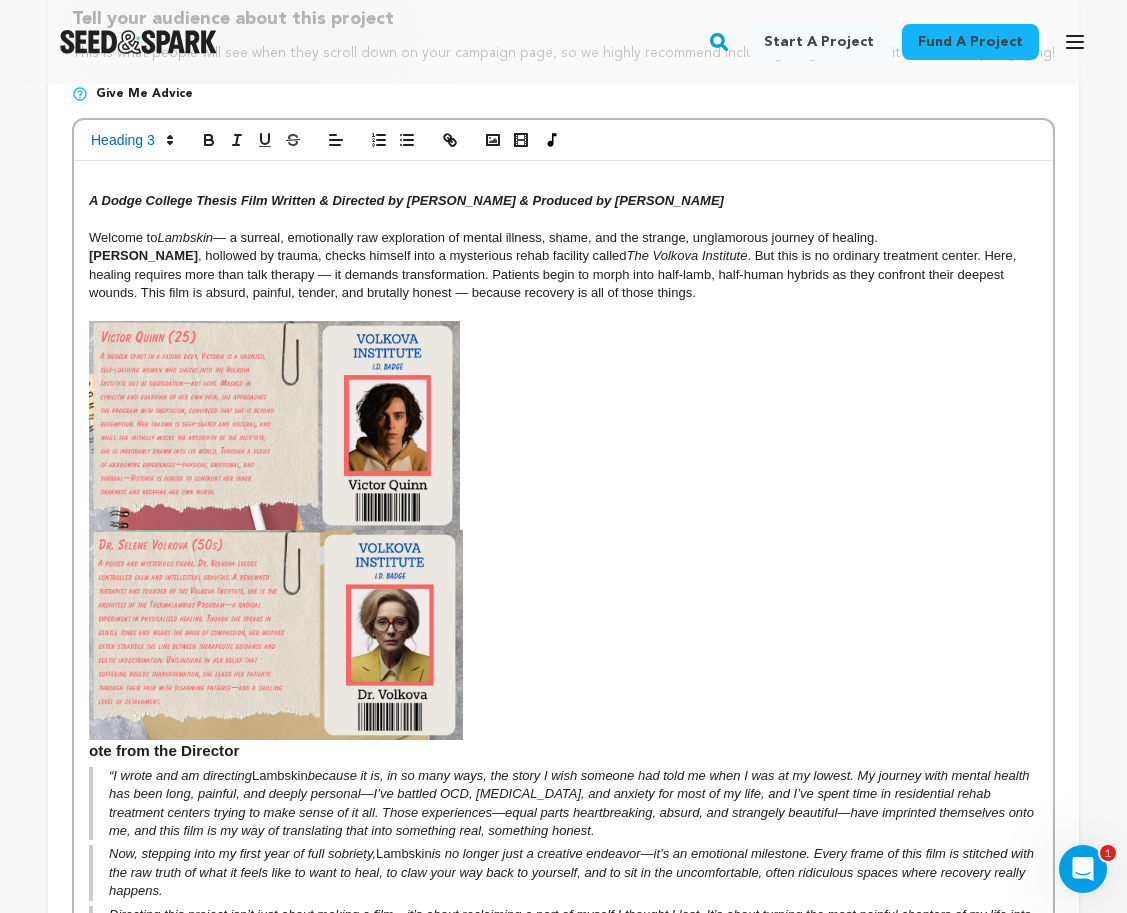 click on "[PERSON_NAME] , hollowed by trauma, checks himself into a mysterious rehab facility called  The [GEOGRAPHIC_DATA] . But this is no ordinary treatment center. Here, healing requires more than talk therapy — it demands transformation. Patients begin to morph into half-lamb, half-human hybrids as they confront their deepest wounds. This film is absurd, painful, tender, and brutally honest — because recovery is all of those things." at bounding box center (563, 274) 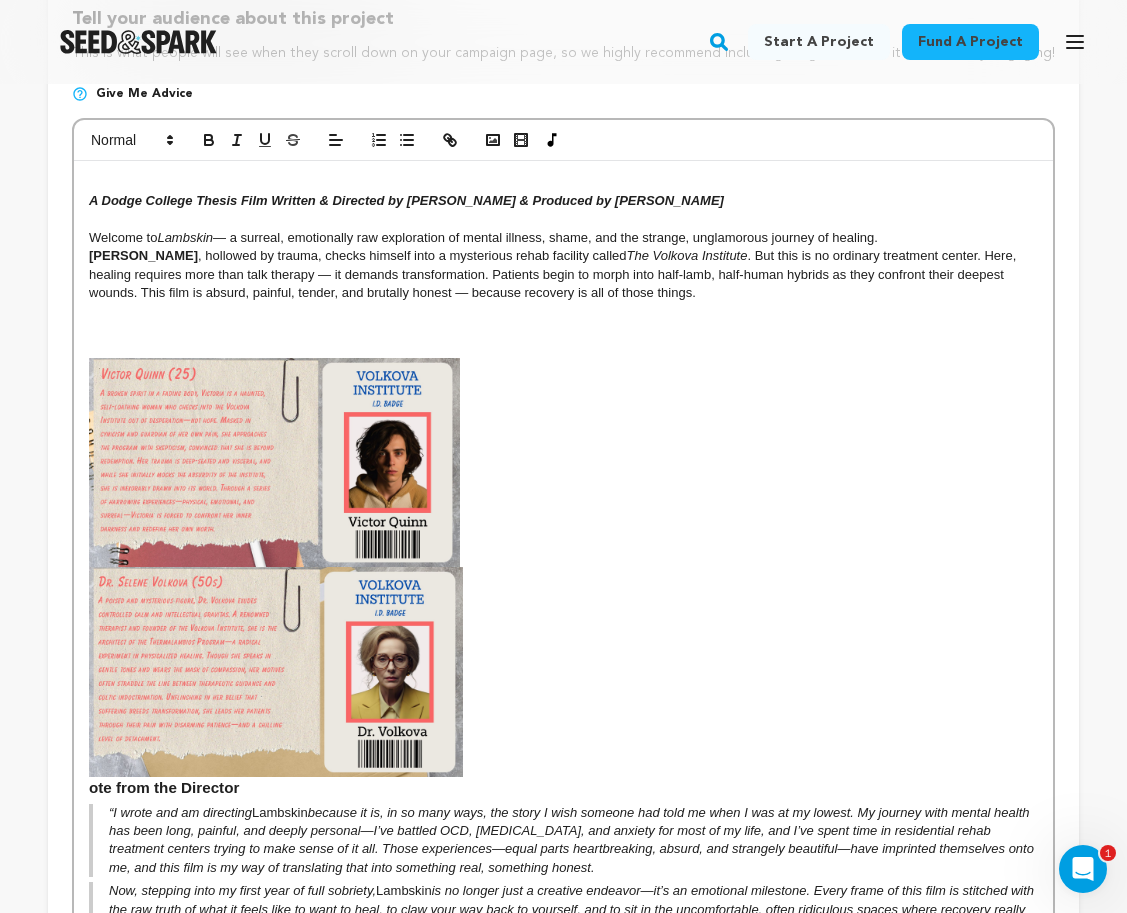 type 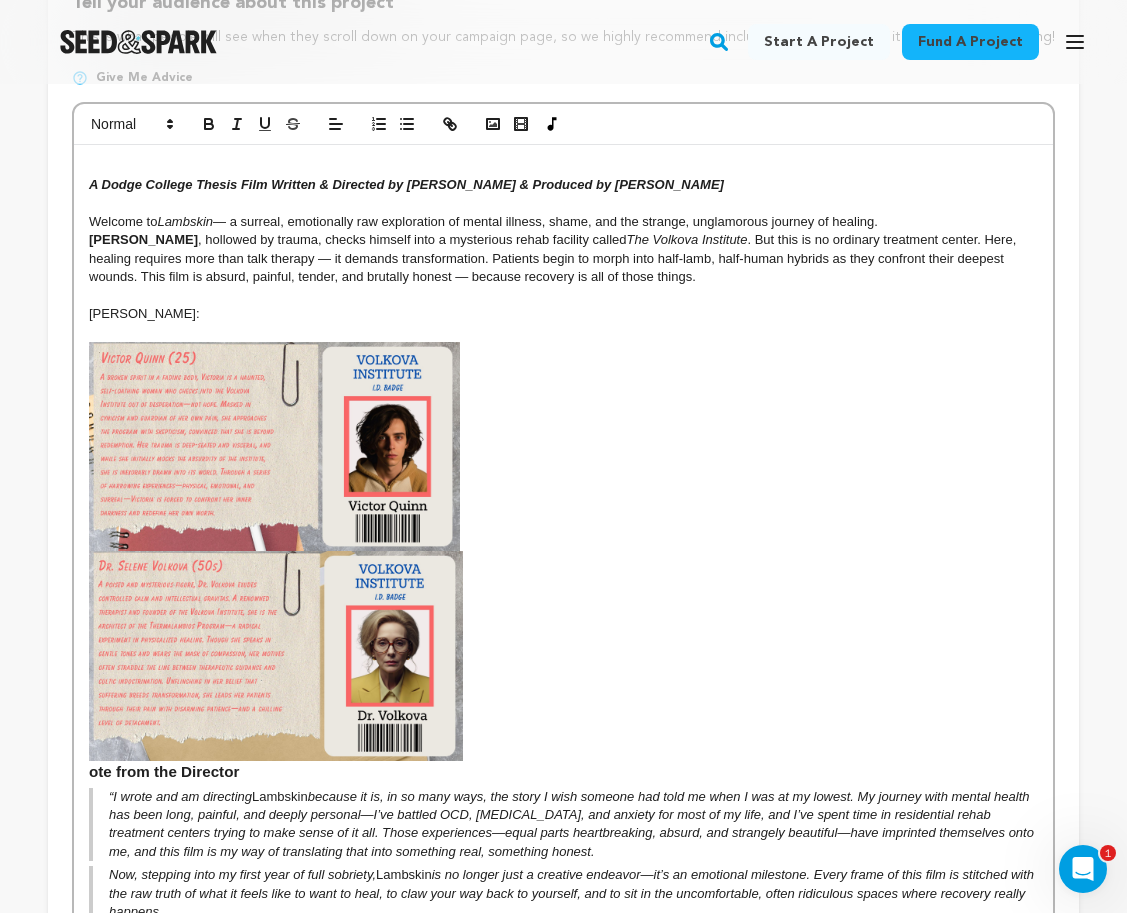 scroll, scrollTop: 496, scrollLeft: 0, axis: vertical 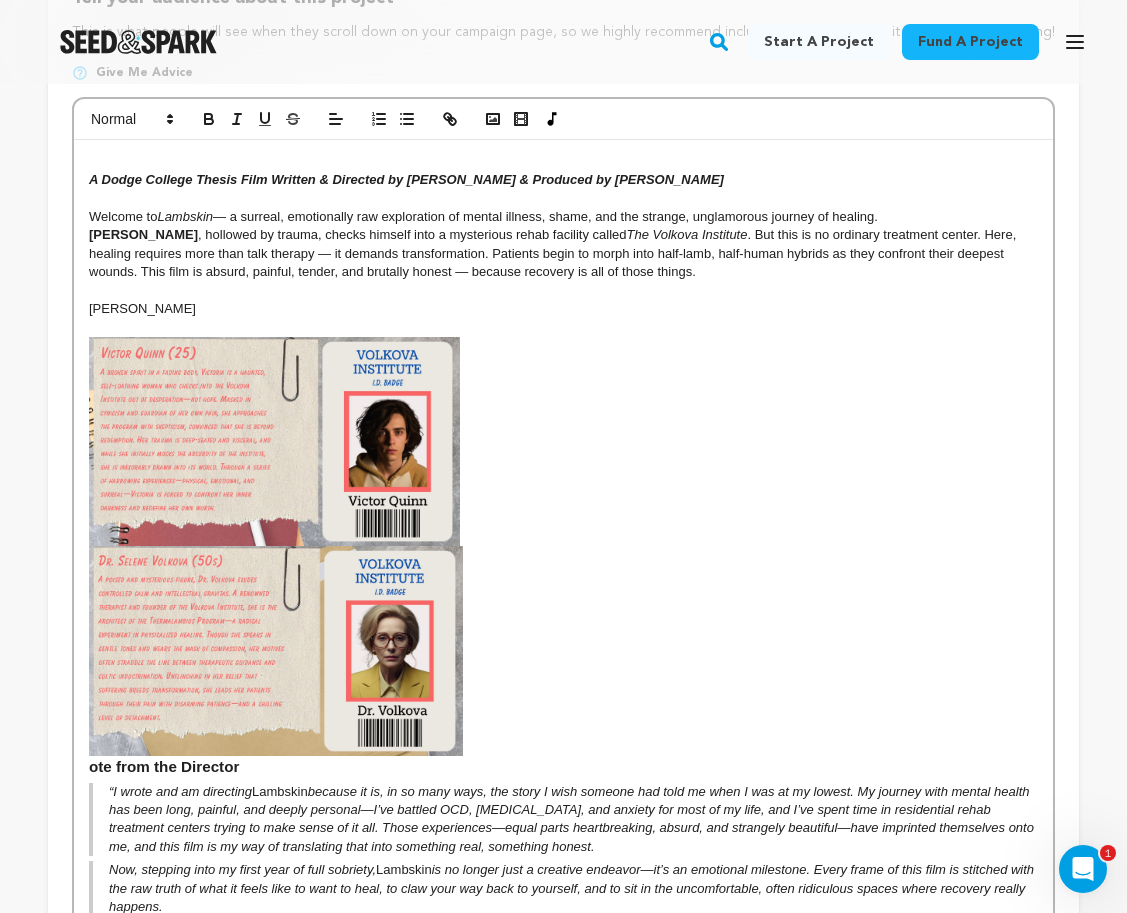 click on "ote from the Director" at bounding box center [563, 556] 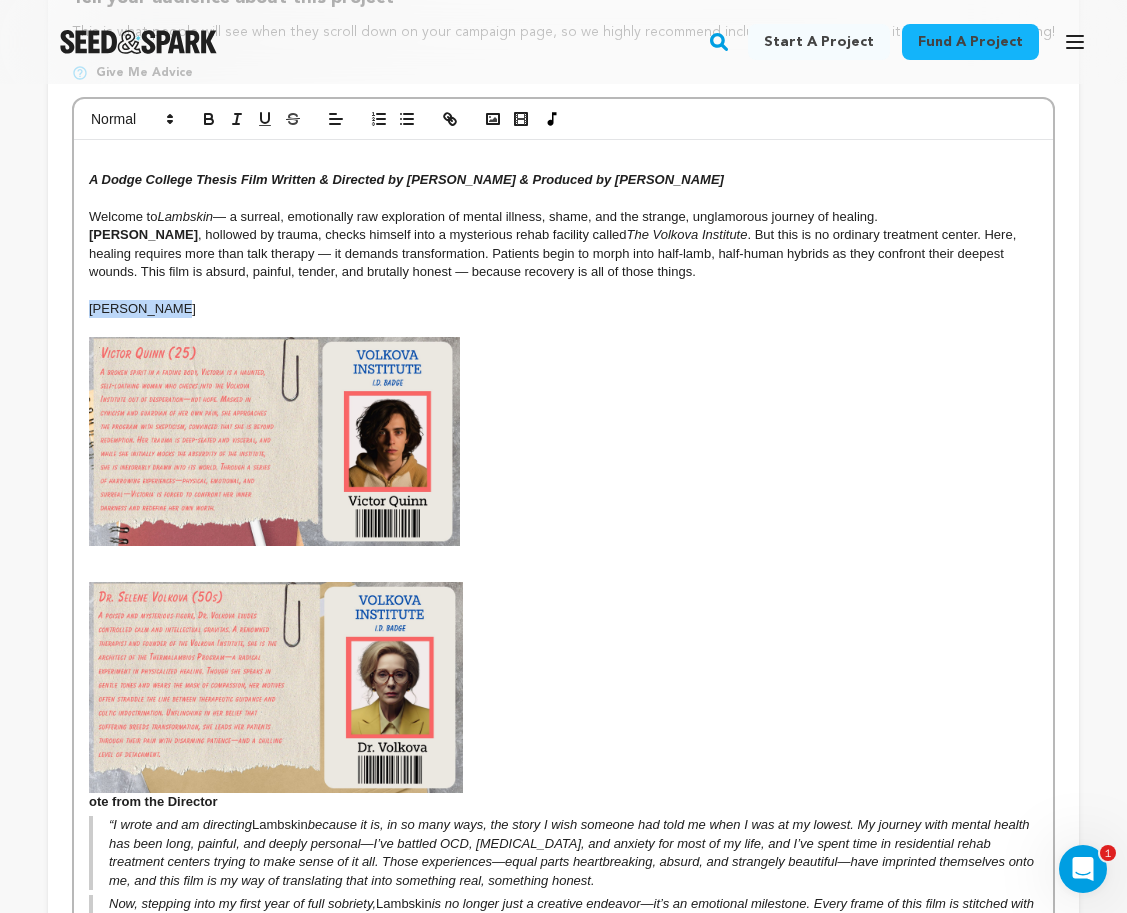 drag, startPoint x: 215, startPoint y: 312, endPoint x: 28, endPoint y: 310, distance: 187.0107 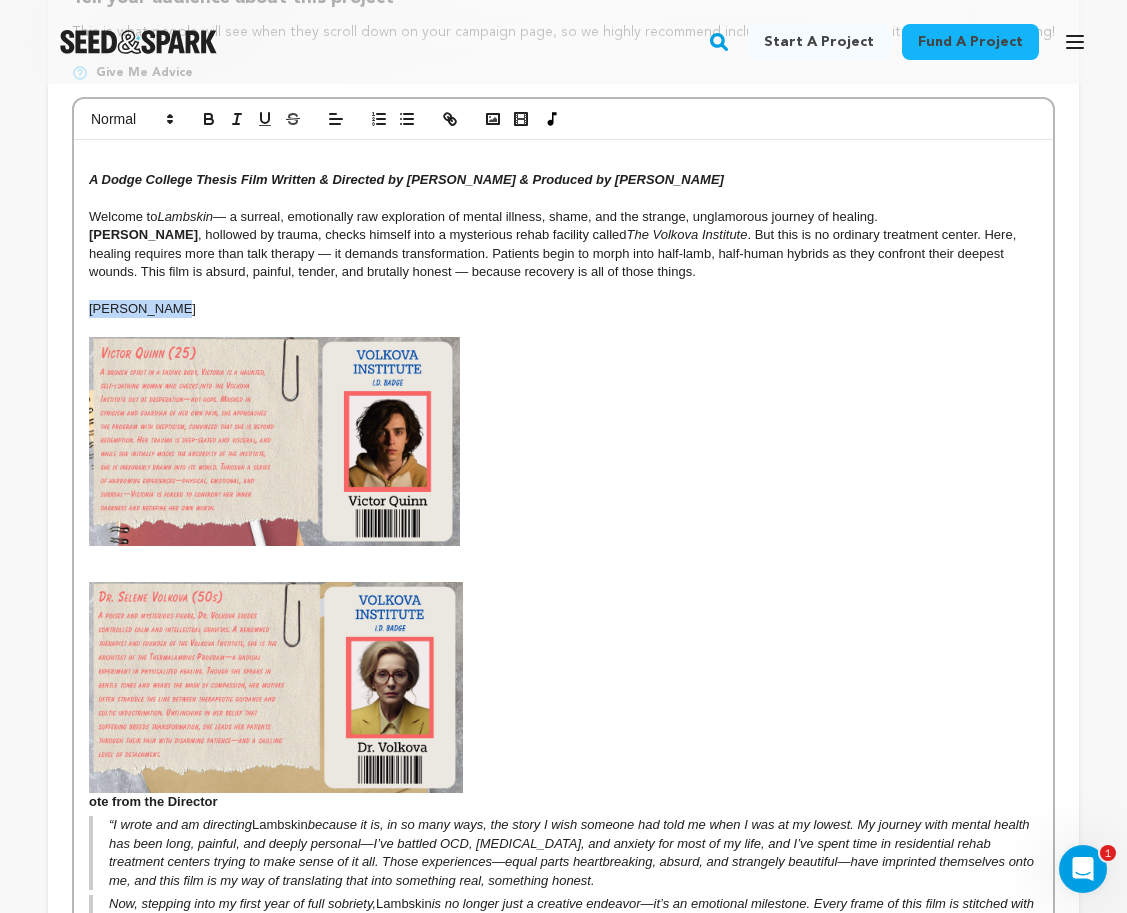 copy on "[PERSON_NAME]" 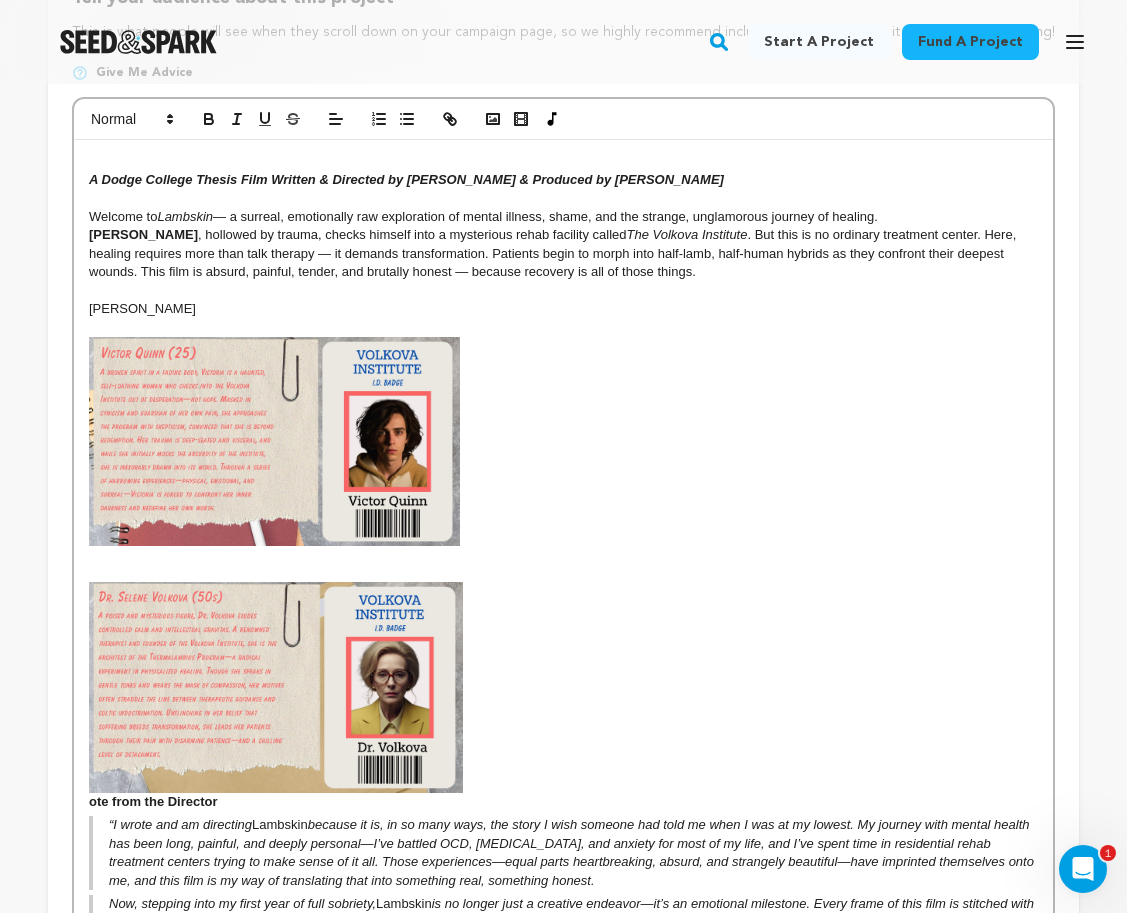 click on "﻿ ote from the Director" at bounding box center [563, 687] 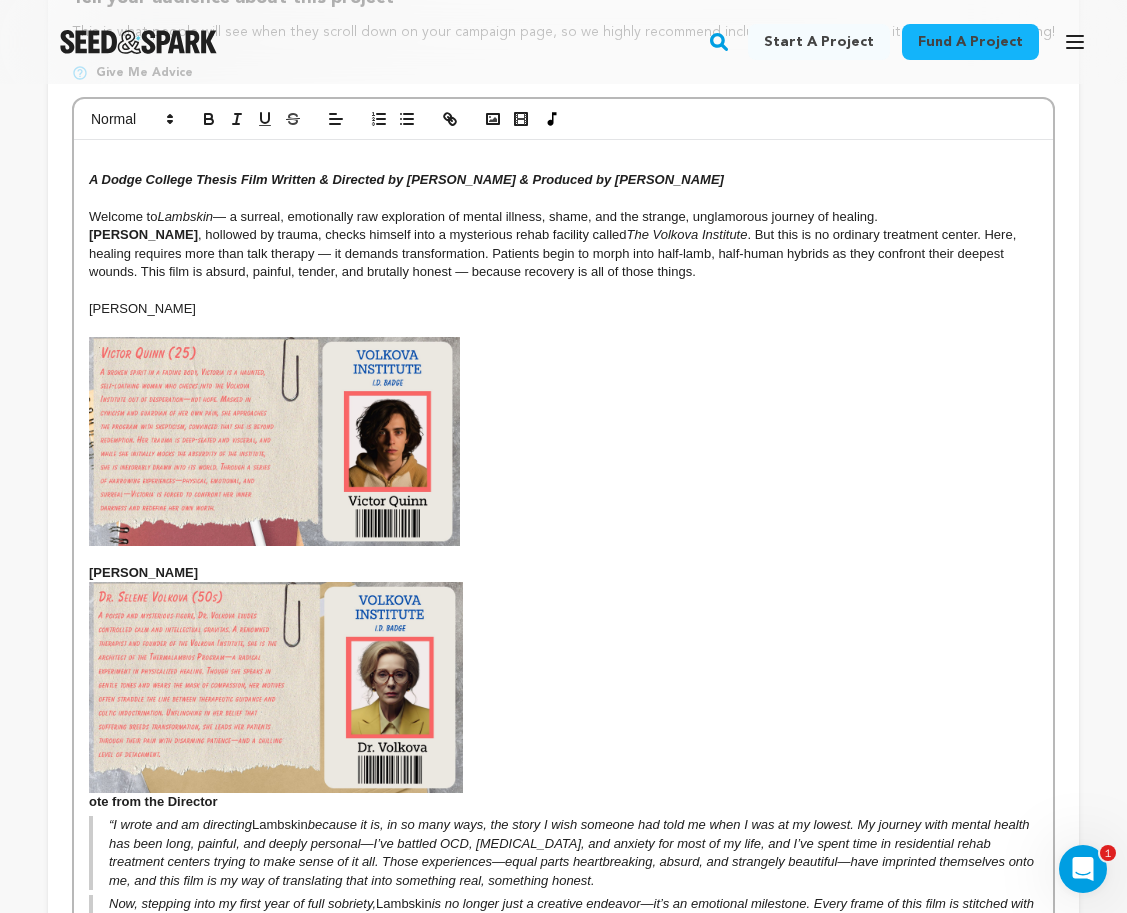 click at bounding box center (563, 555) 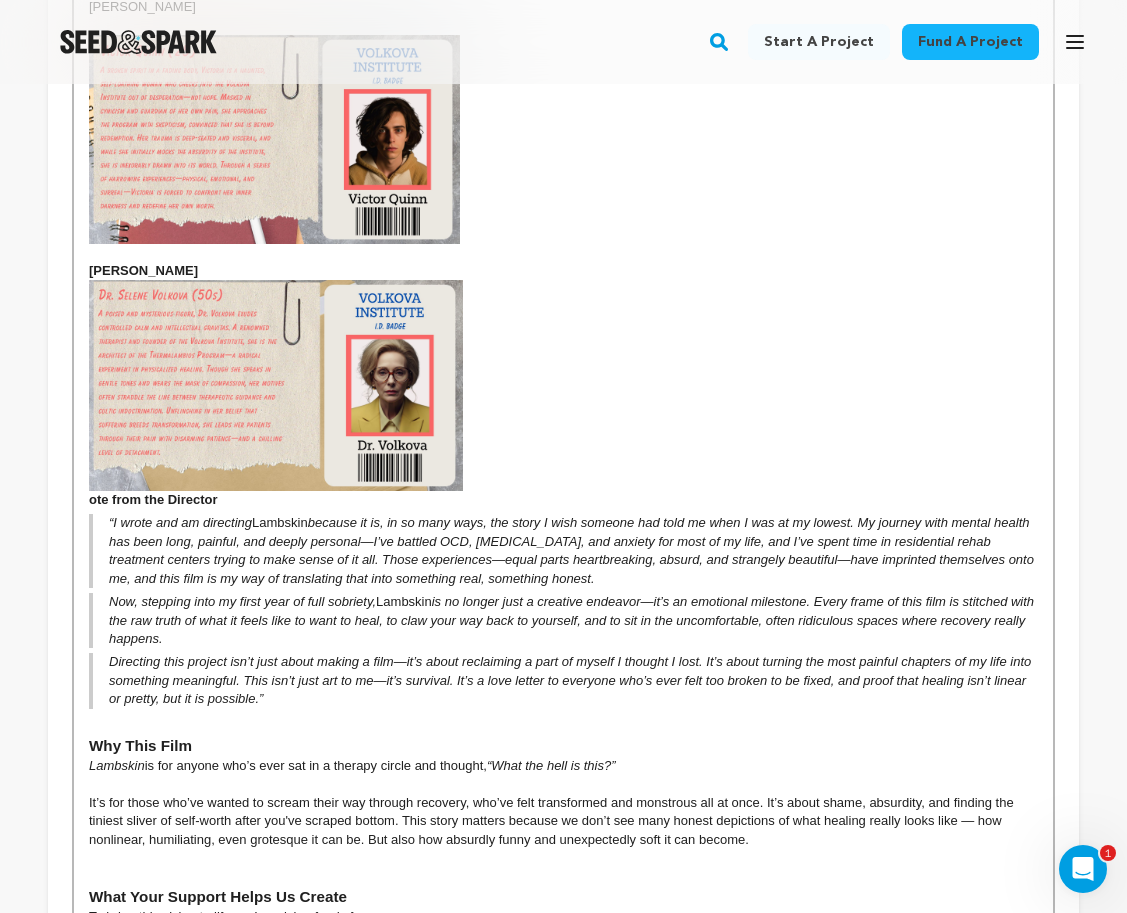 scroll, scrollTop: 800, scrollLeft: 0, axis: vertical 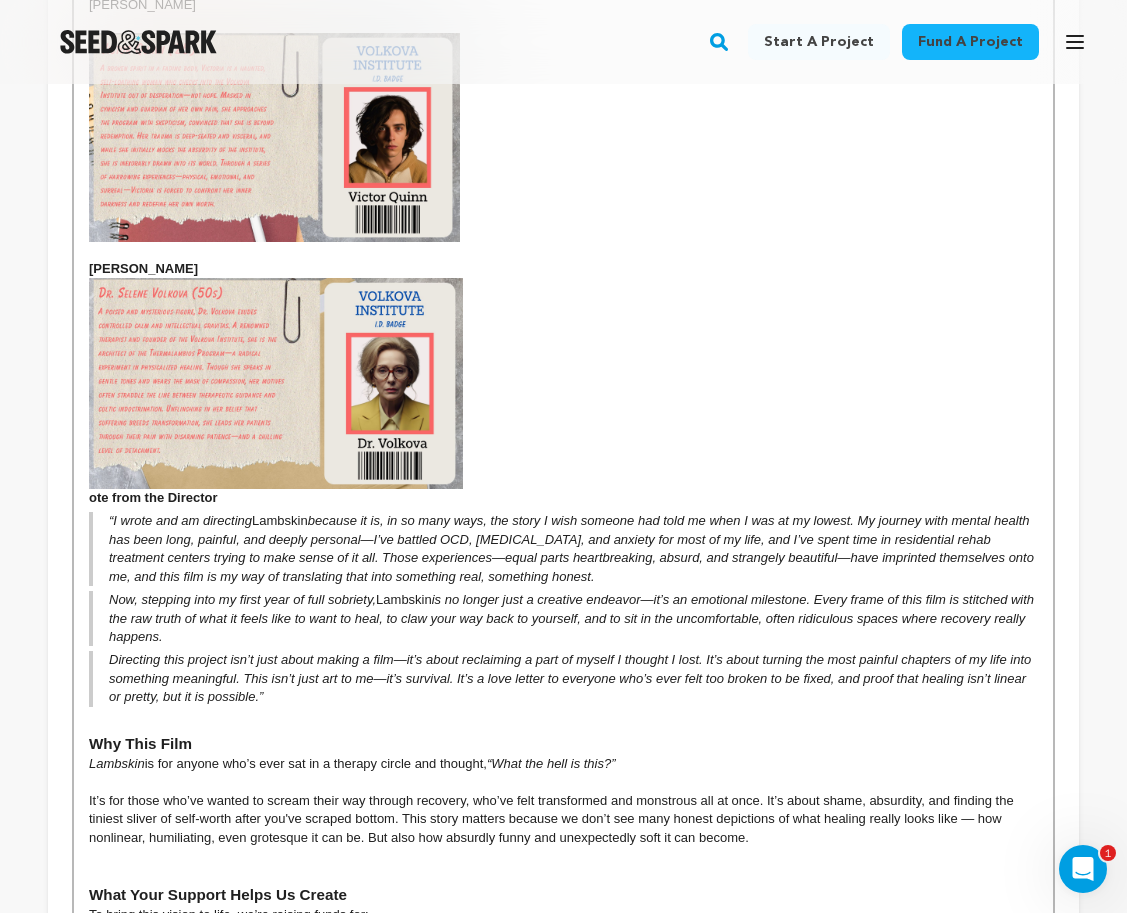 click on "A Dodge College Thesis Film Written & Directed by [PERSON_NAME] & Produced by [PERSON_NAME] Welcome to  [PERSON_NAME]   — a surreal, emotionally raw exploration of mental illness, shame, and the strange, unglamorous journey of healing. [PERSON_NAME] , hollowed by trauma, checks himself into a mysterious rehab facility called  The [GEOGRAPHIC_DATA] . But this is no ordinary treatment center. Here, healing requires more than talk therapy — it demands transformation. Patients begin to morph into half-lamb, half-human hybrids as they confront their deepest wounds. This film is absurd, painful, tender, and brutally honest — because recovery is all of those things. [PERSON_NAME] [PERSON_NAME] ote from the Director “I wrote and am directing  Lambskin  Now, stepping into my first year of full sobriety,  [PERSON_NAME]  Why This Film Lambskin  is for anyone who’s ever sat in a therapy circle and thought,  “What the hell is this?” What Your Support Helps Us Create Production Design Casting & Crew ," at bounding box center (563, 547) 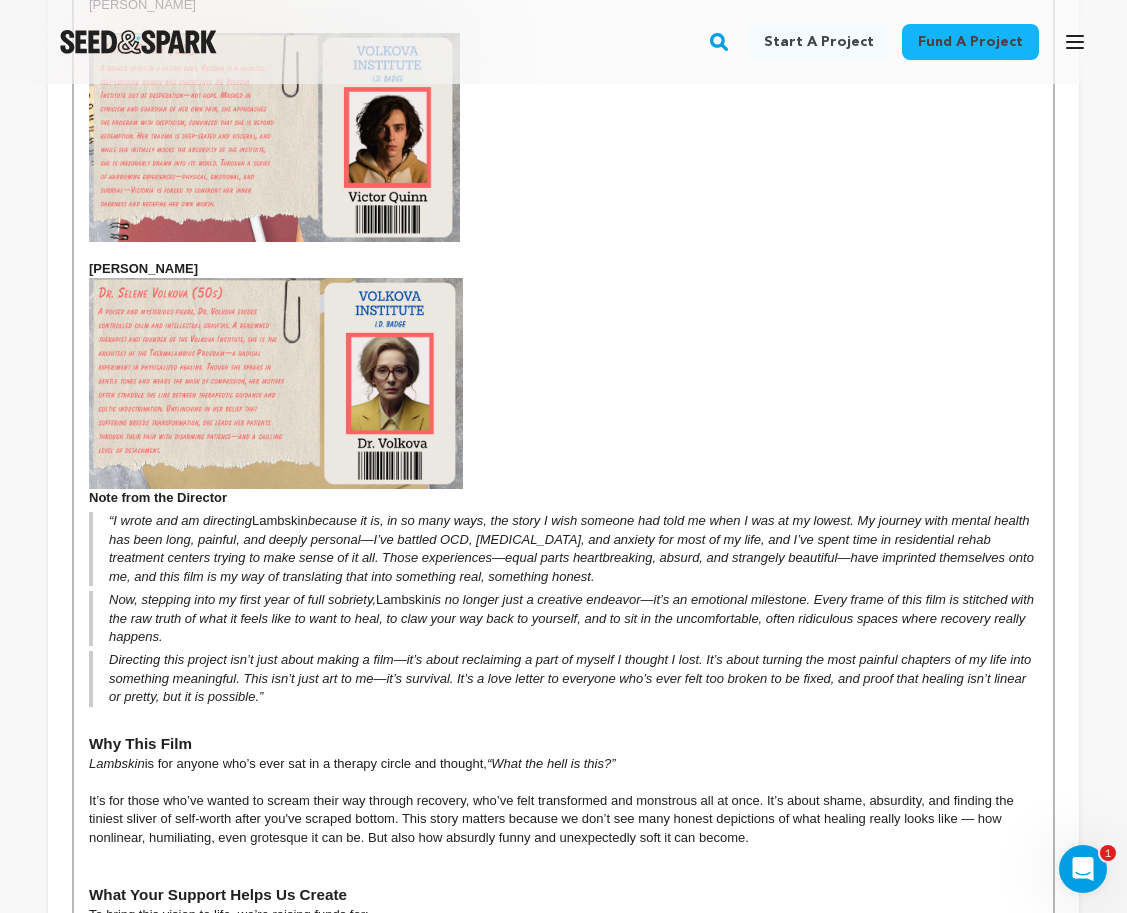 click on "[PERSON_NAME] Note from the Director" at bounding box center [563, 383] 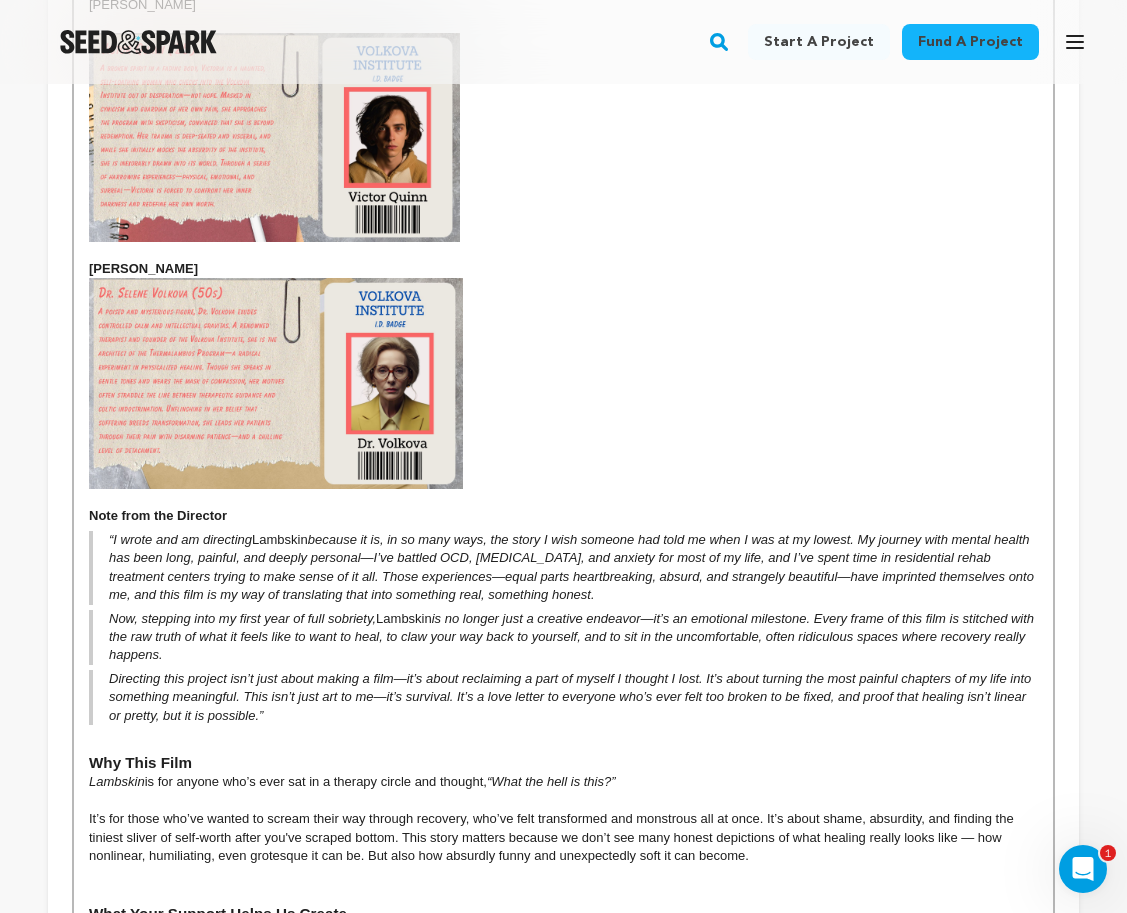 click on "“I wrote and am directing  Lambskin  because it is, in so many ways, the story I wish someone had told me when I was at my lowest. My journey with mental health has been long, painful, and deeply personal—I’ve battled OCD, [MEDICAL_DATA], and anxiety for most of my life, and I’ve spent time in residential rehab treatment centers trying to make sense of it all. Those experiences—equal parts heartbreaking, absurd, and strangely beautiful—have imprinted themselves onto me, and this film is my way of translating that into something real, something honest." at bounding box center [563, 568] 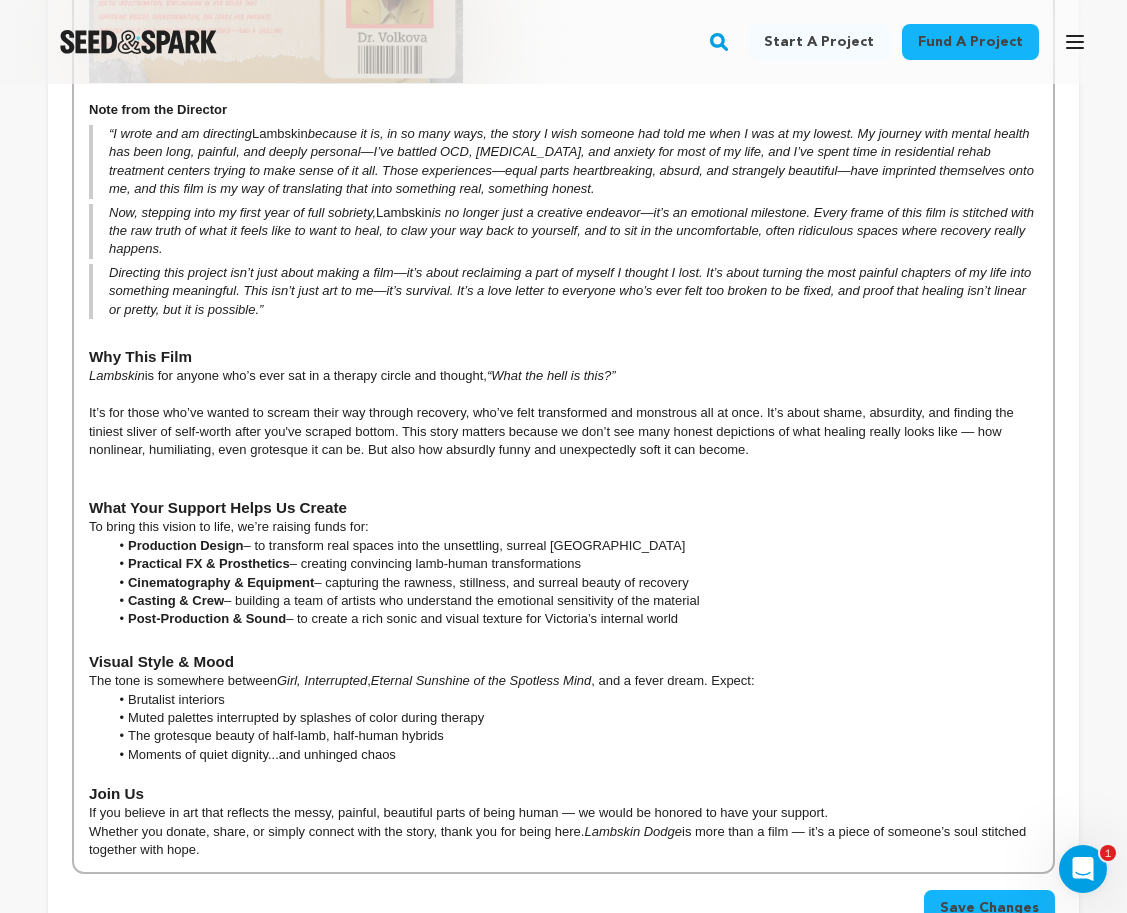 scroll, scrollTop: 1342, scrollLeft: 0, axis: vertical 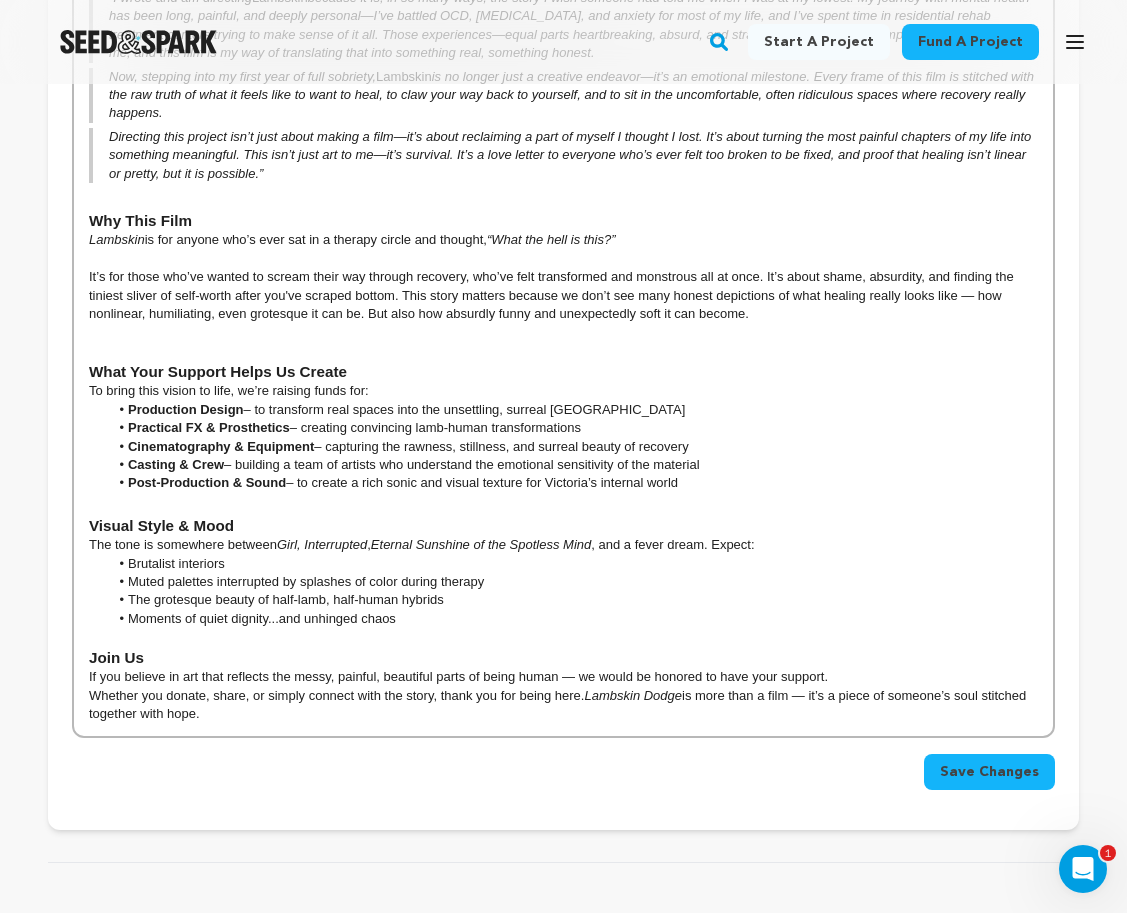 click on "Save Changes" at bounding box center [989, 772] 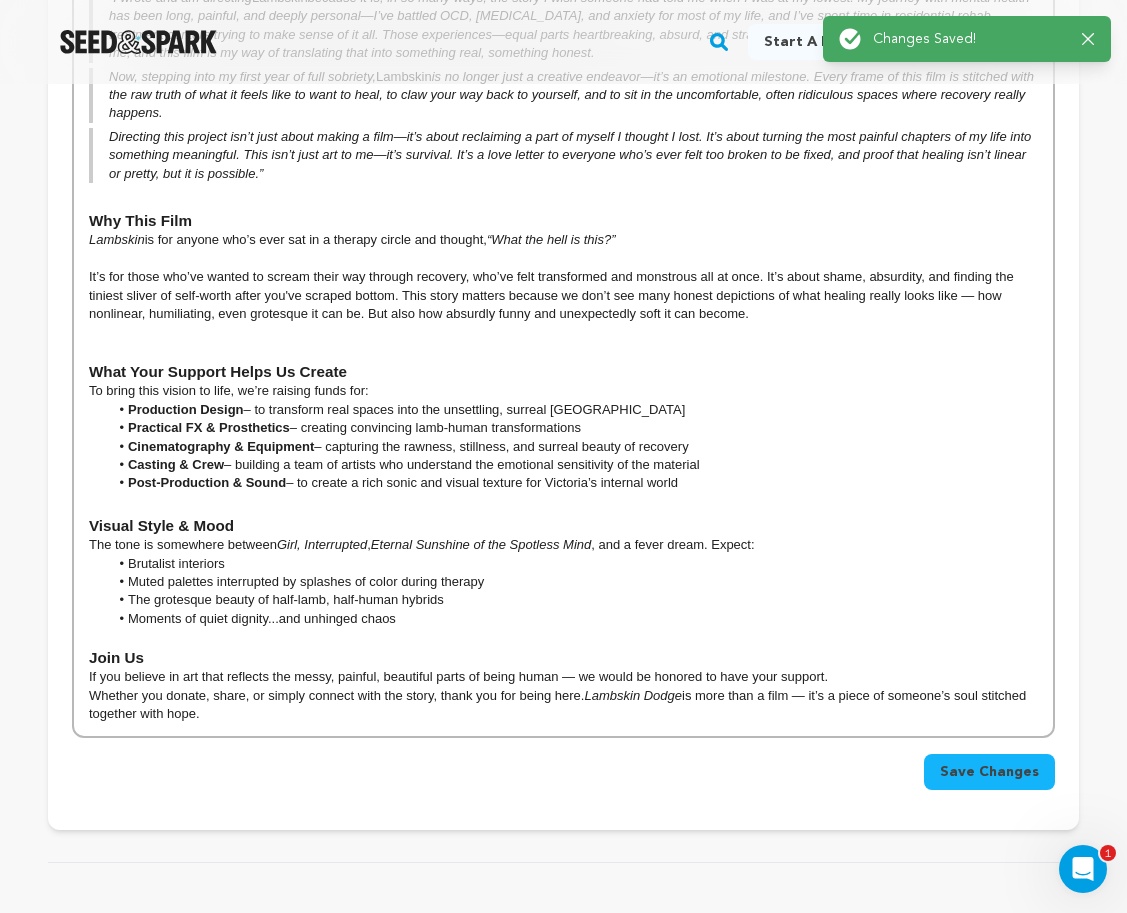 scroll, scrollTop: 0, scrollLeft: 0, axis: both 